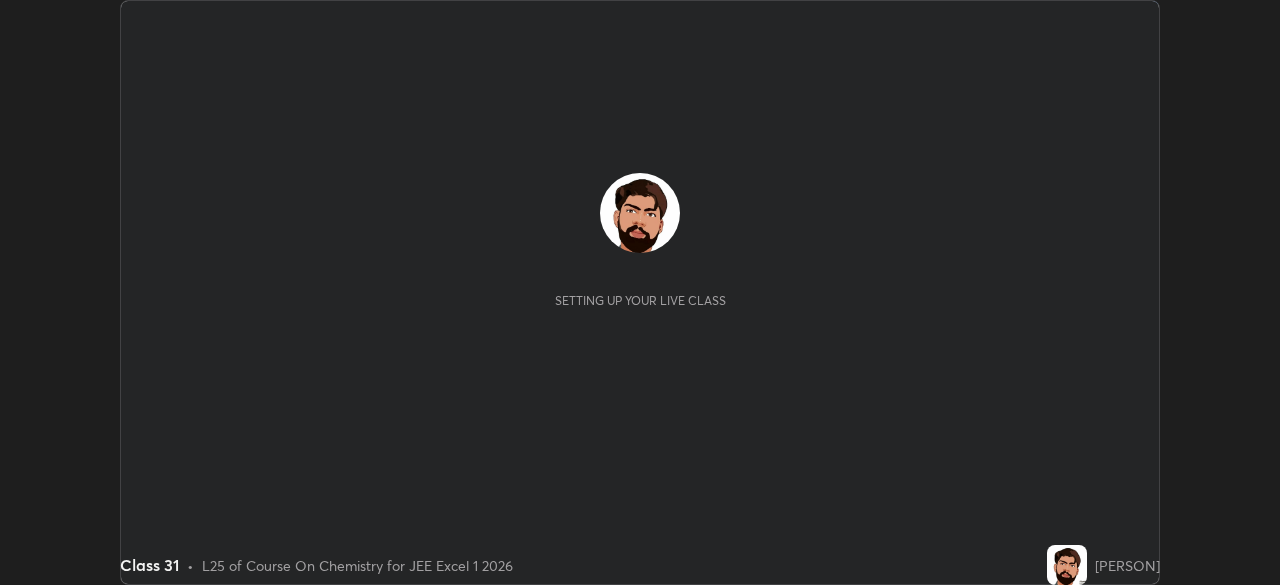 scroll, scrollTop: 0, scrollLeft: 0, axis: both 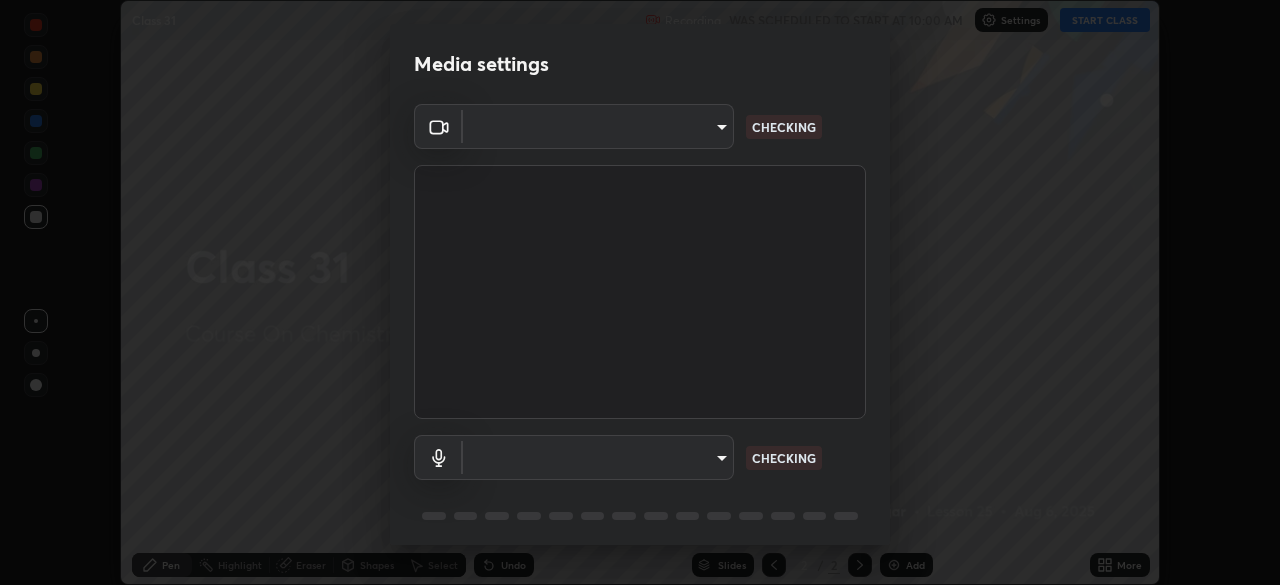 type on "7ffe746ce8ca42343a89eba51defe17308df5f7c8fbb39045481897f6e7d0854" 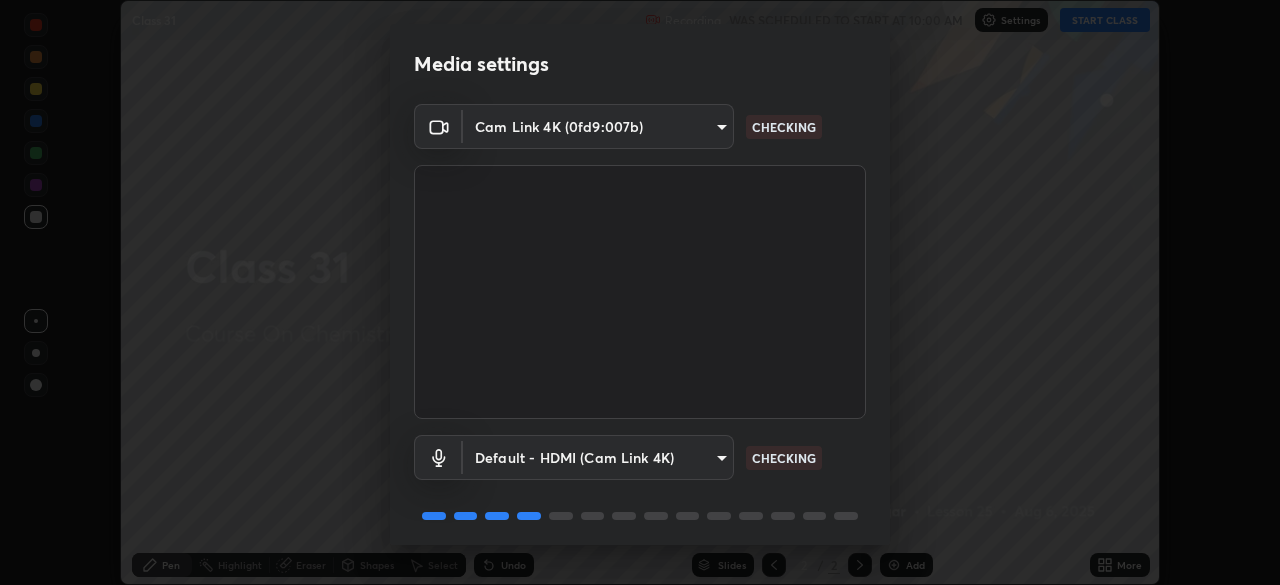 scroll, scrollTop: 71, scrollLeft: 0, axis: vertical 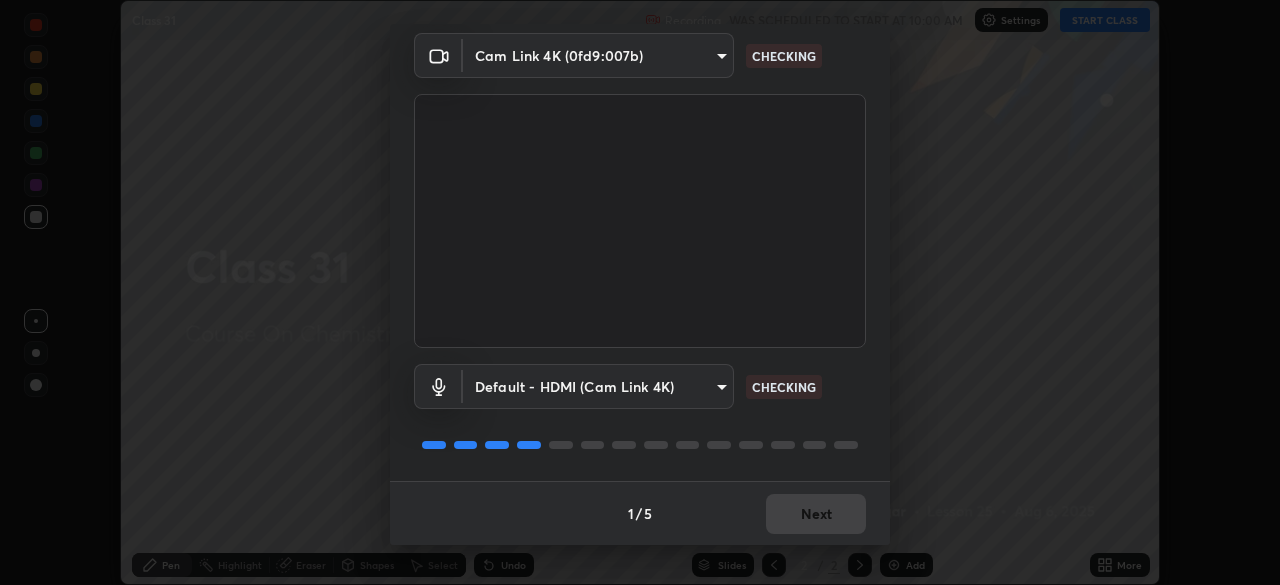 click on "1 / 5 Next" at bounding box center [640, 513] 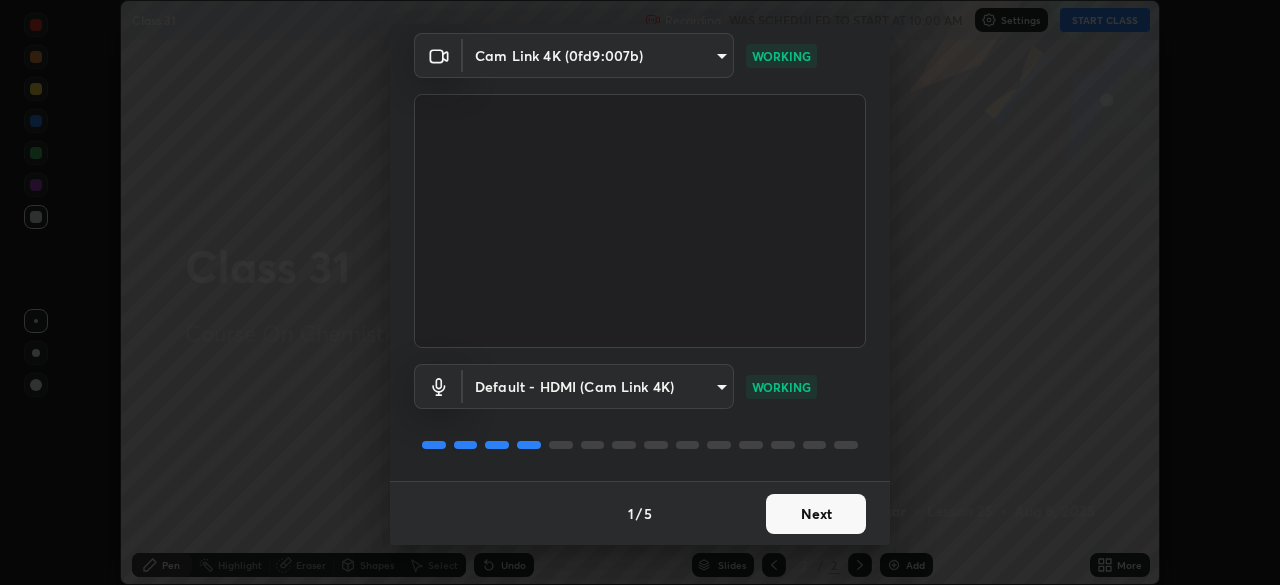 click on "Next" at bounding box center [816, 514] 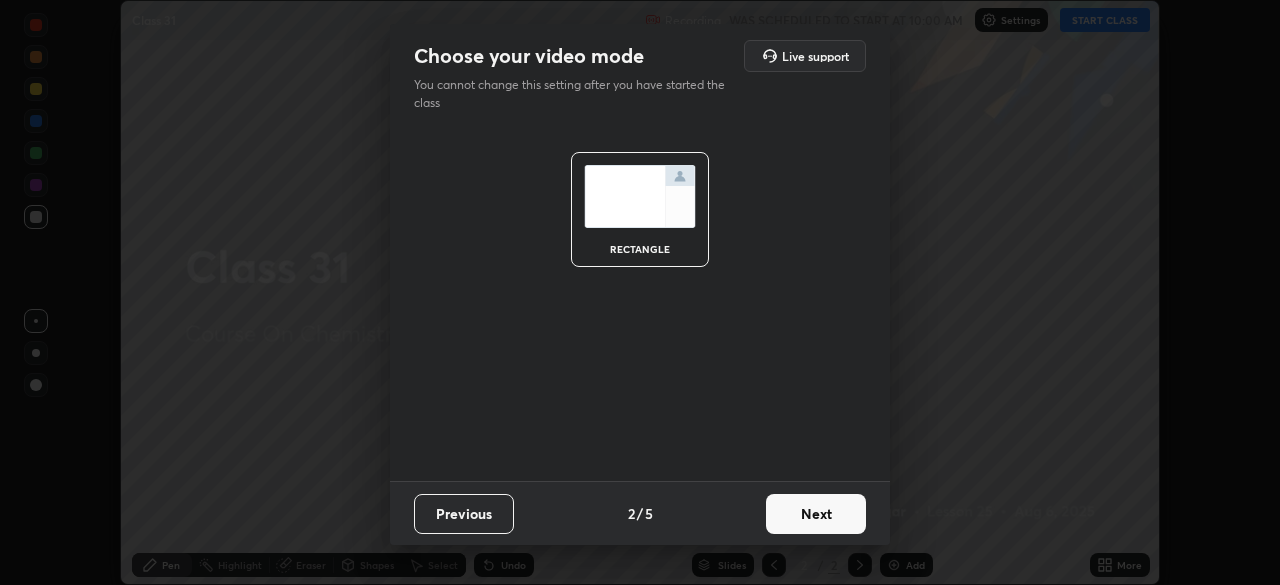 scroll, scrollTop: 0, scrollLeft: 0, axis: both 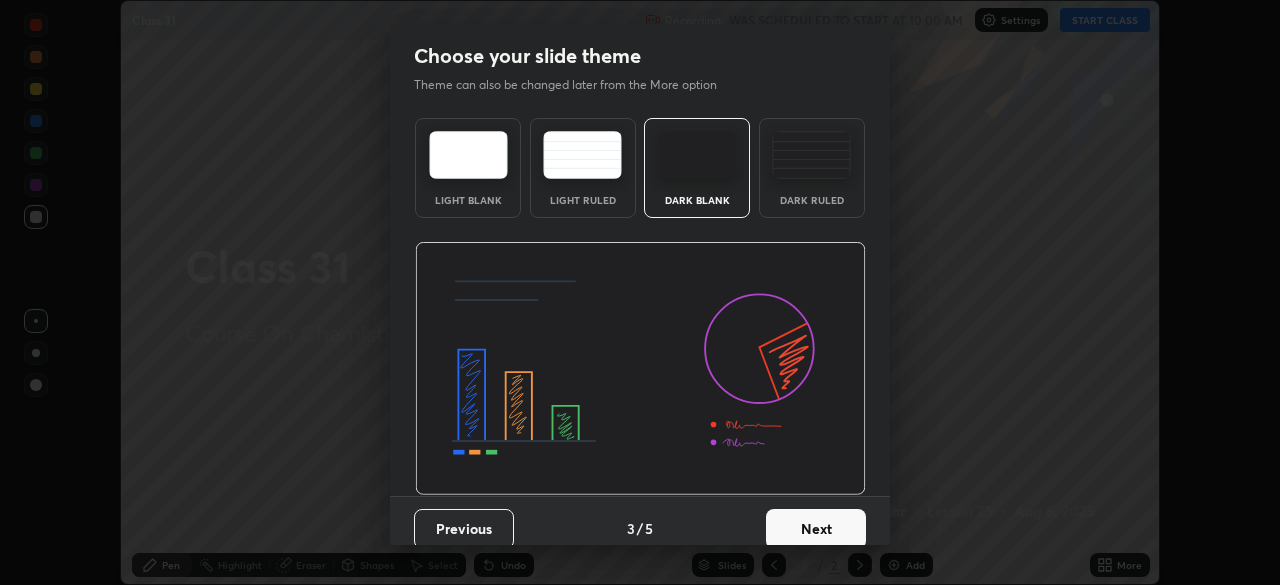 click on "Next" at bounding box center [816, 529] 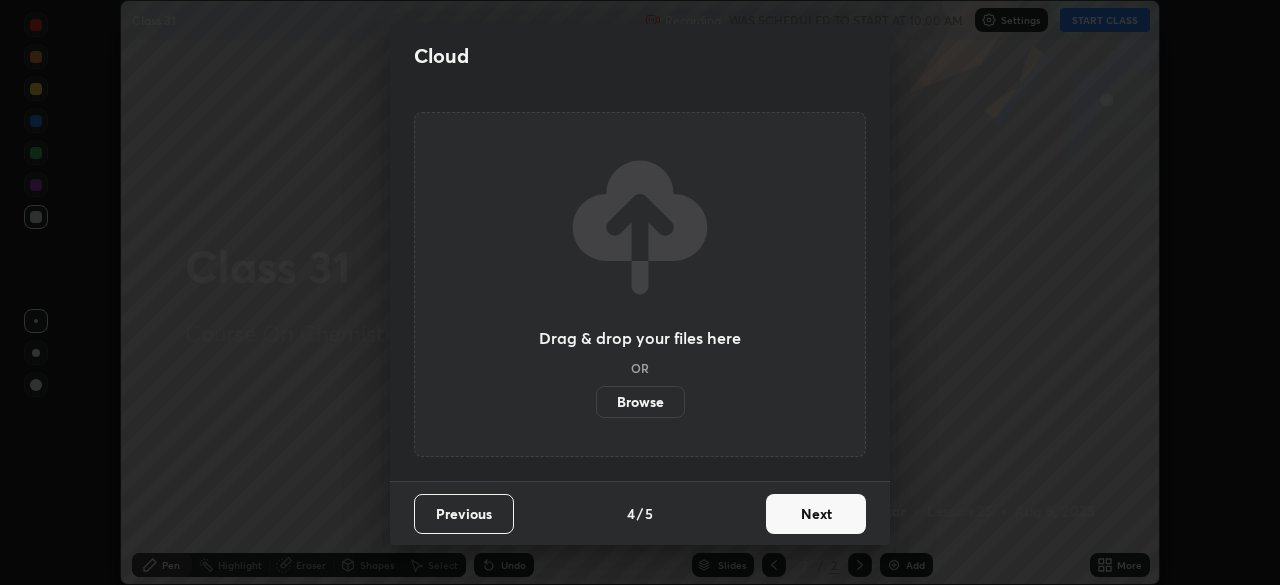 click on "Next" at bounding box center [816, 514] 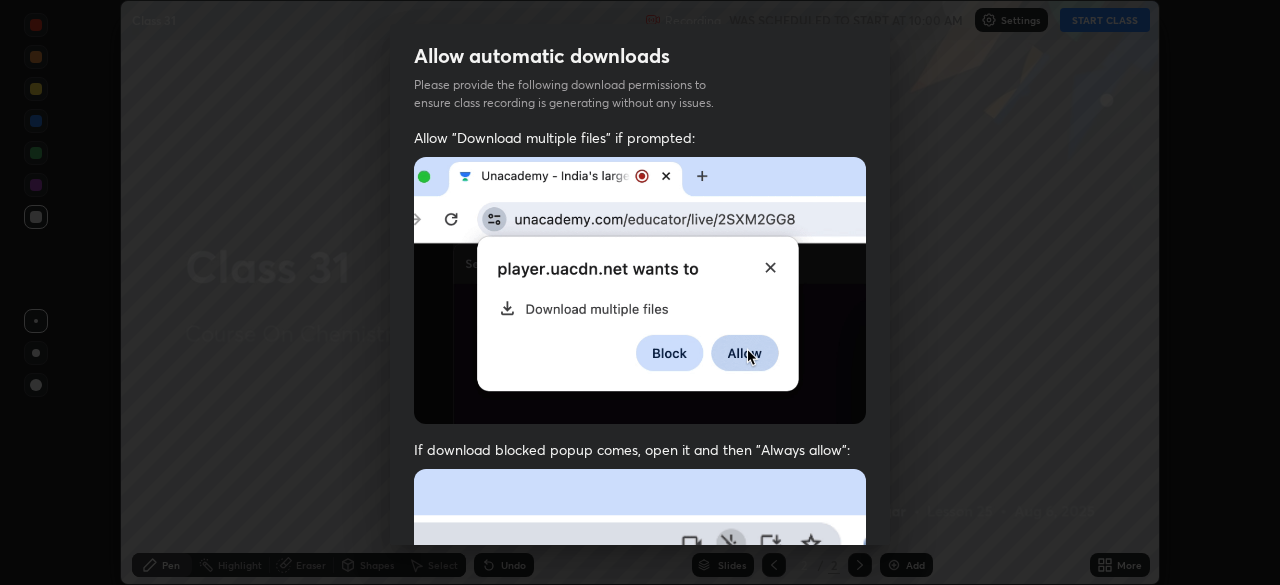 click on "Previous 5 / 5 Done" at bounding box center (640, 1002) 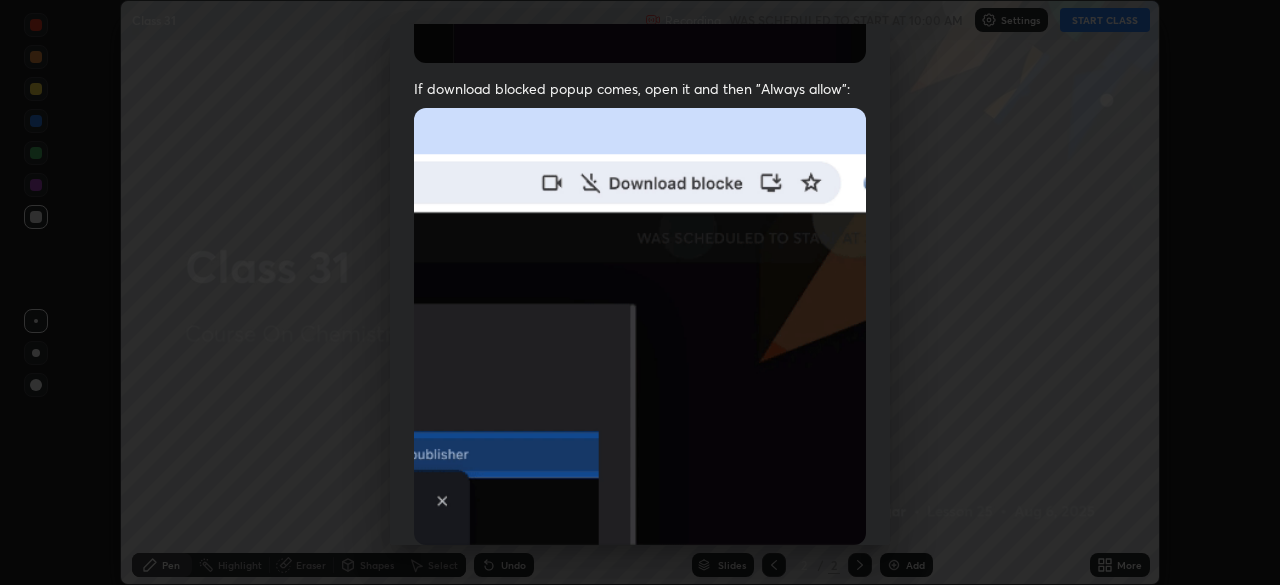 scroll, scrollTop: 405, scrollLeft: 0, axis: vertical 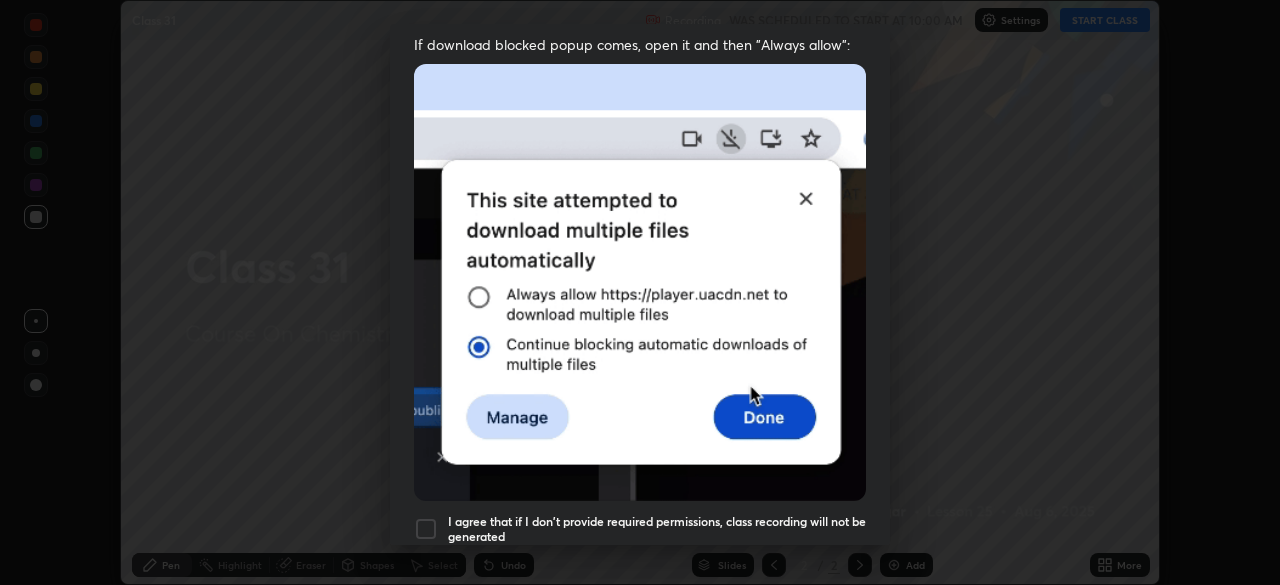 click on "I agree that if I don't provide required permissions, class recording will not be generated" at bounding box center (657, 529) 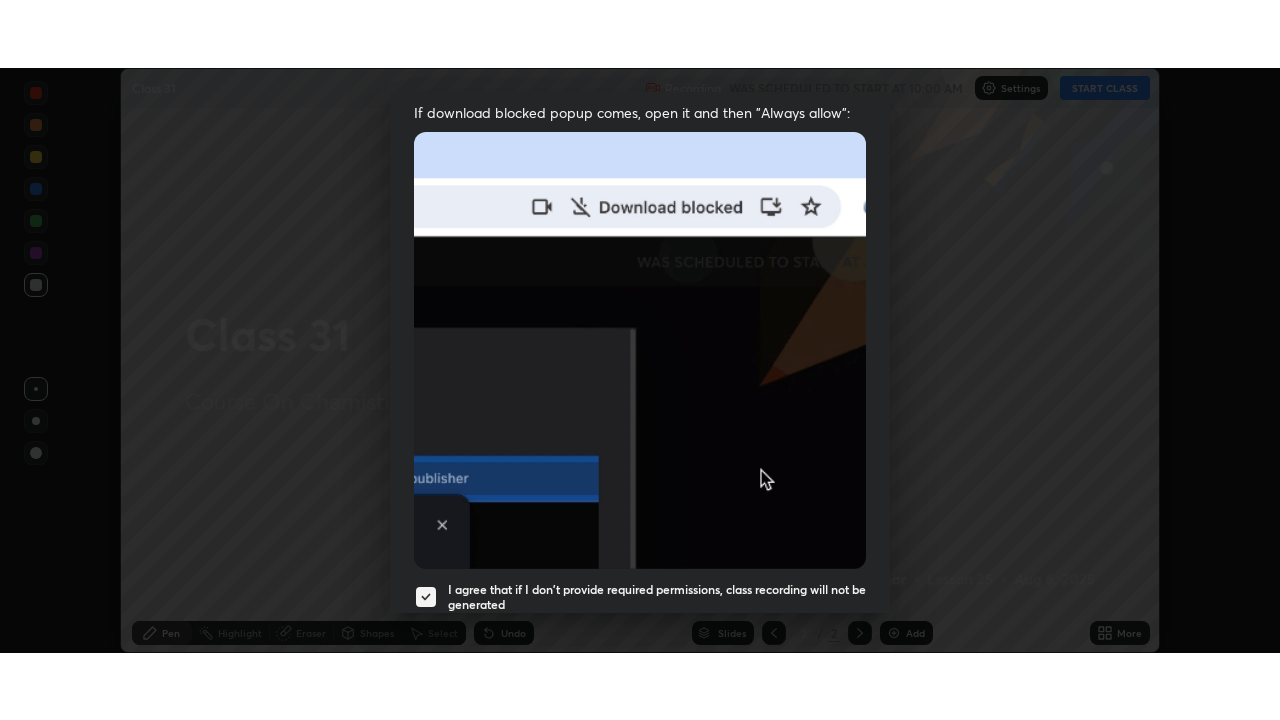scroll, scrollTop: 479, scrollLeft: 0, axis: vertical 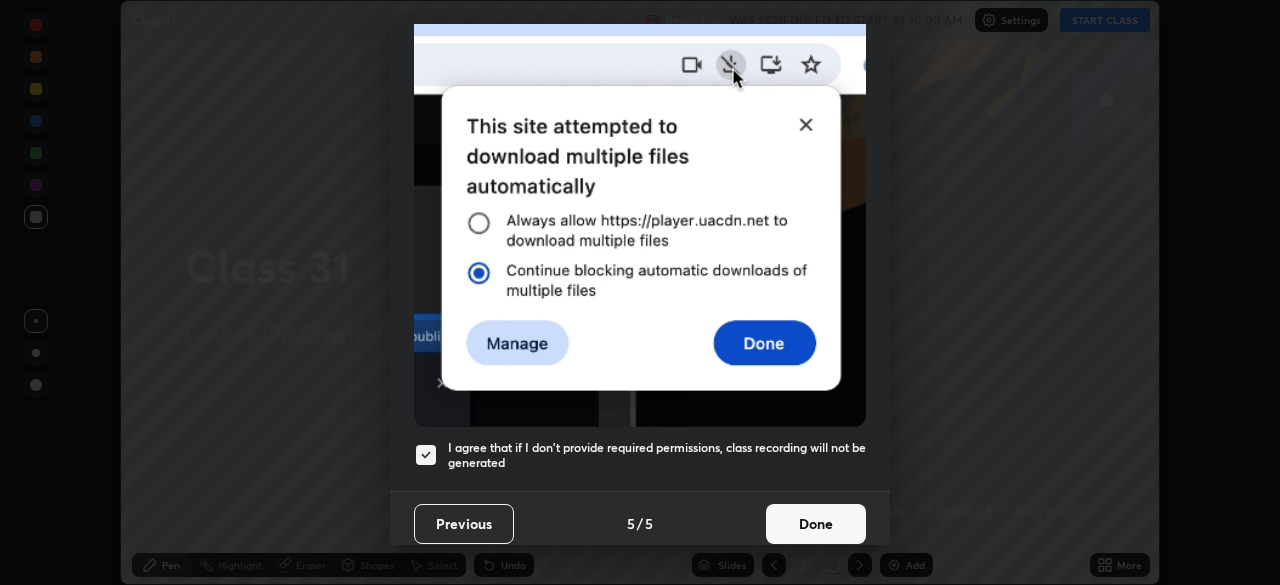 click on "Done" at bounding box center [816, 524] 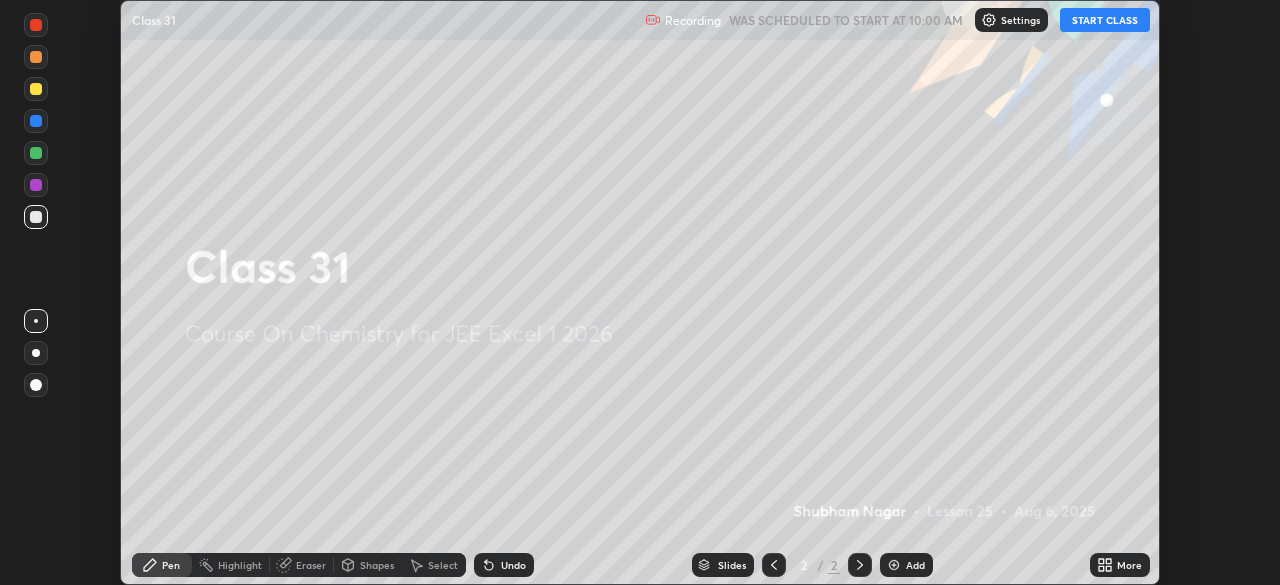 click 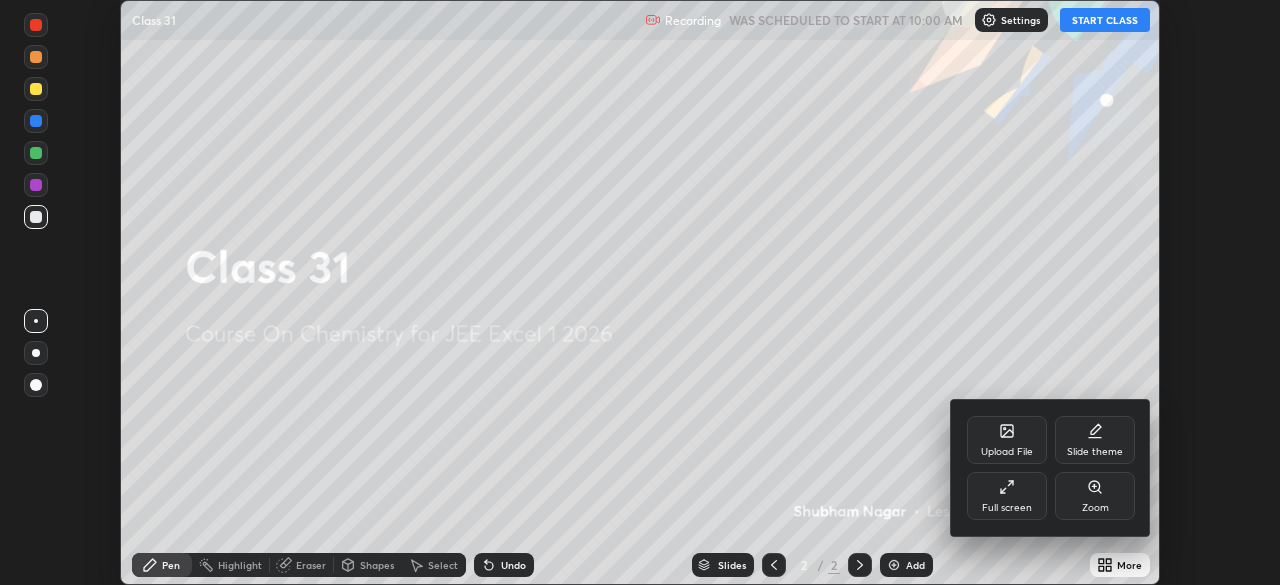 click on "Full screen" at bounding box center [1007, 496] 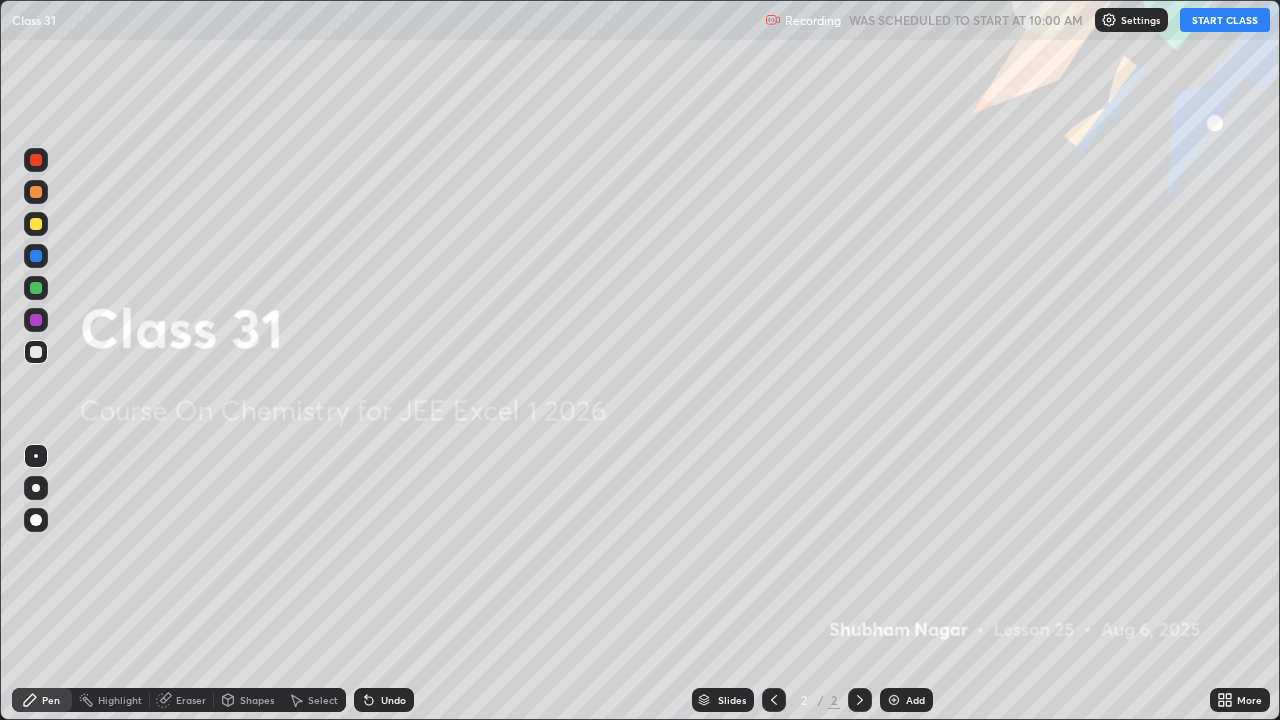 scroll, scrollTop: 99280, scrollLeft: 98720, axis: both 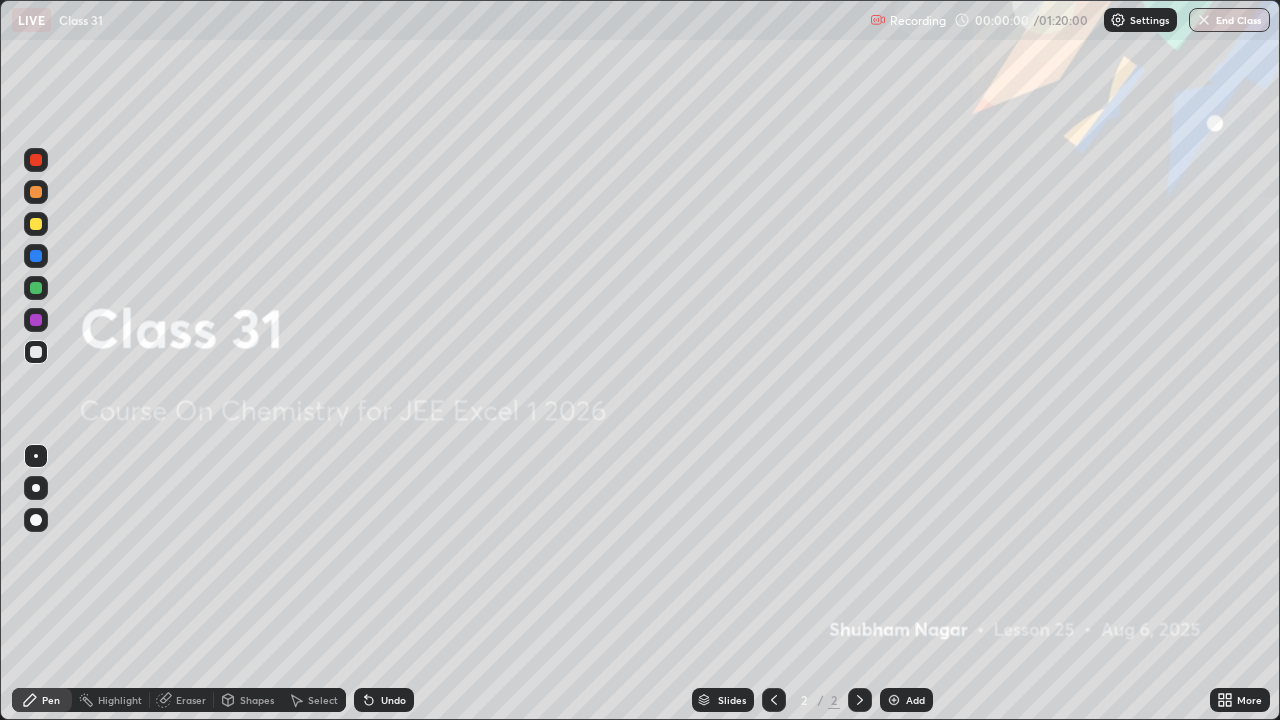 click on "Add" at bounding box center (906, 700) 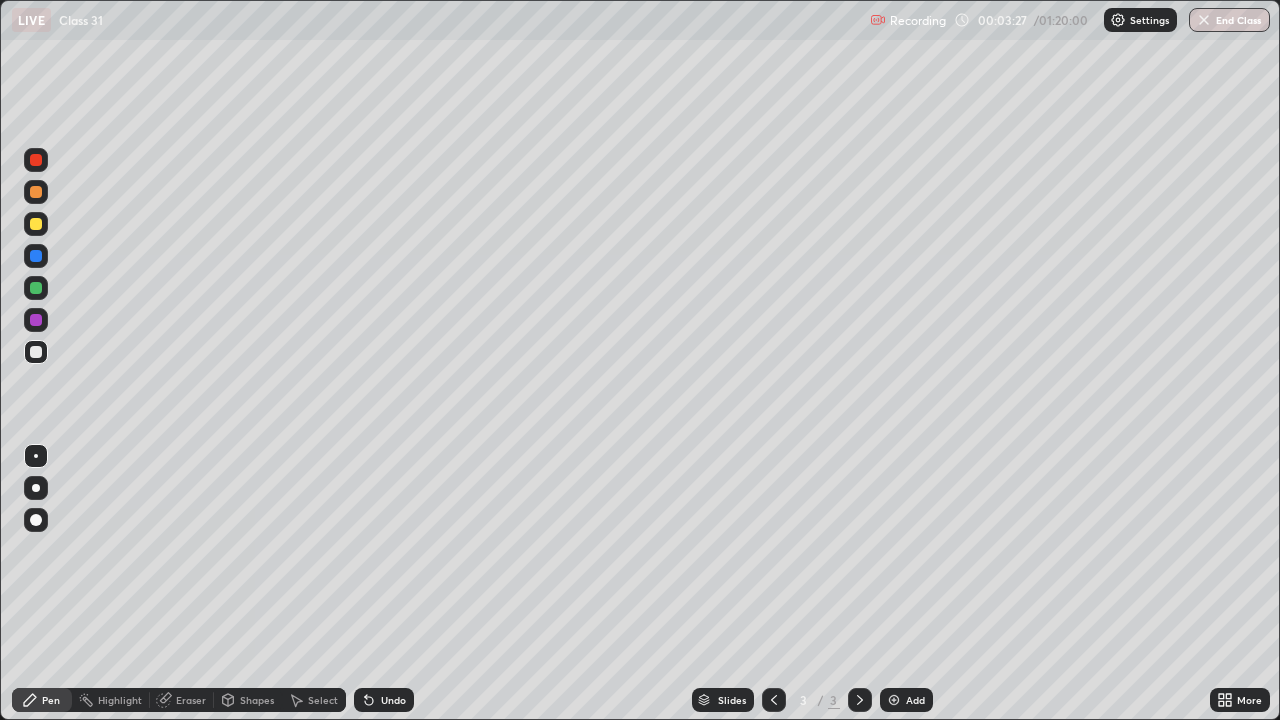 click on "Slides" at bounding box center [723, 700] 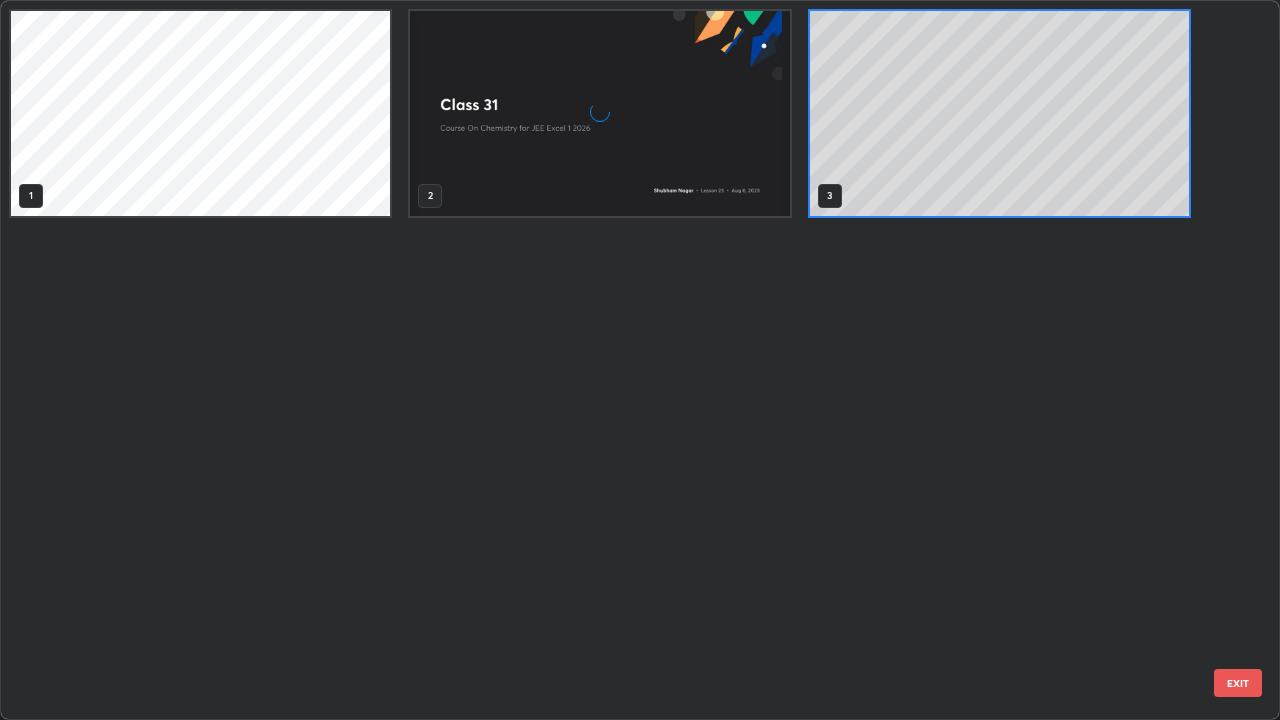 click on "1 2 3" at bounding box center [622, 360] 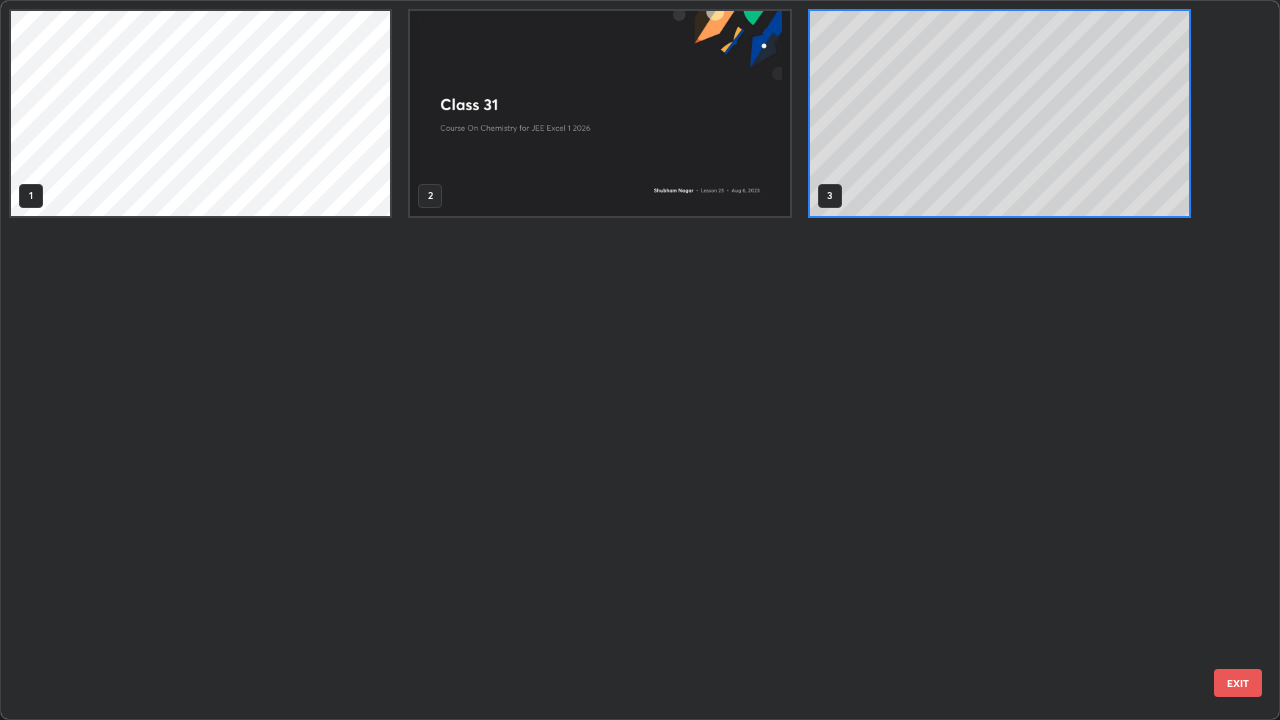 scroll, scrollTop: 7, scrollLeft: 11, axis: both 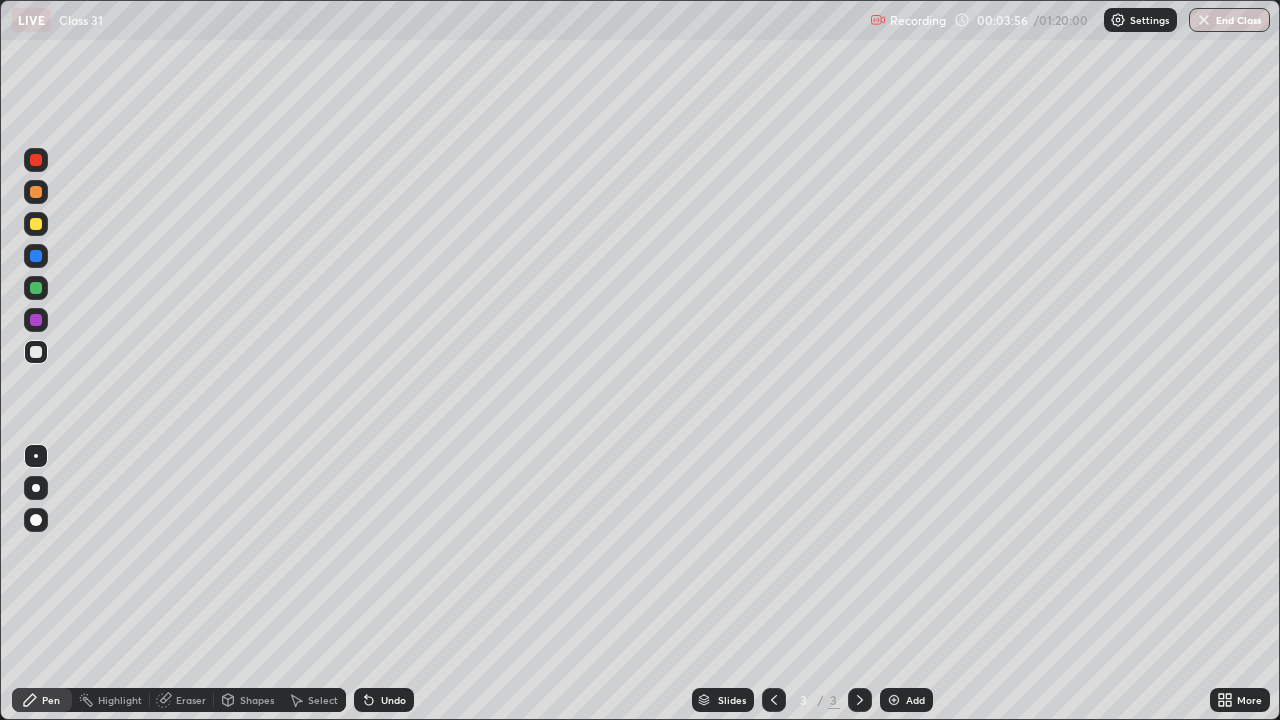 click 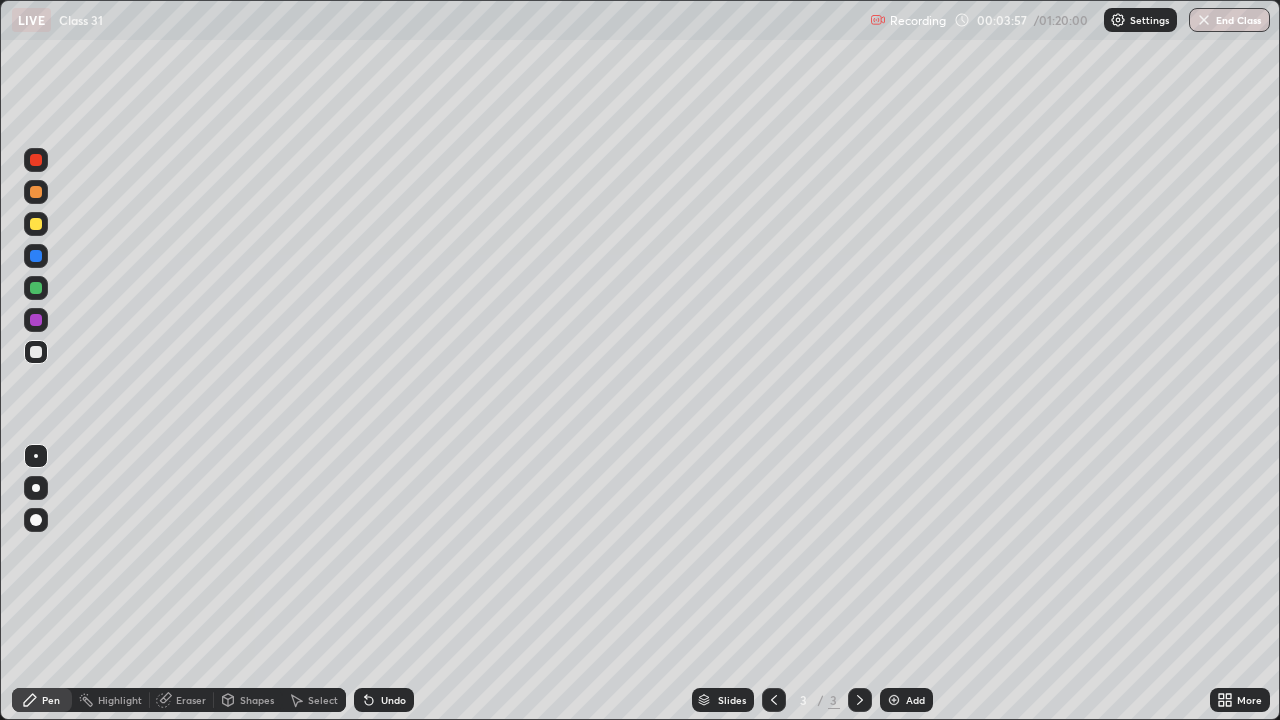 click 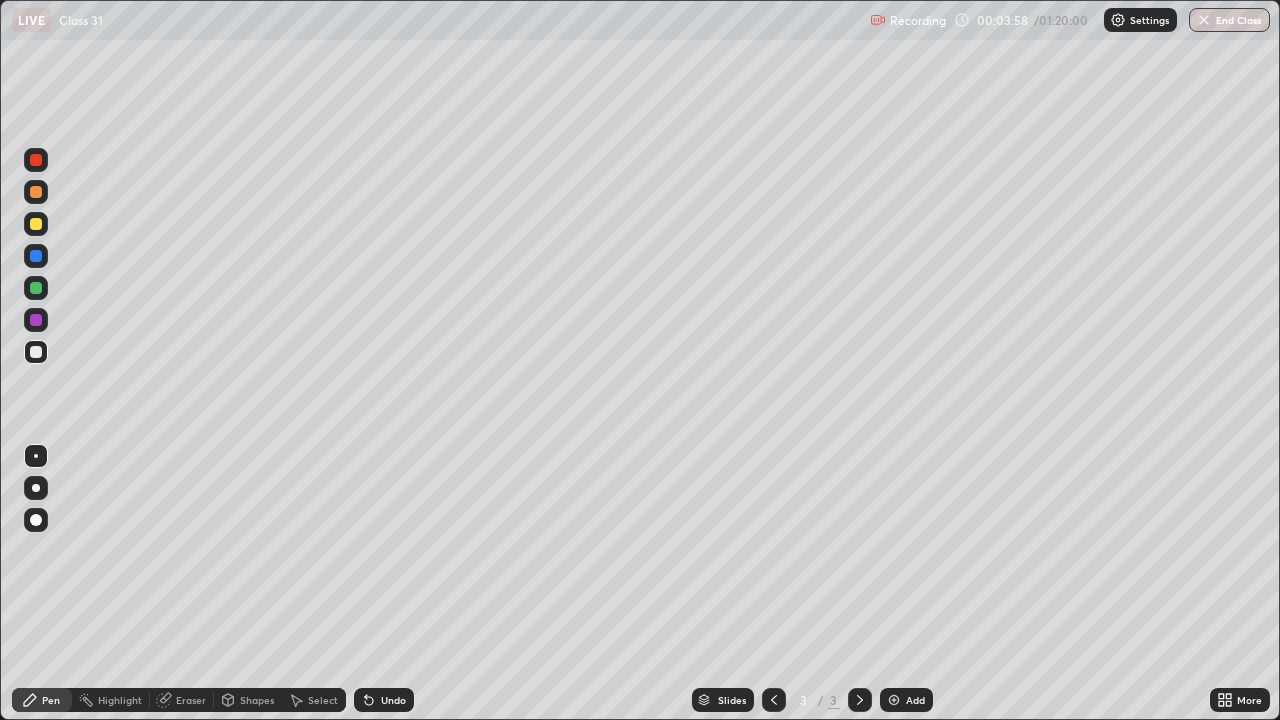 click at bounding box center [36, 488] 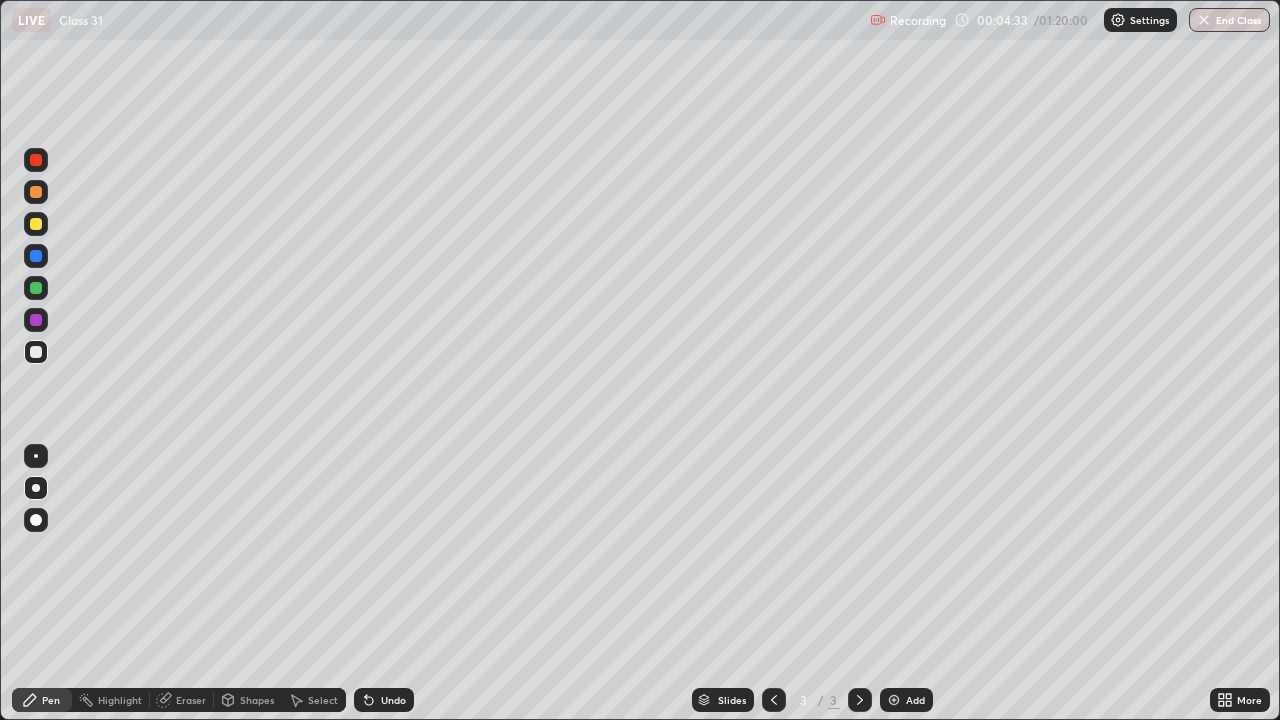 click at bounding box center (36, 288) 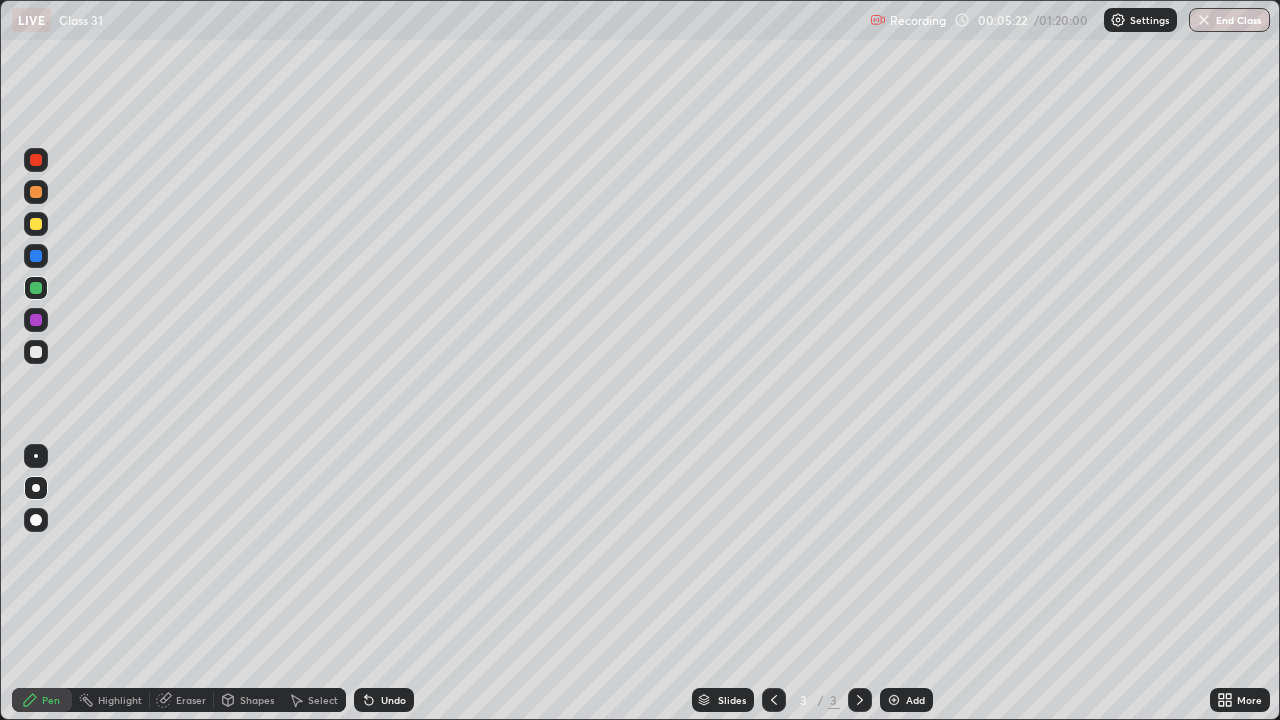 click 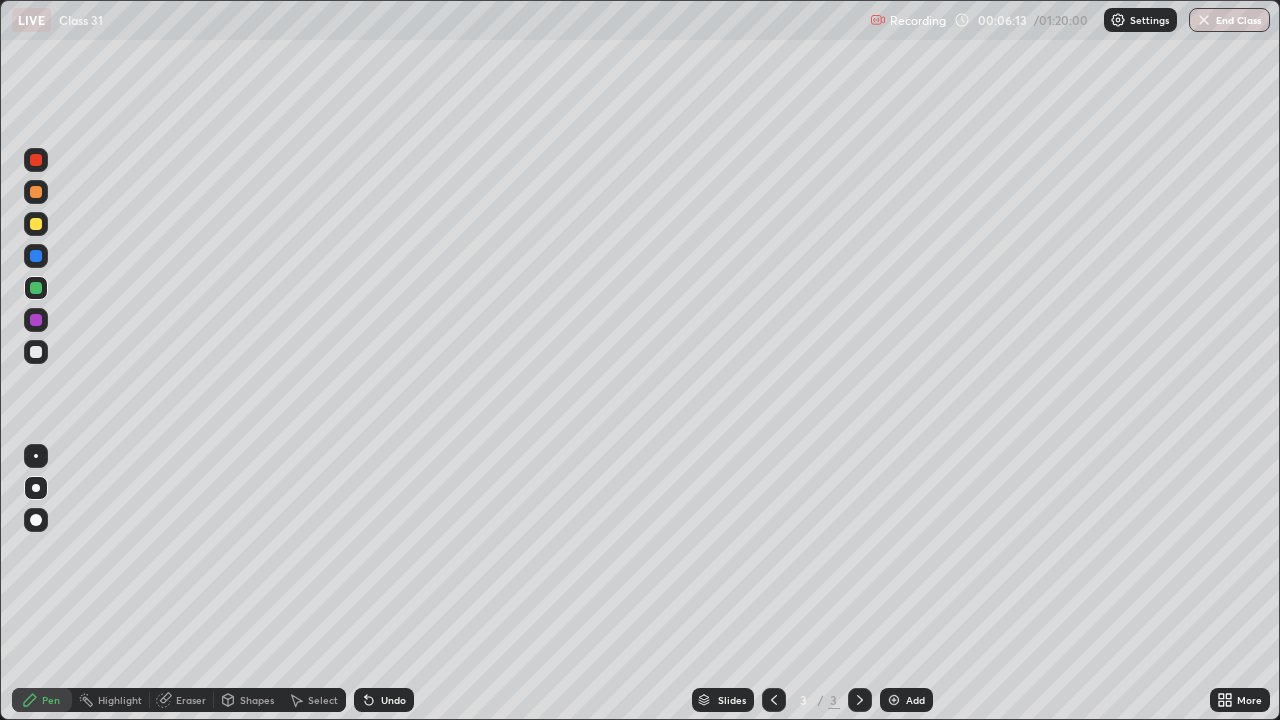 click on "Add" at bounding box center (906, 700) 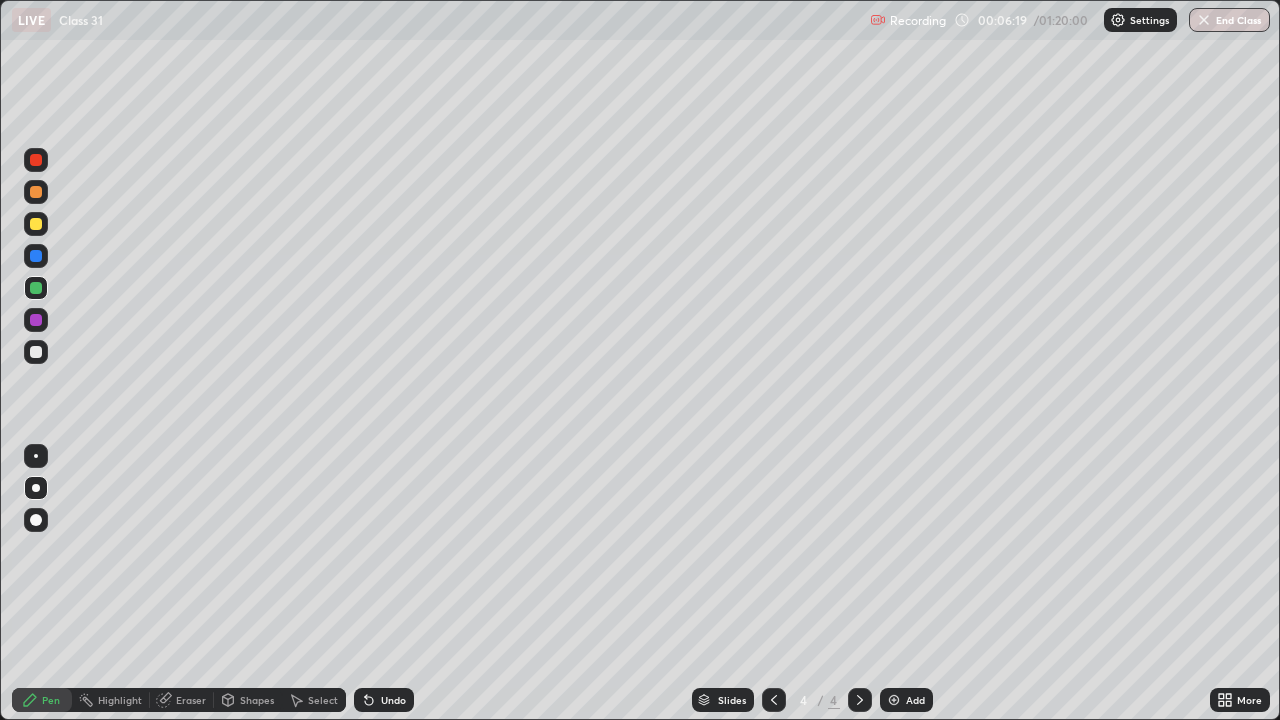 click at bounding box center (36, 224) 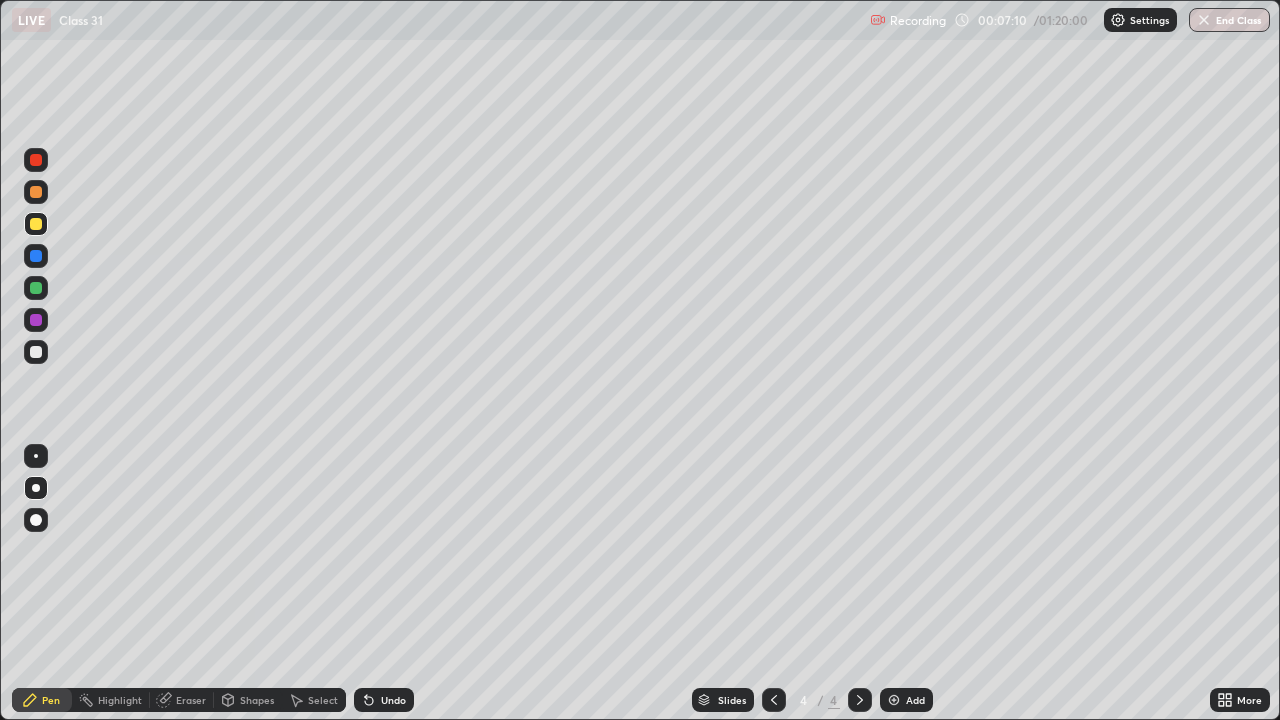 click at bounding box center [36, 352] 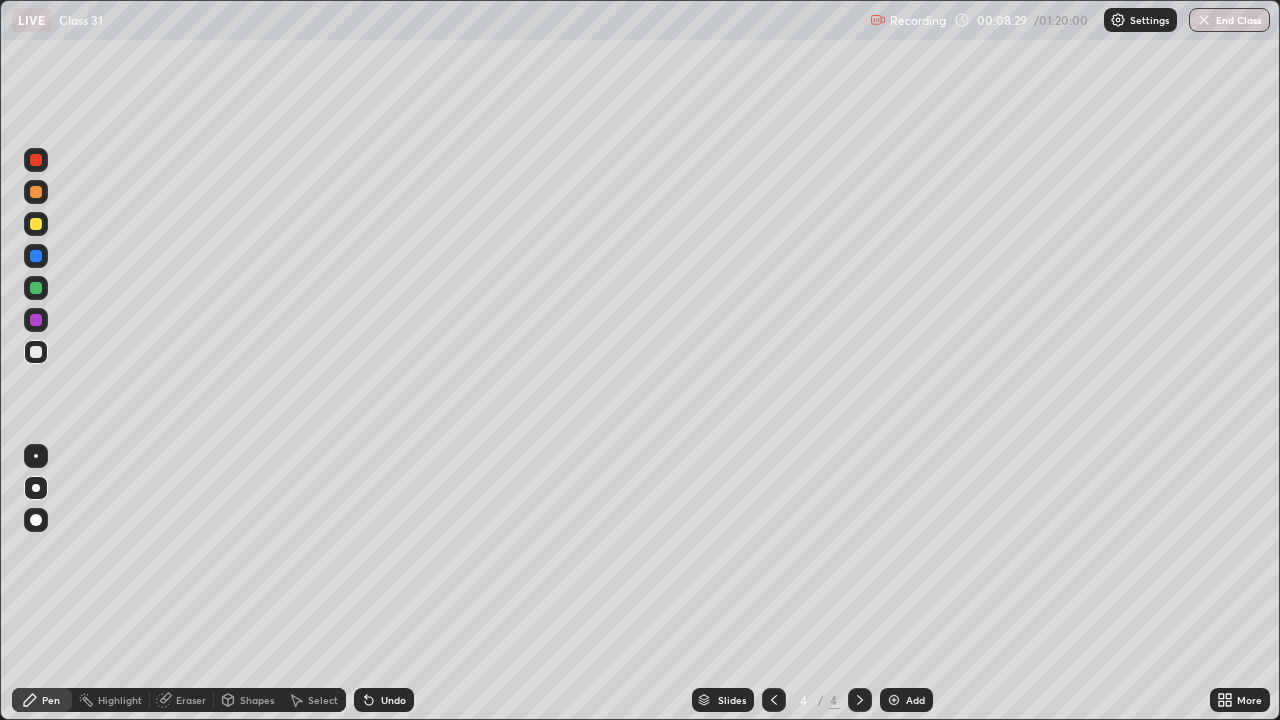 click on "Select" at bounding box center (323, 700) 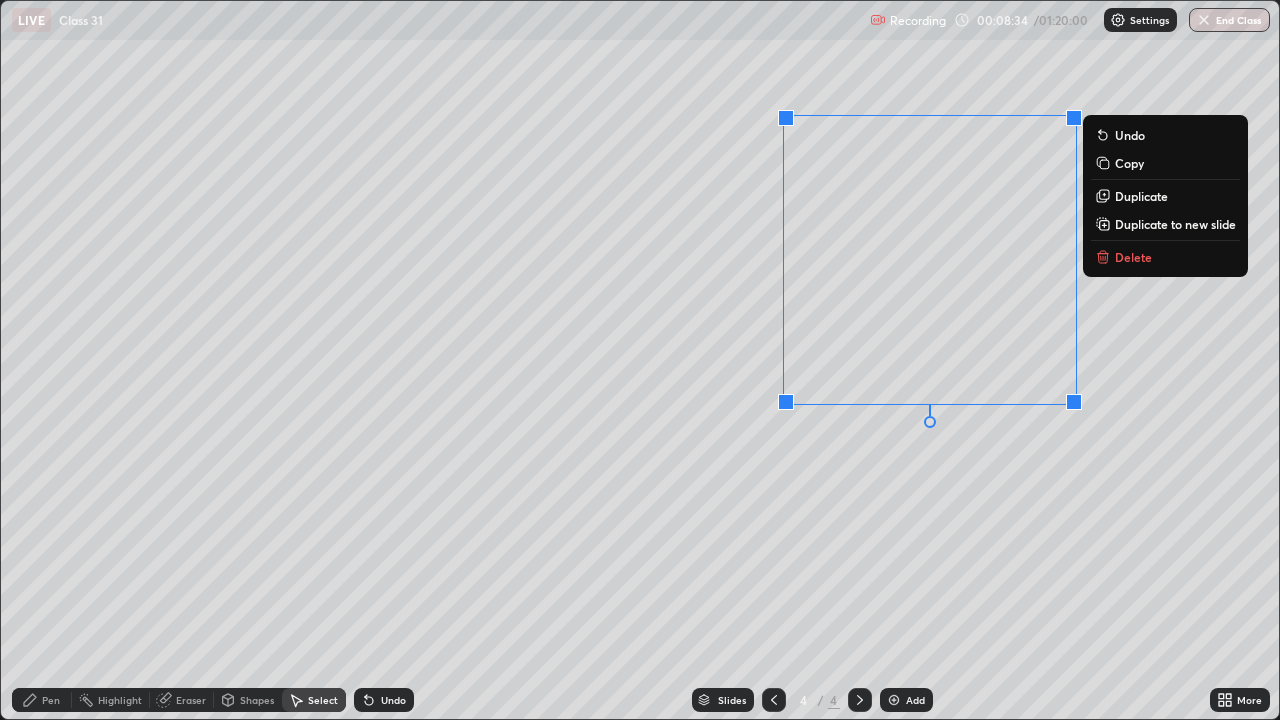 click on "0 ° Undo Copy Duplicate Duplicate to new slide Delete" at bounding box center [640, 360] 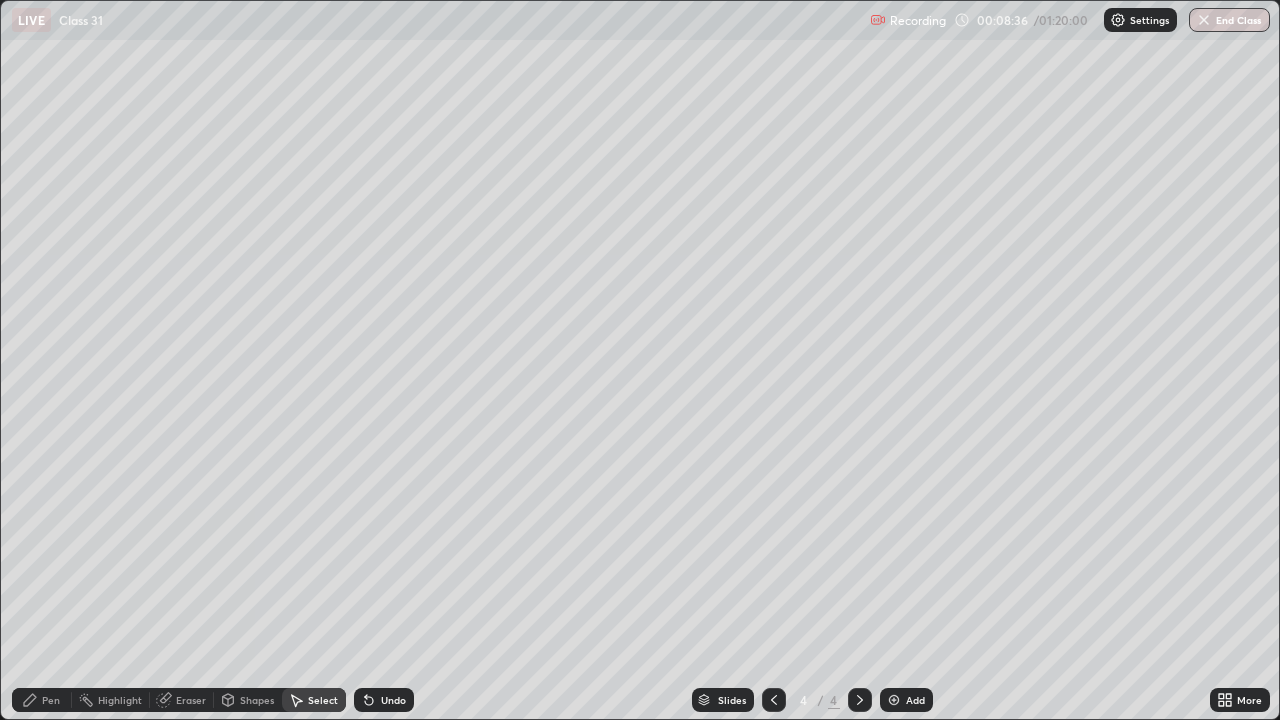 click on "Pen" at bounding box center (42, 700) 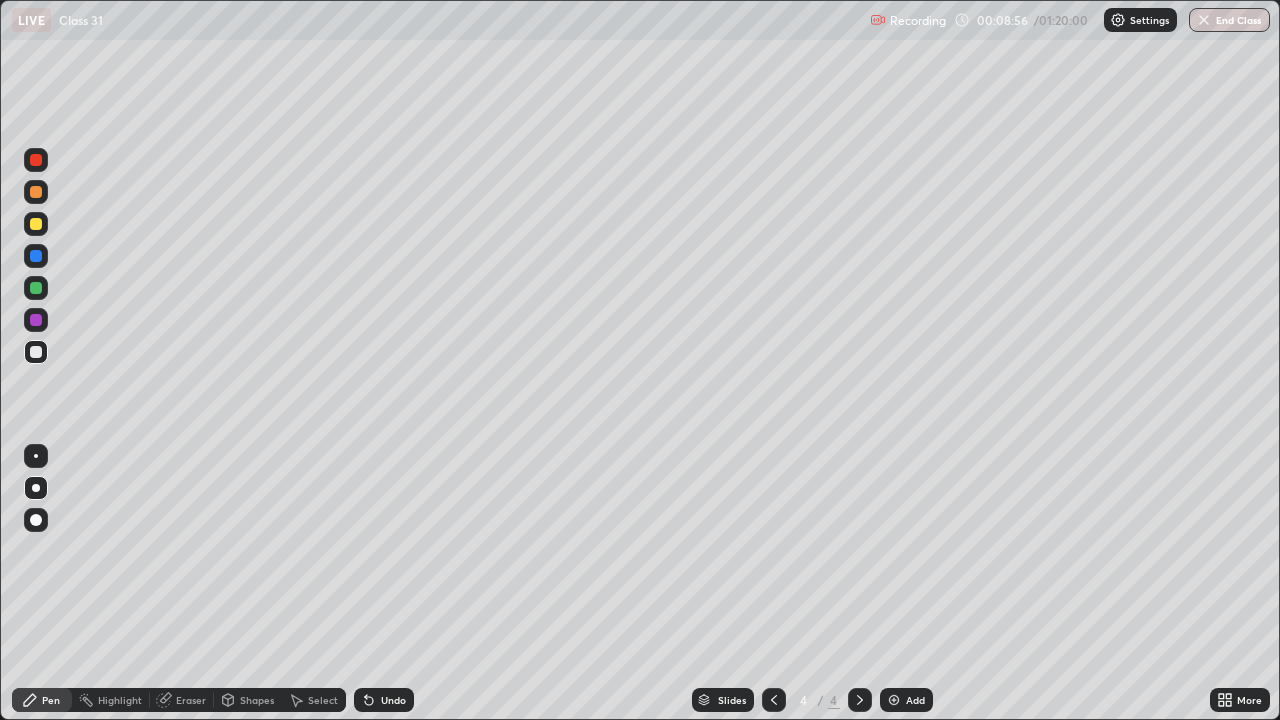 click at bounding box center (36, 288) 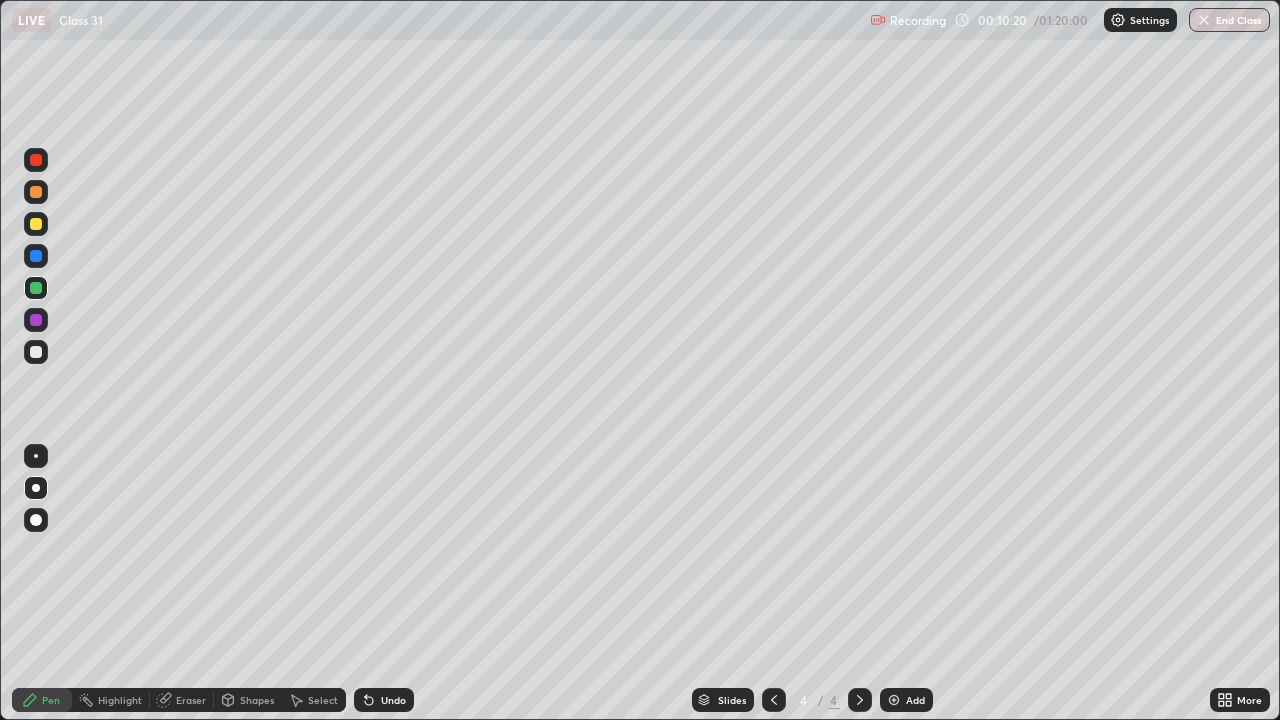 click at bounding box center [36, 352] 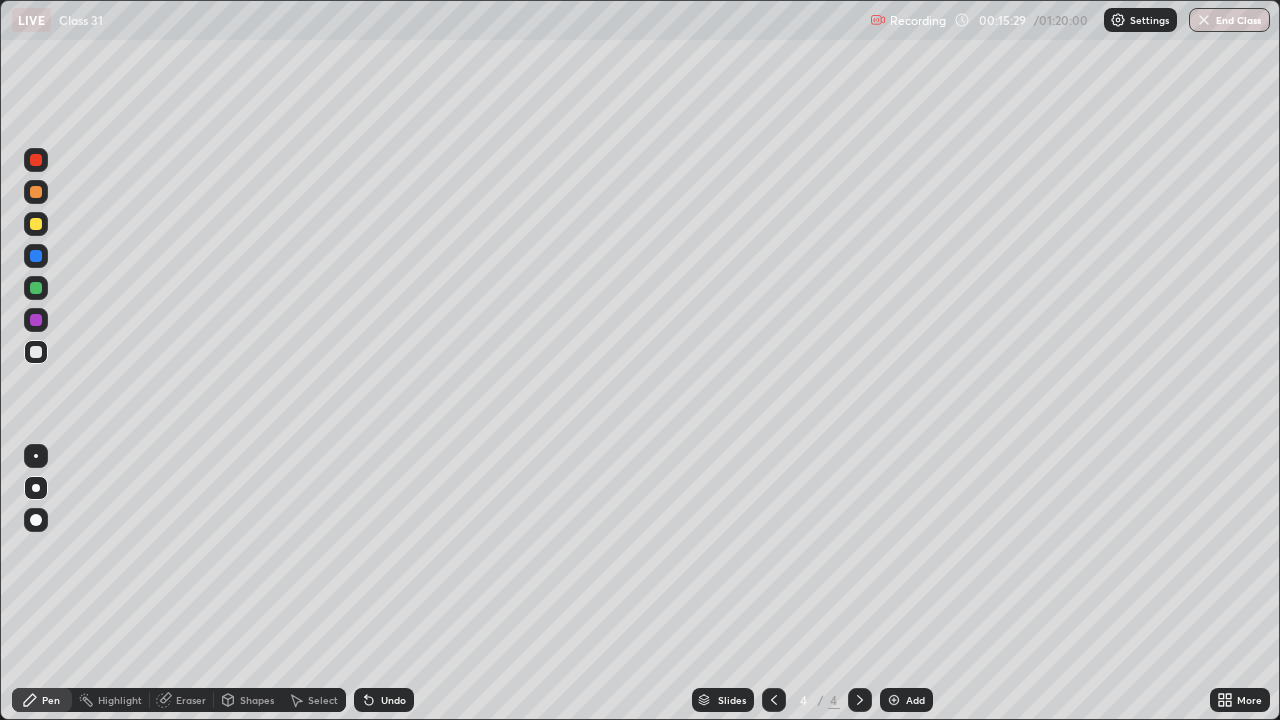 click on "Add" at bounding box center [906, 700] 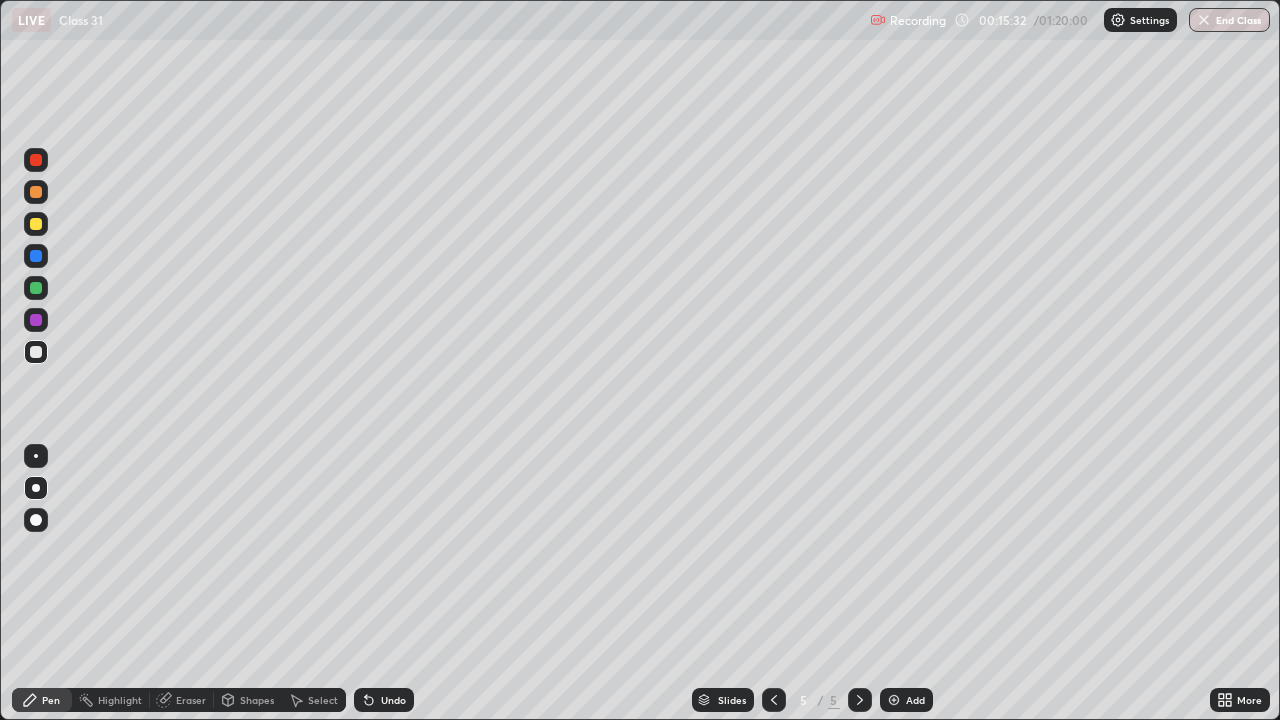 click at bounding box center [36, 224] 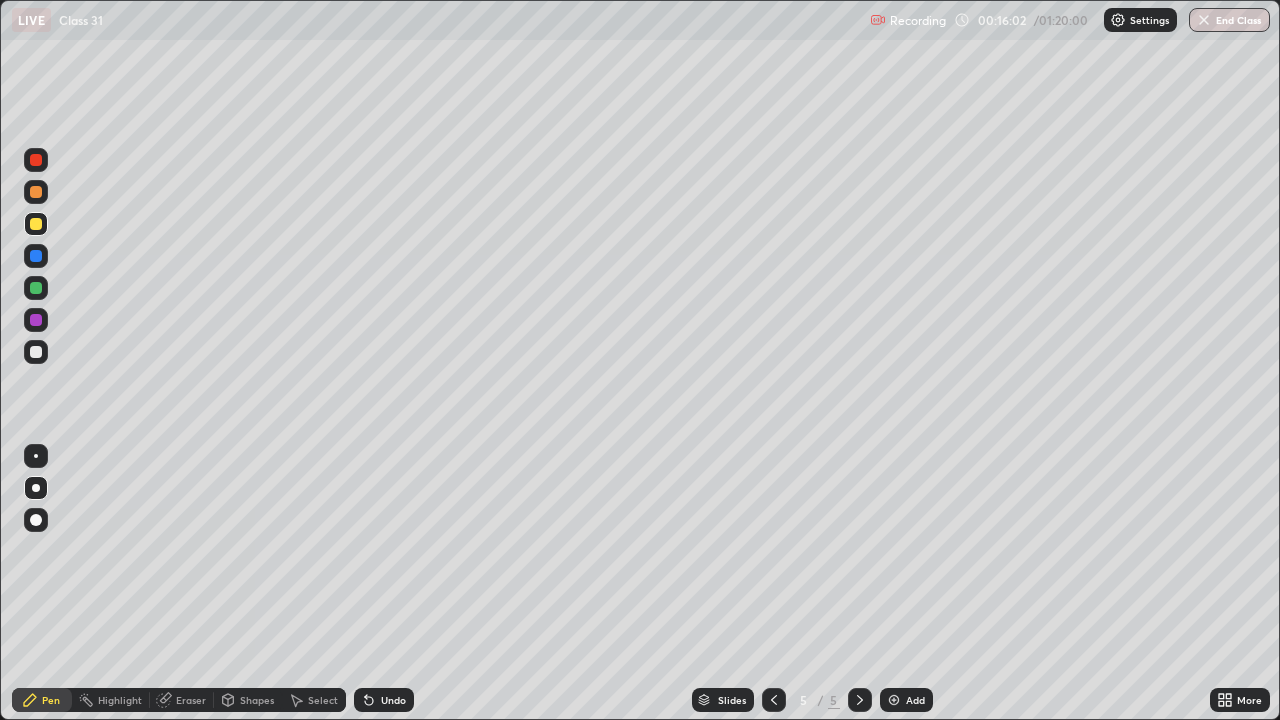 click at bounding box center [36, 352] 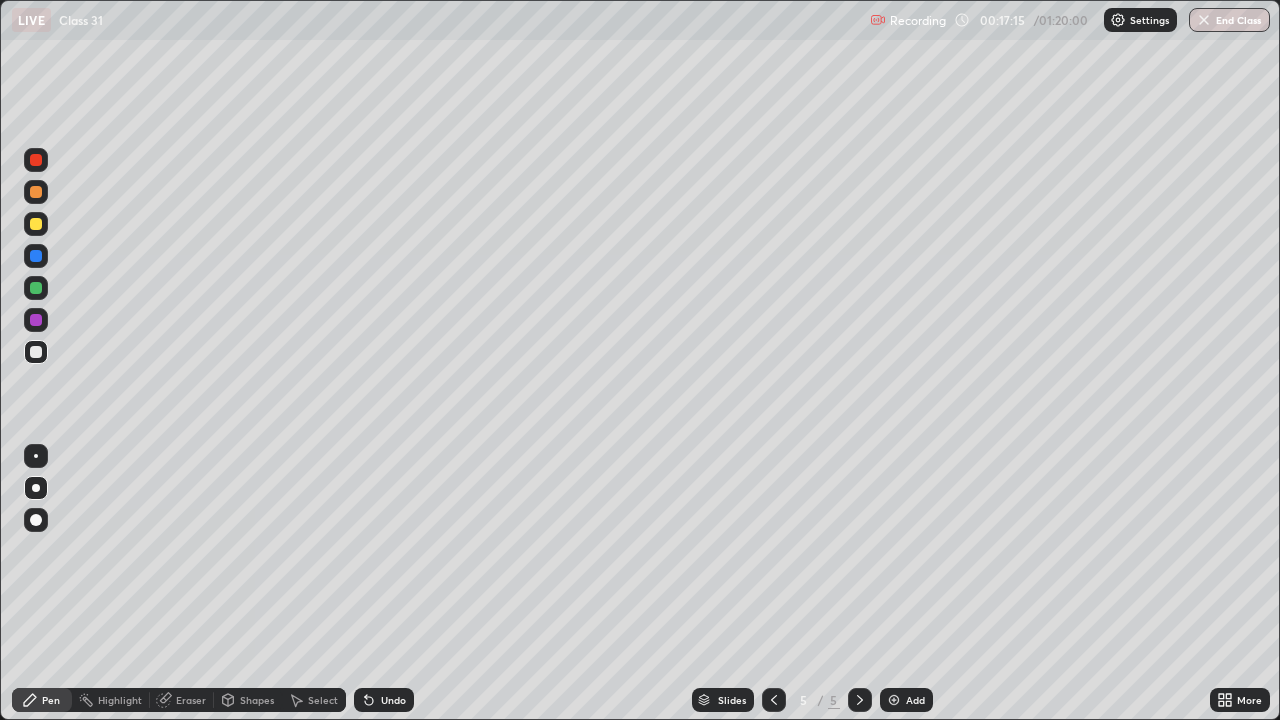 click at bounding box center [36, 352] 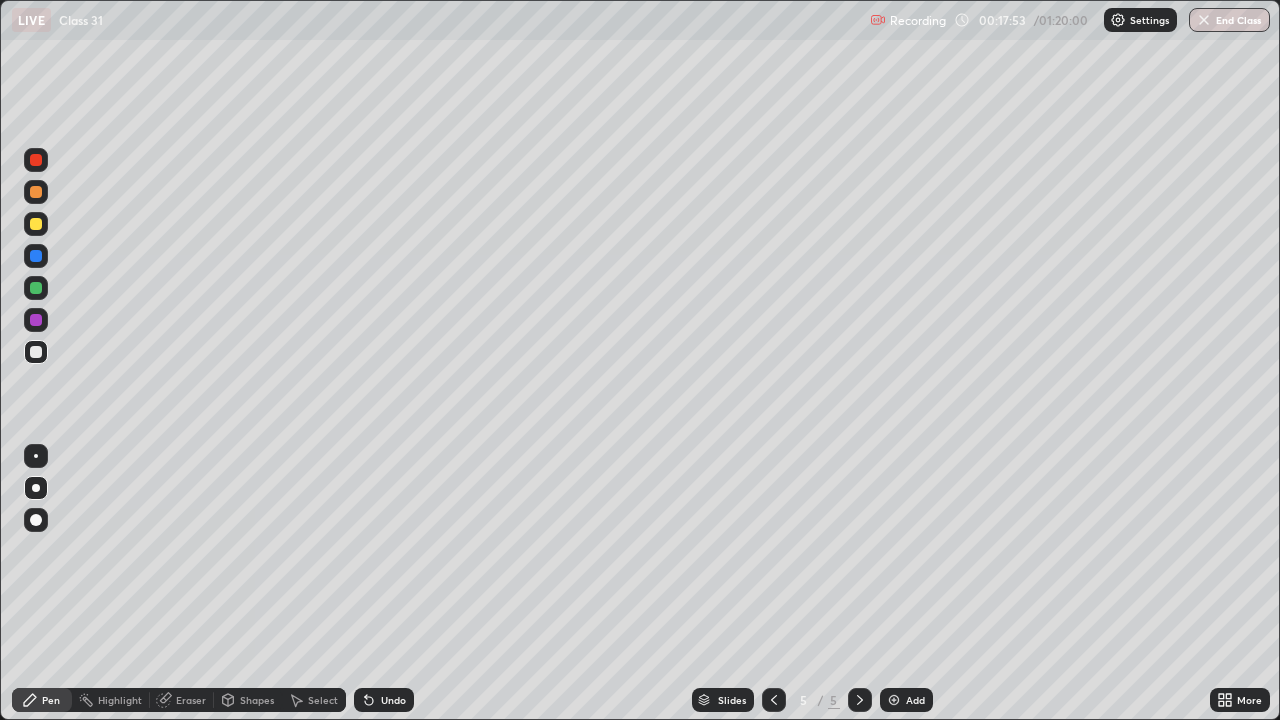click at bounding box center (36, 288) 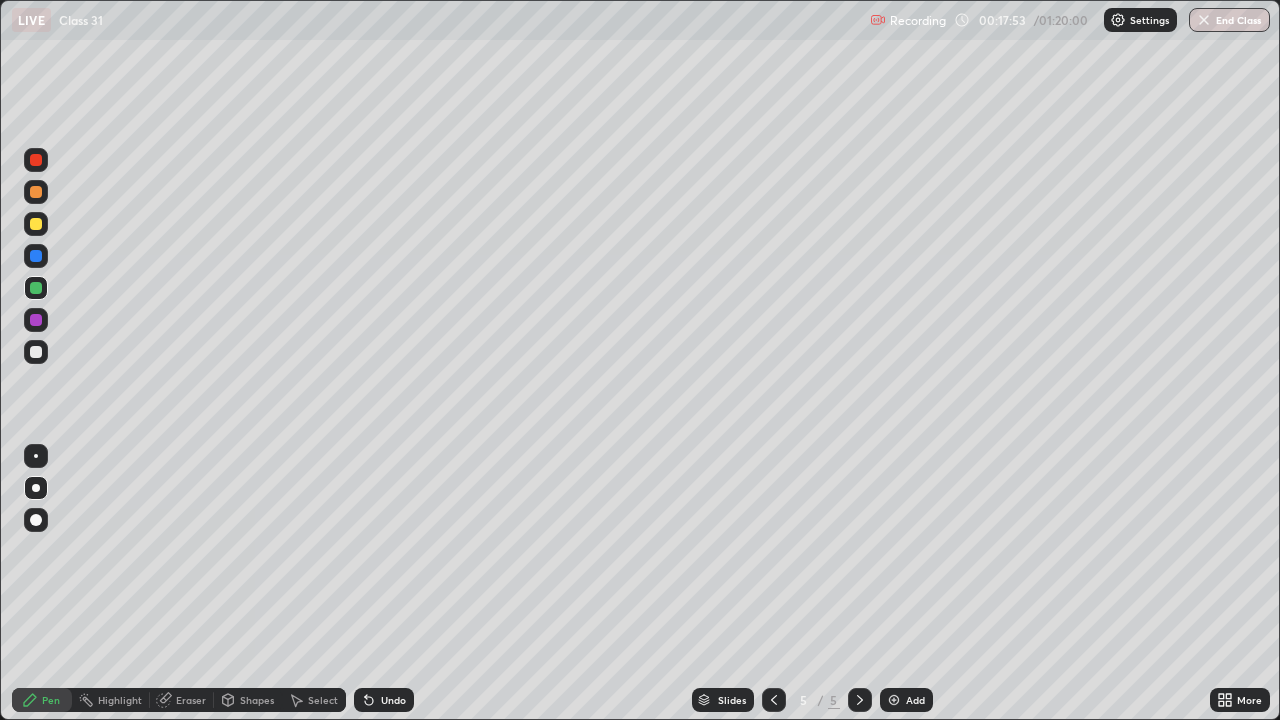 click at bounding box center (36, 288) 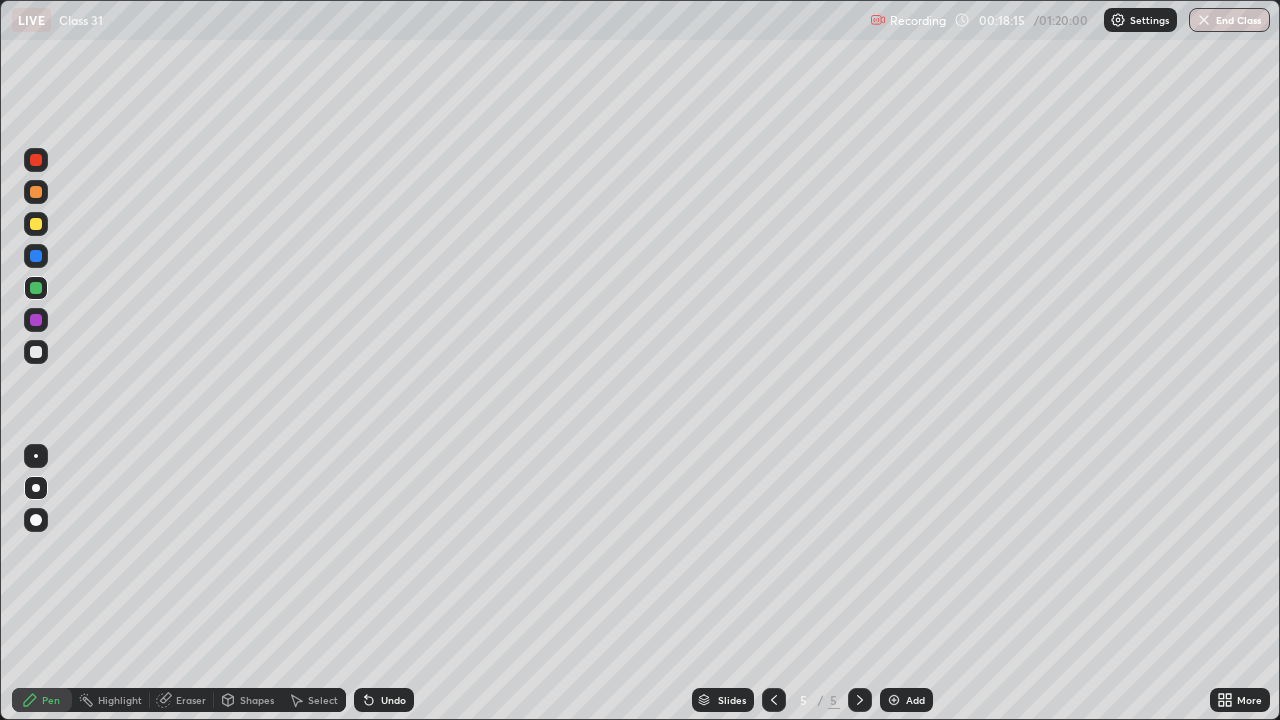 click 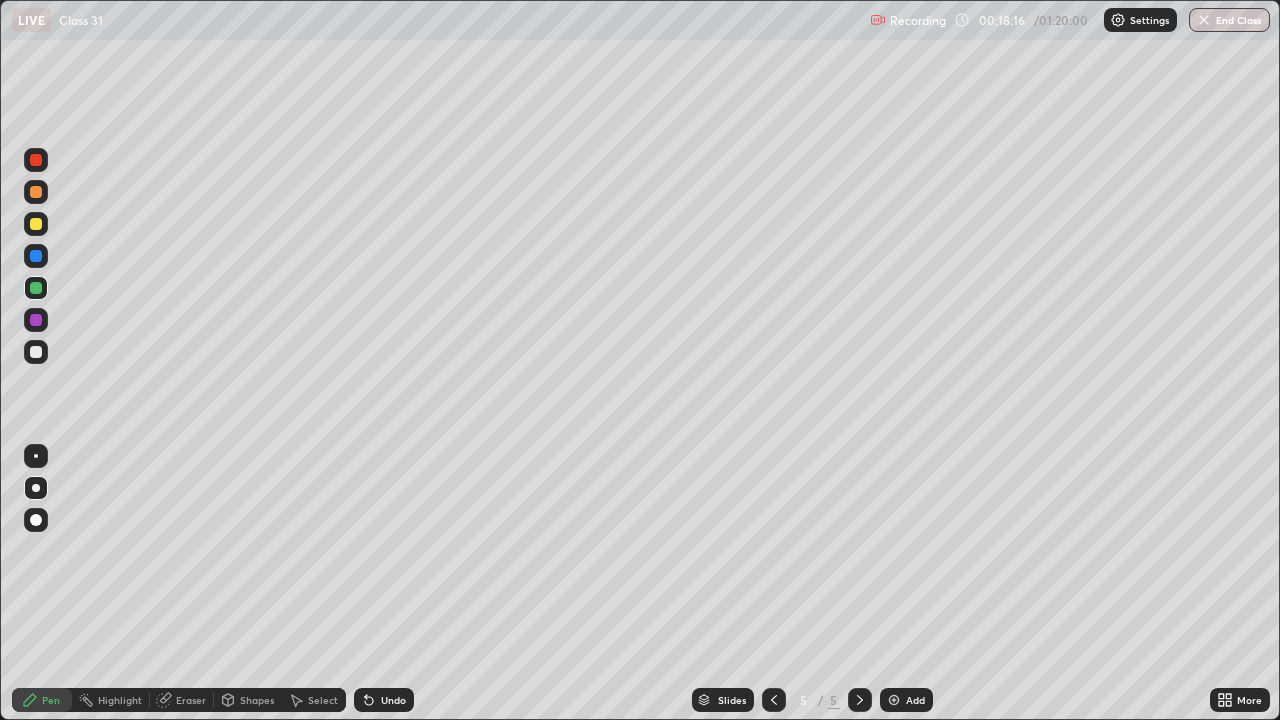 click 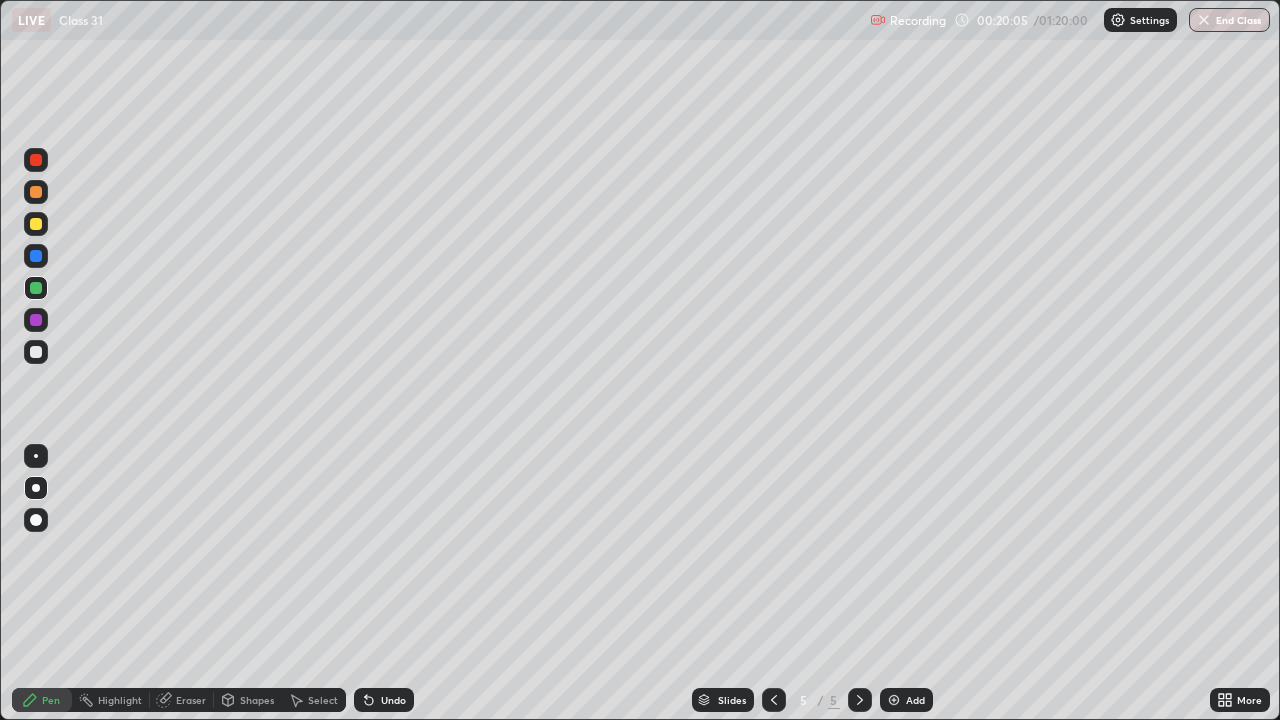 click at bounding box center [36, 224] 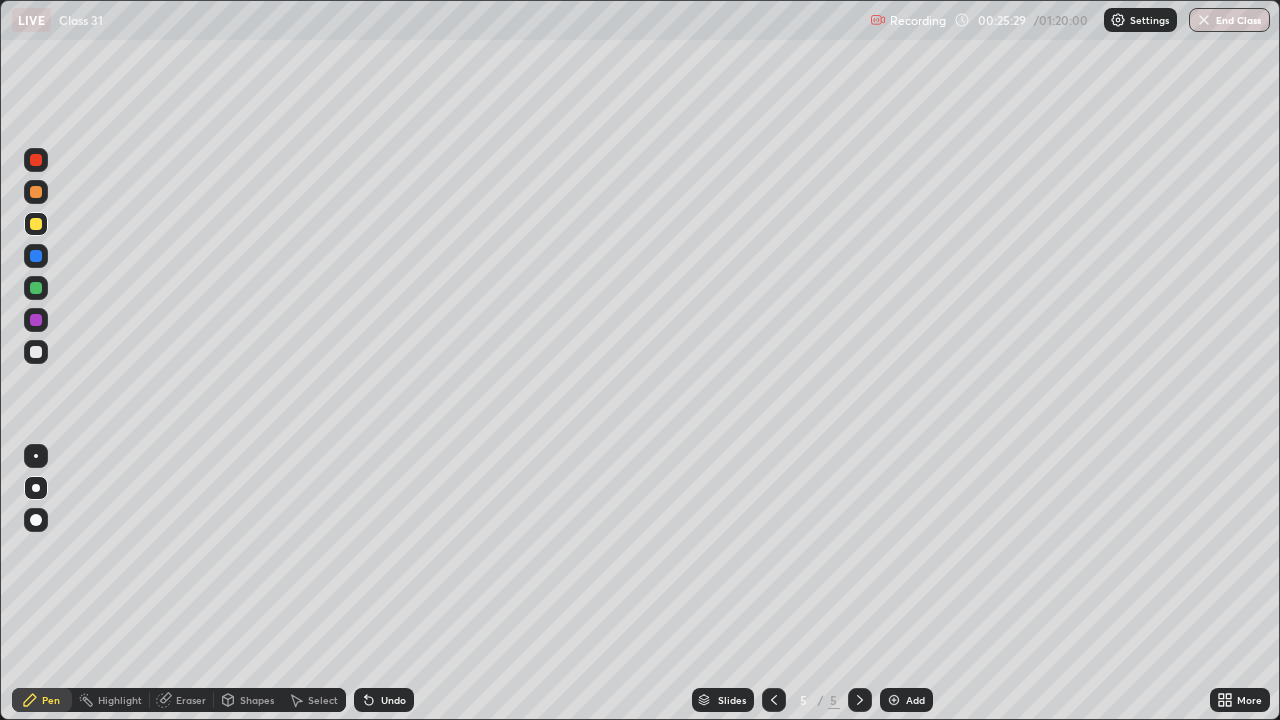 click 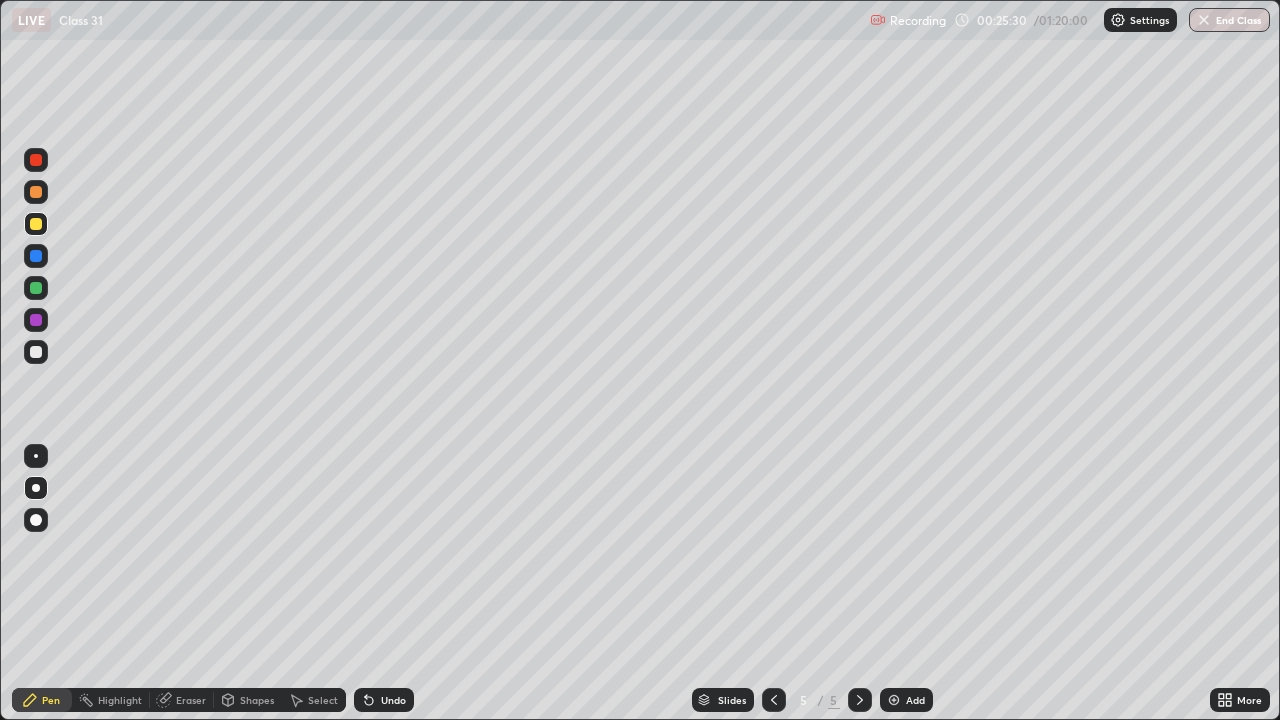 click on "Add" at bounding box center [906, 700] 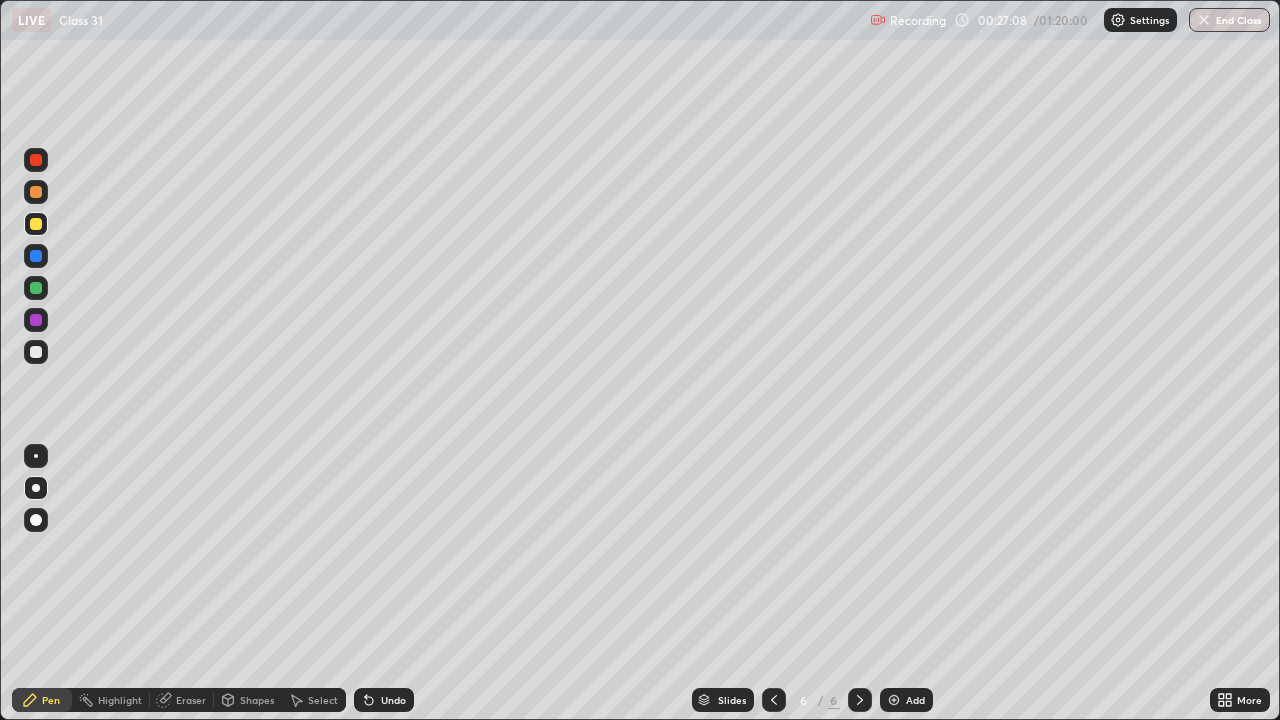 click at bounding box center [36, 352] 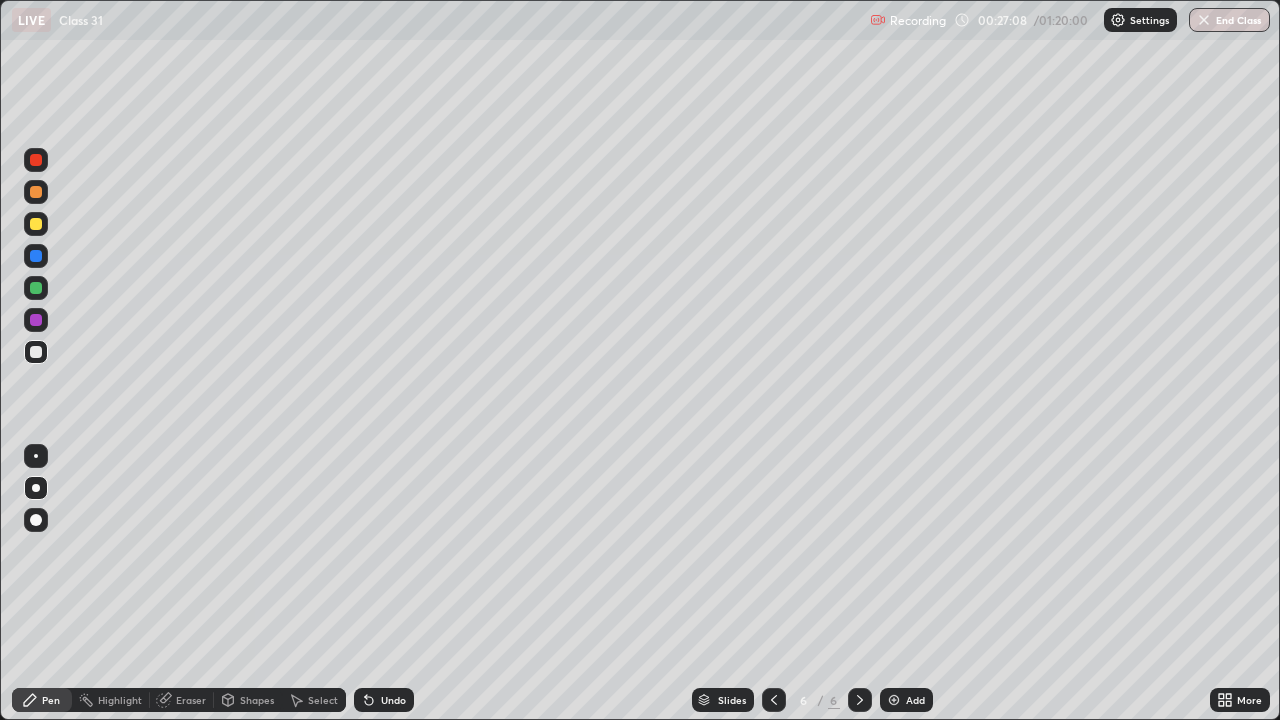 click at bounding box center (36, 352) 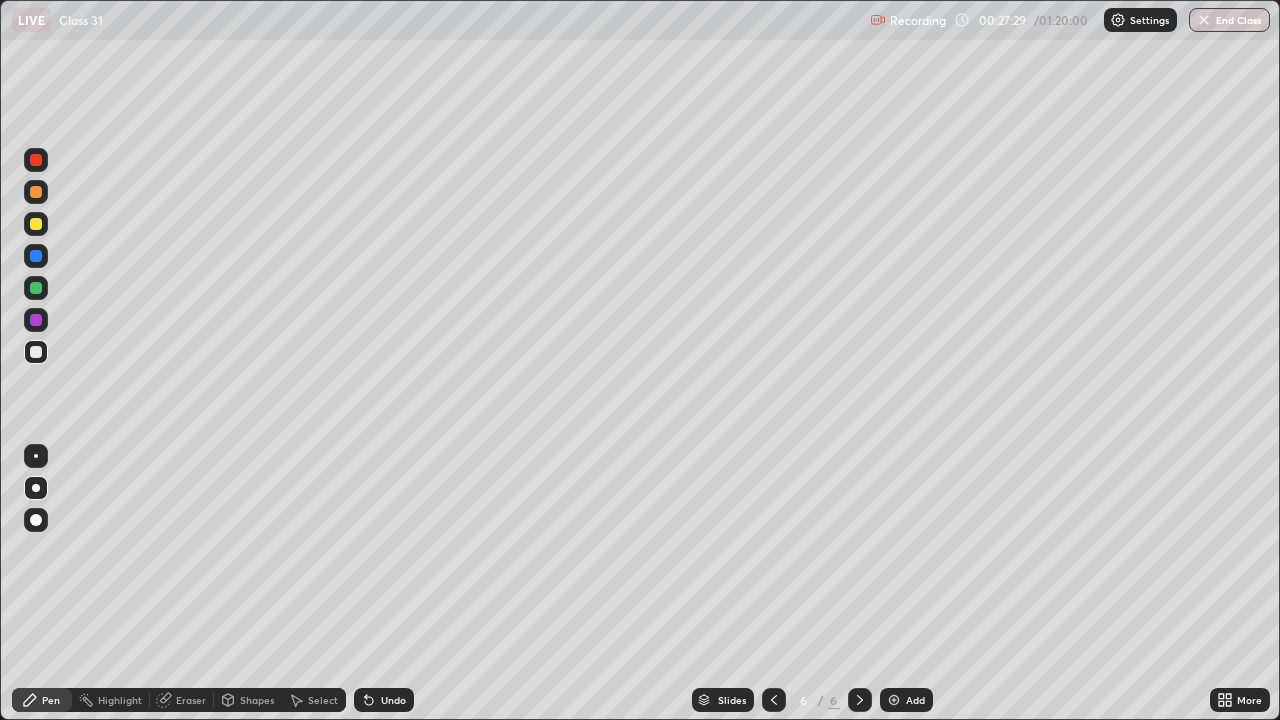 click 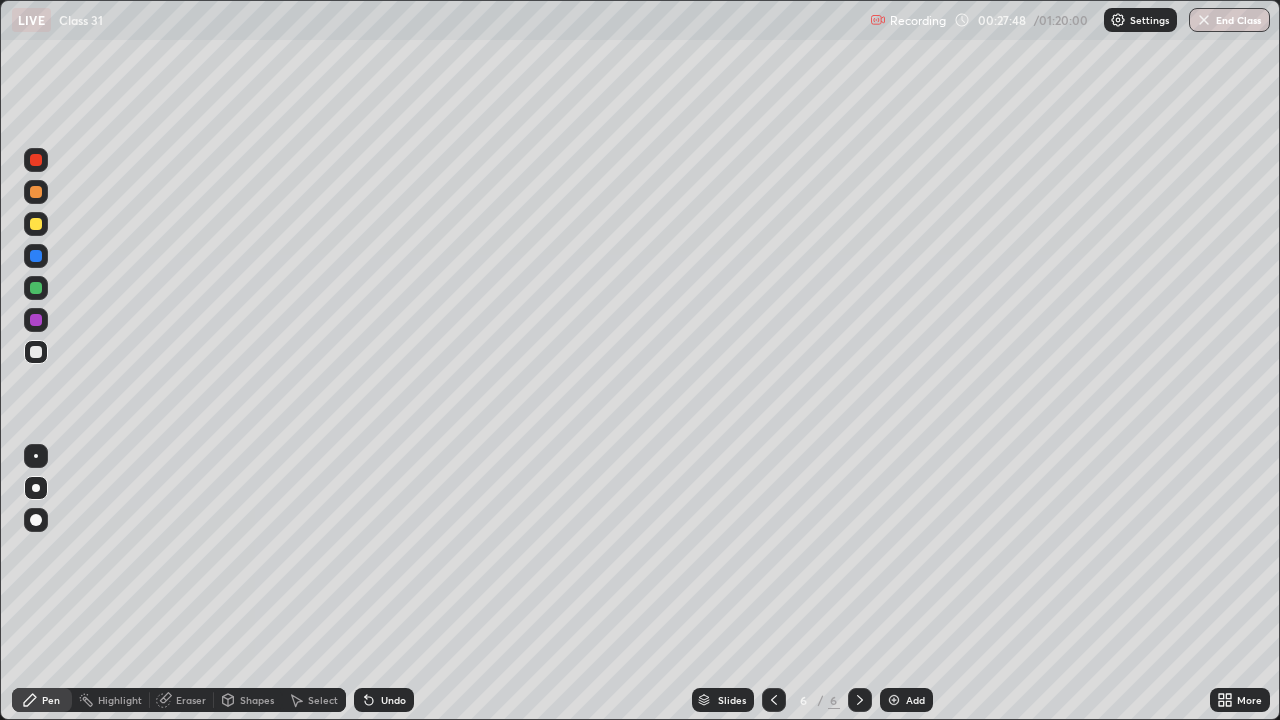 click 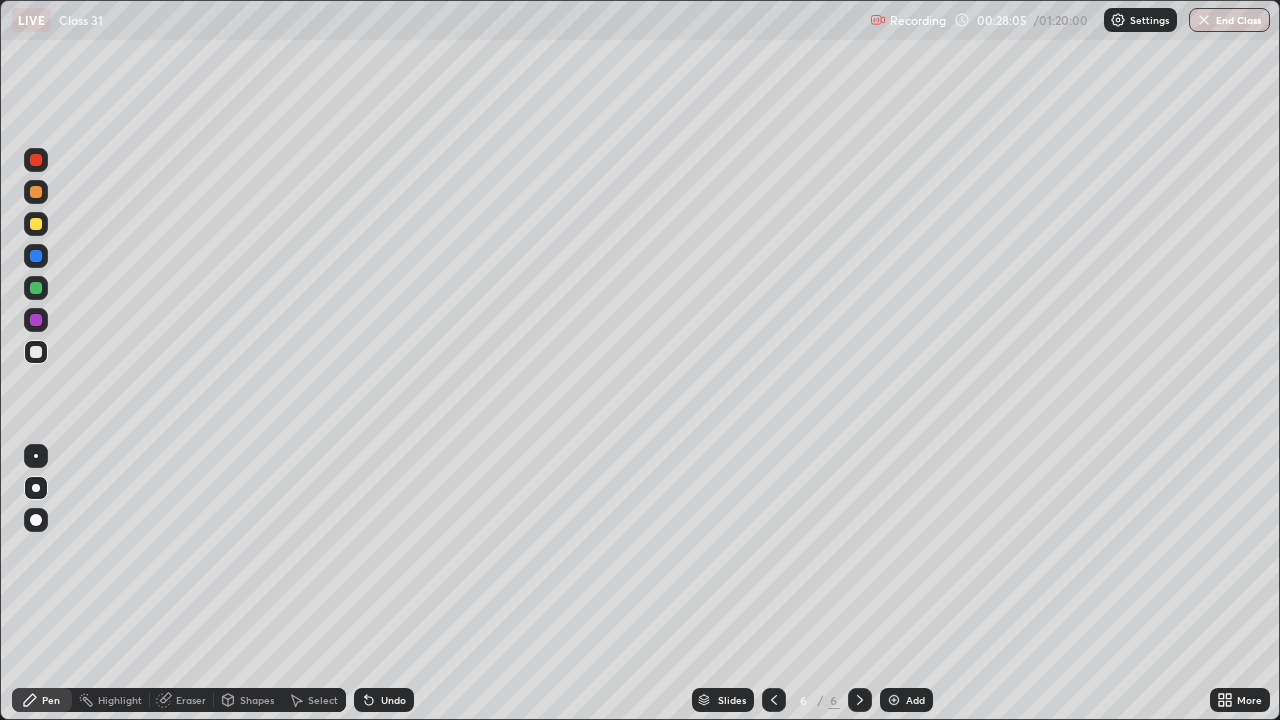 click at bounding box center (36, 320) 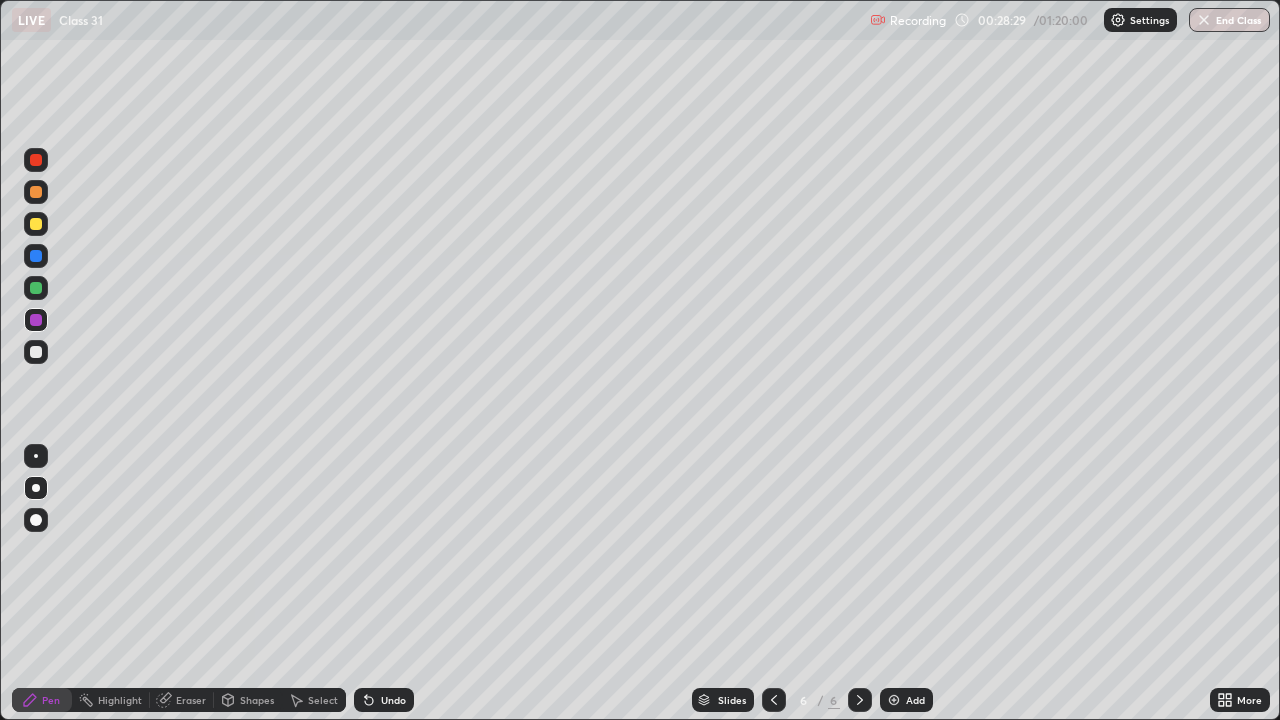 click at bounding box center [36, 288] 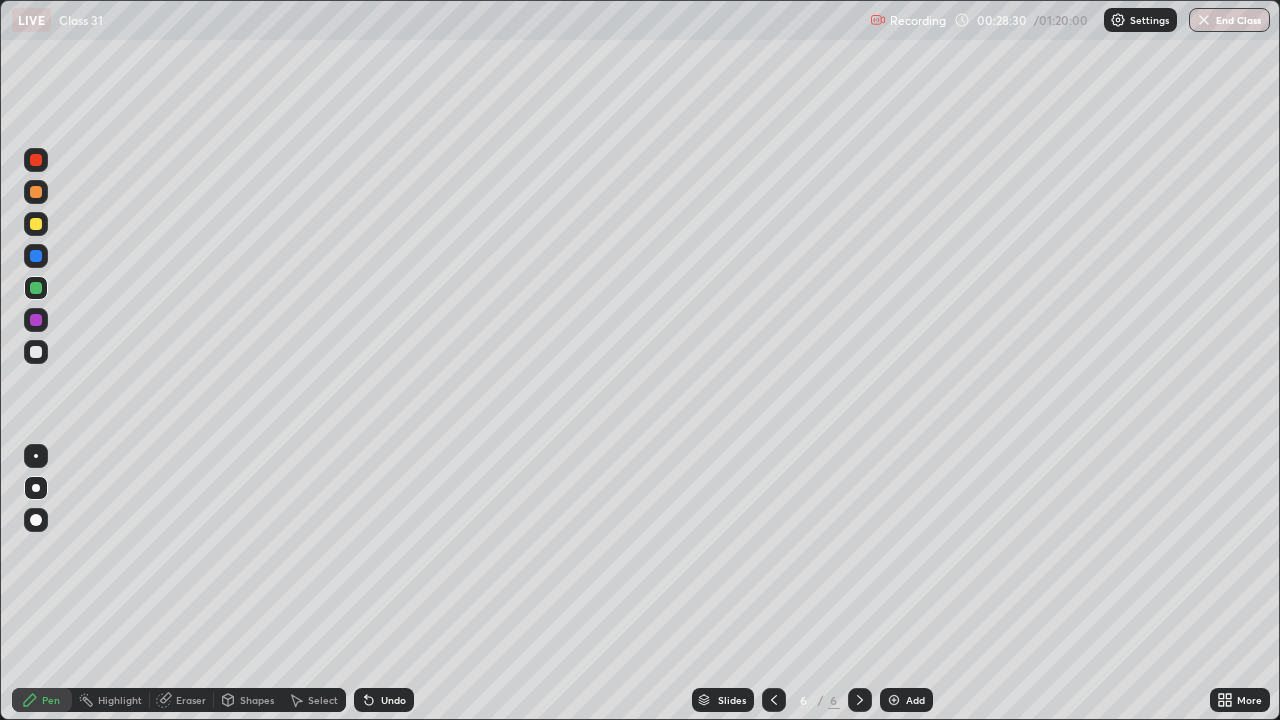 click at bounding box center (36, 352) 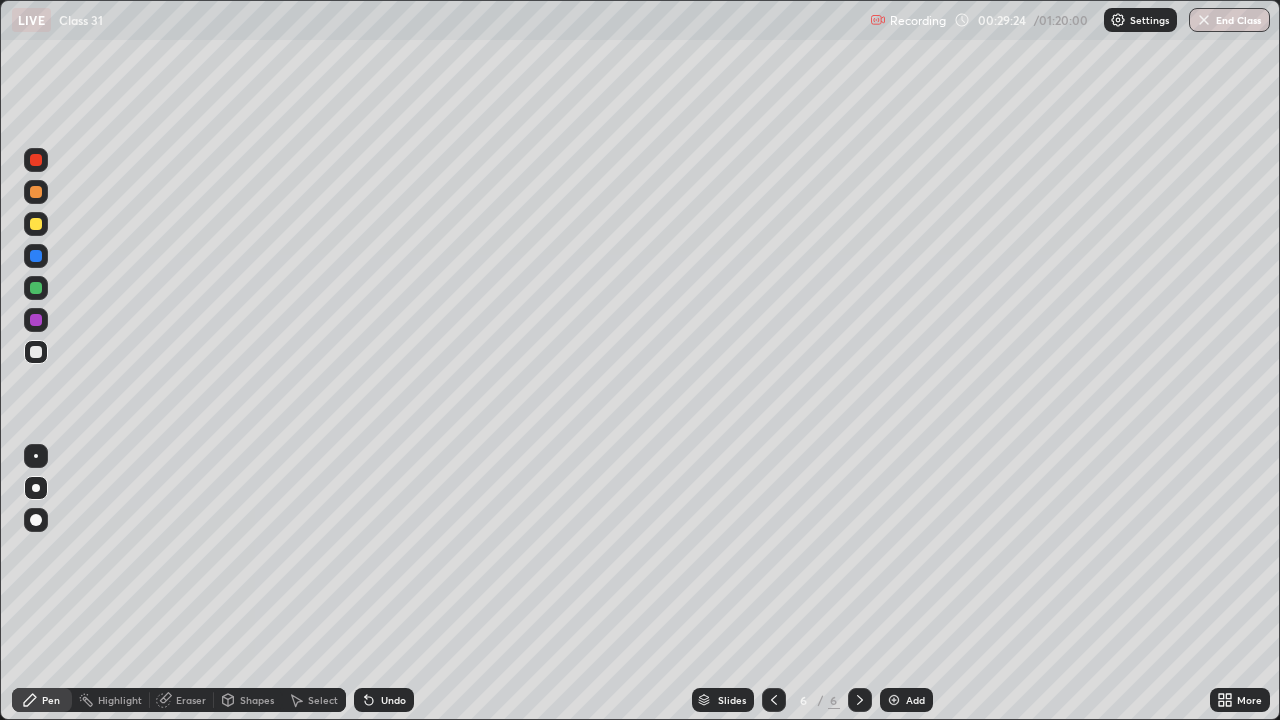 click at bounding box center (36, 224) 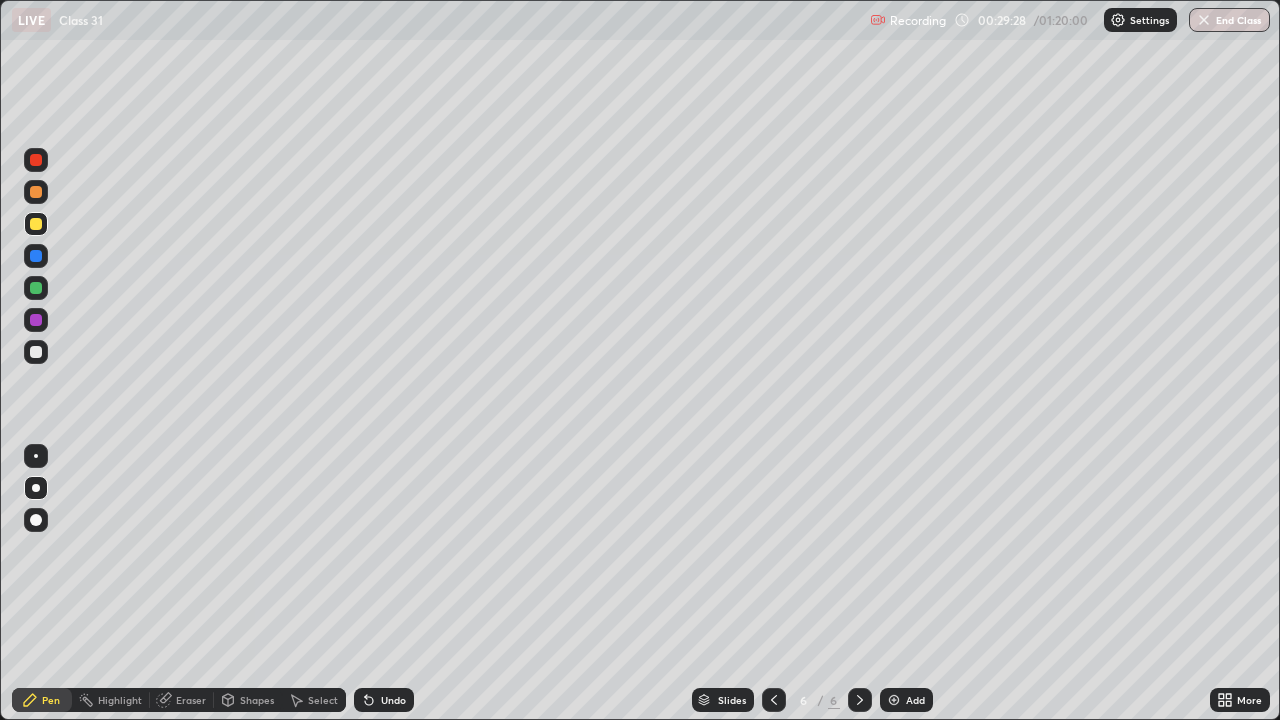 click on "Undo" at bounding box center (393, 700) 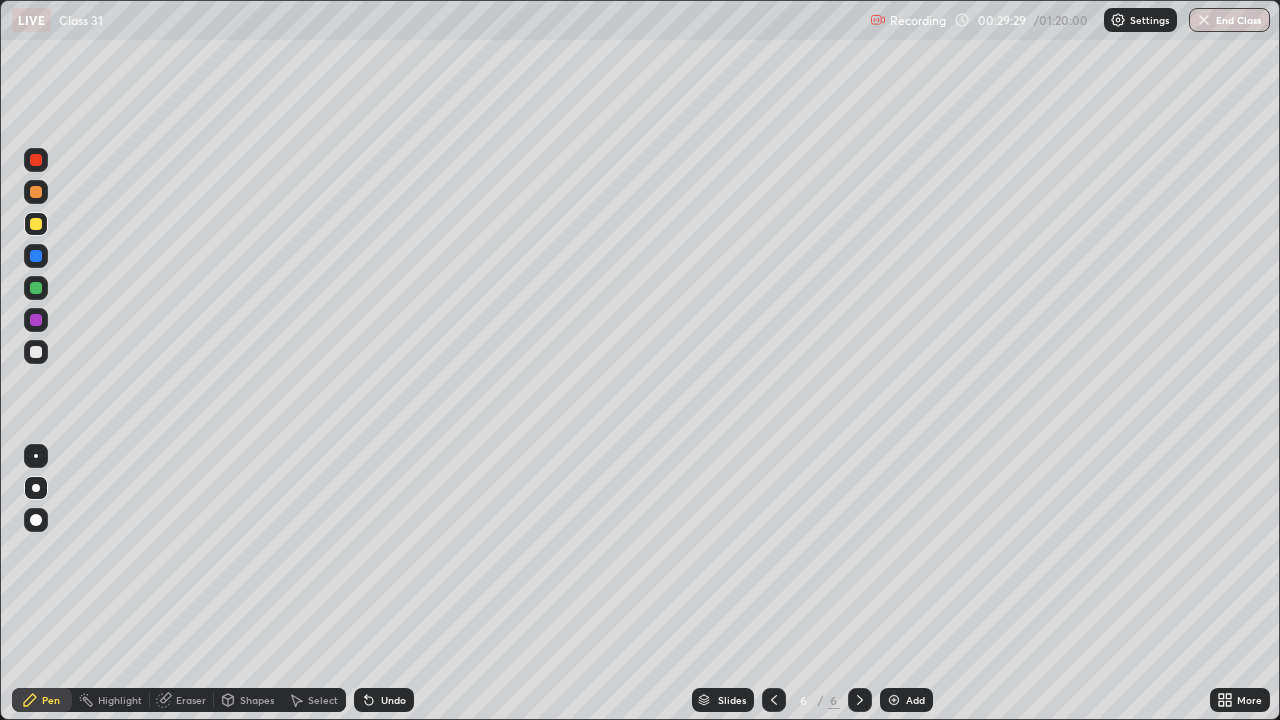 click on "Undo" at bounding box center (384, 700) 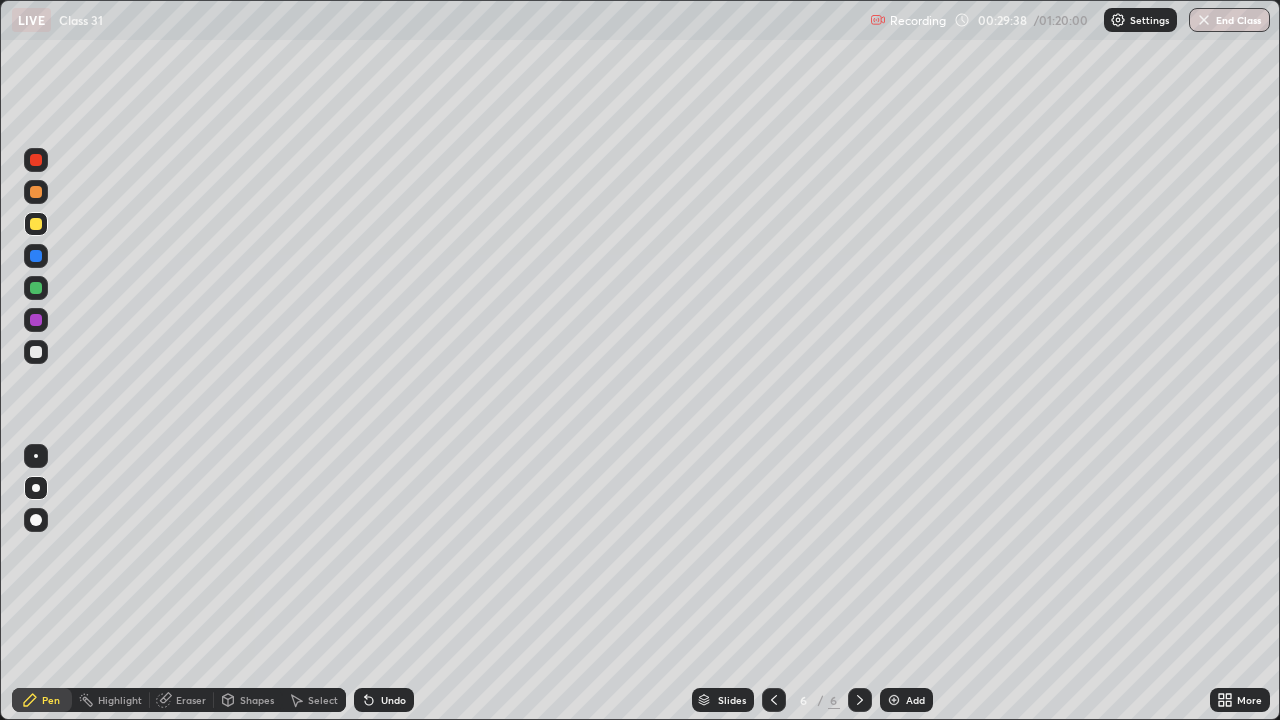 click on "Undo" at bounding box center (384, 700) 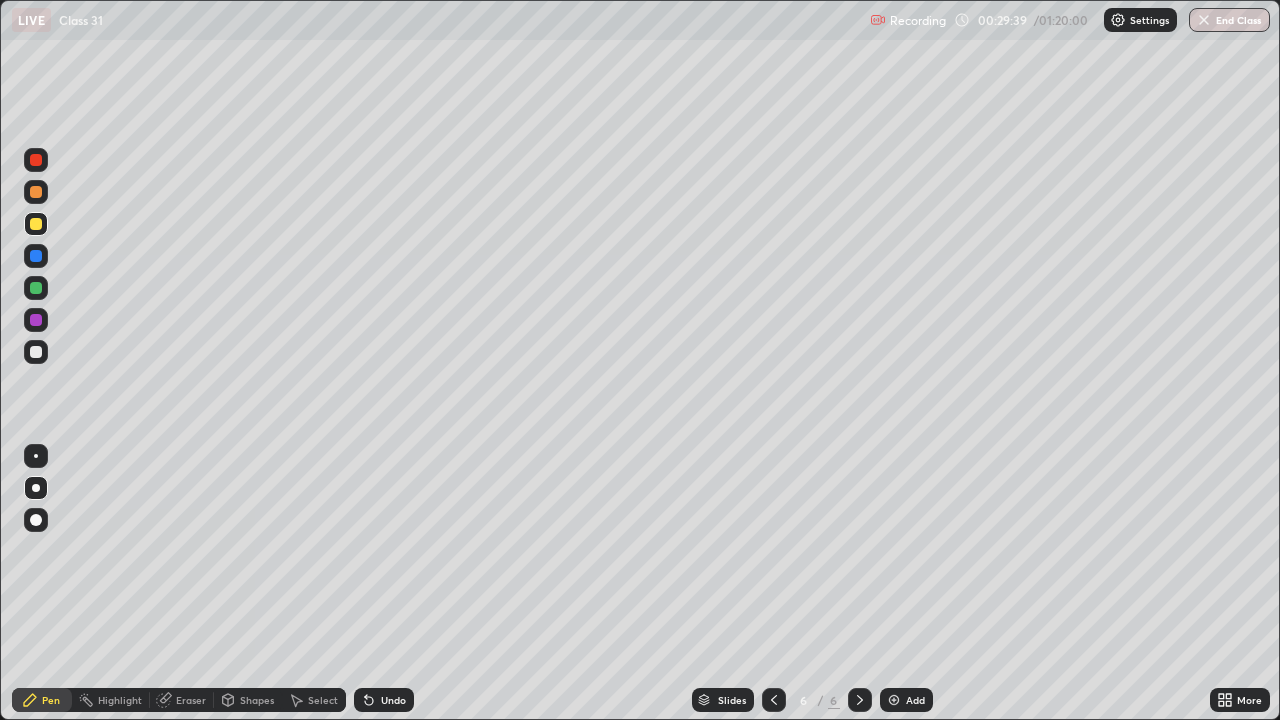 click on "Undo" at bounding box center [384, 700] 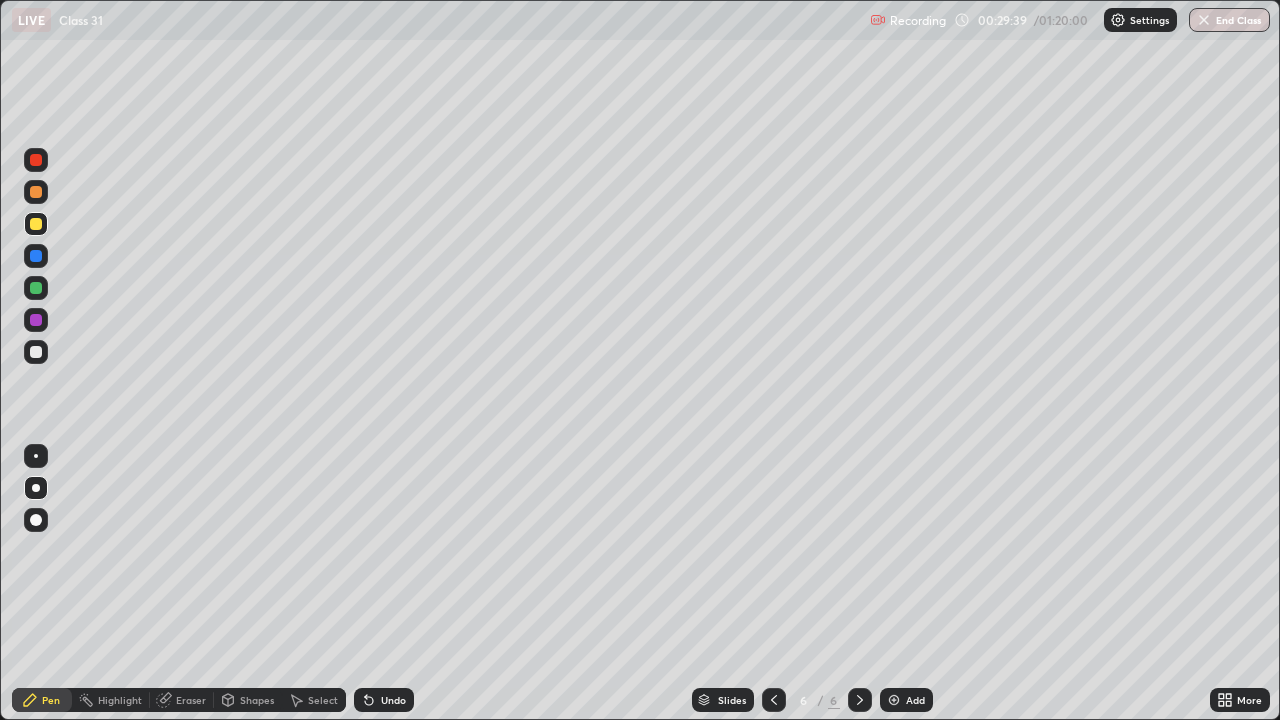 click on "Undo" at bounding box center [384, 700] 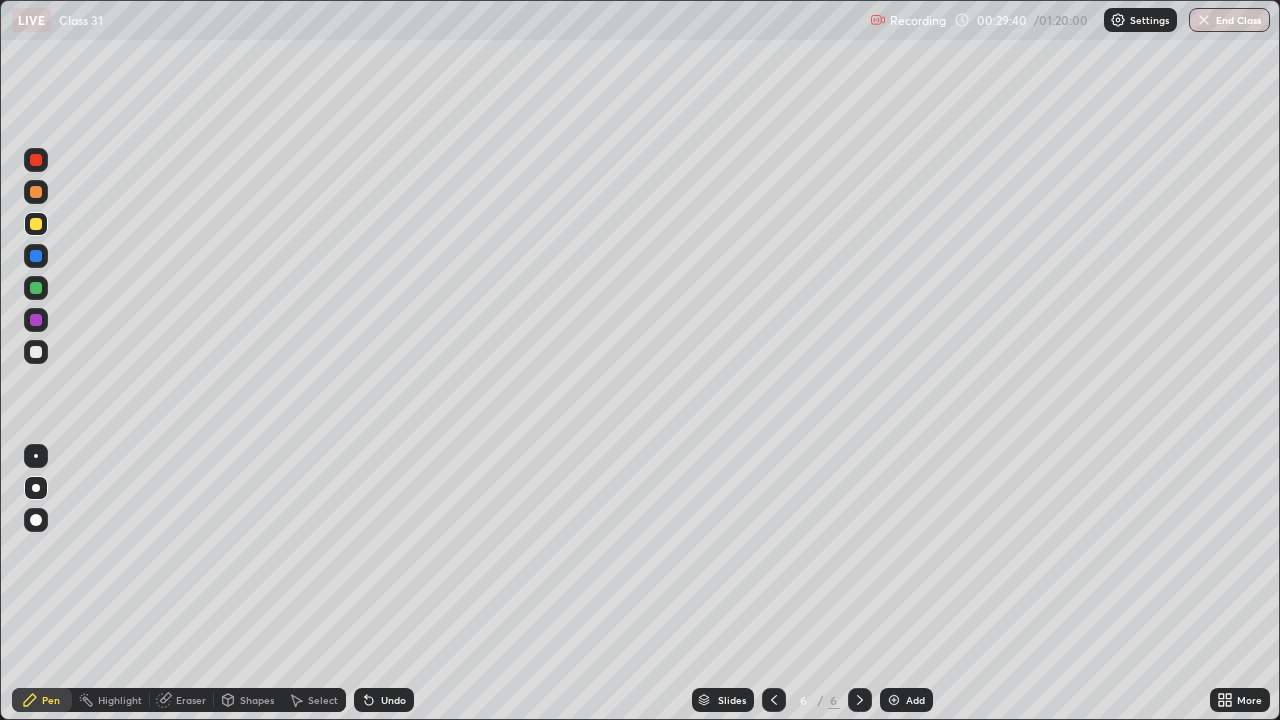 click on "Undo" at bounding box center (393, 700) 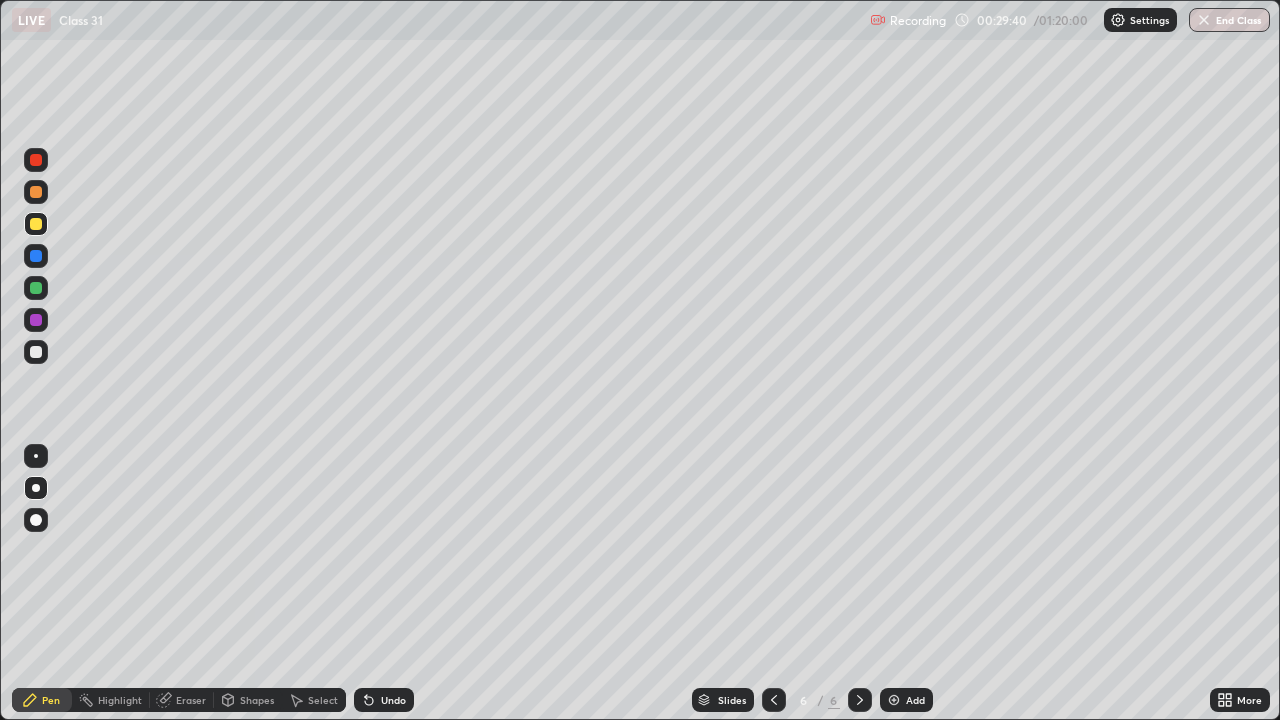 click on "Undo" at bounding box center [393, 700] 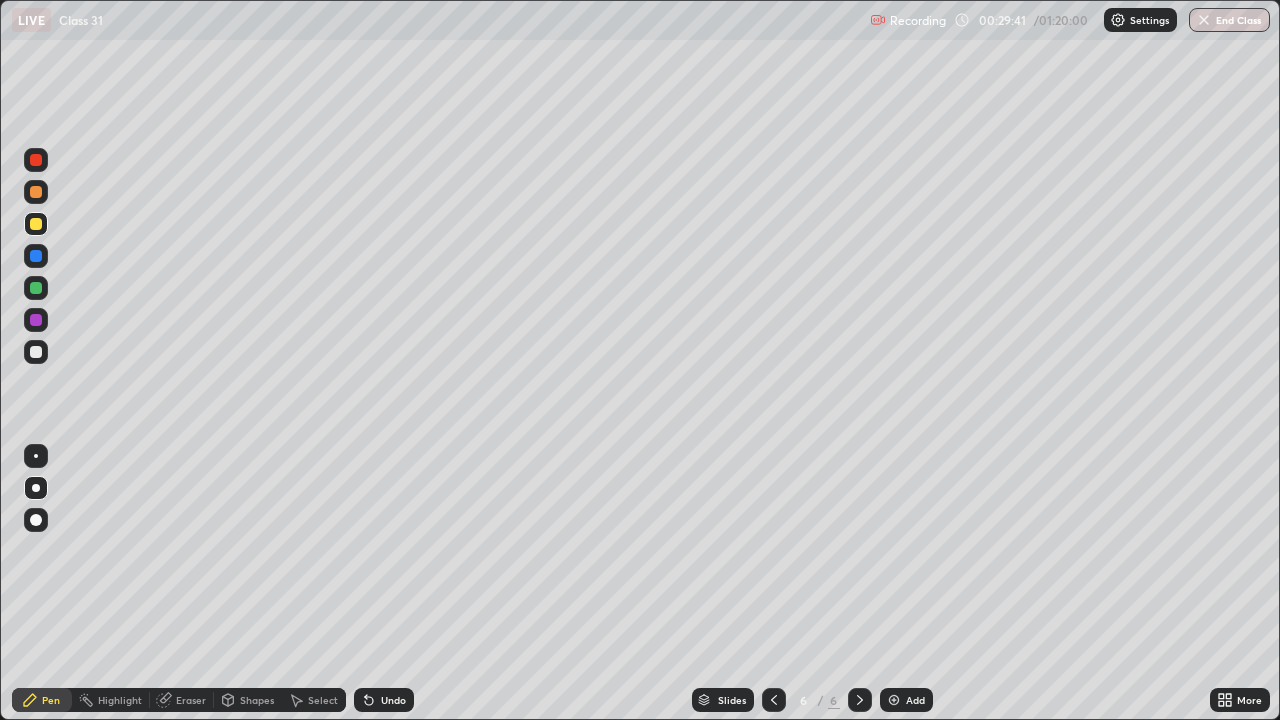 click on "Undo" at bounding box center [393, 700] 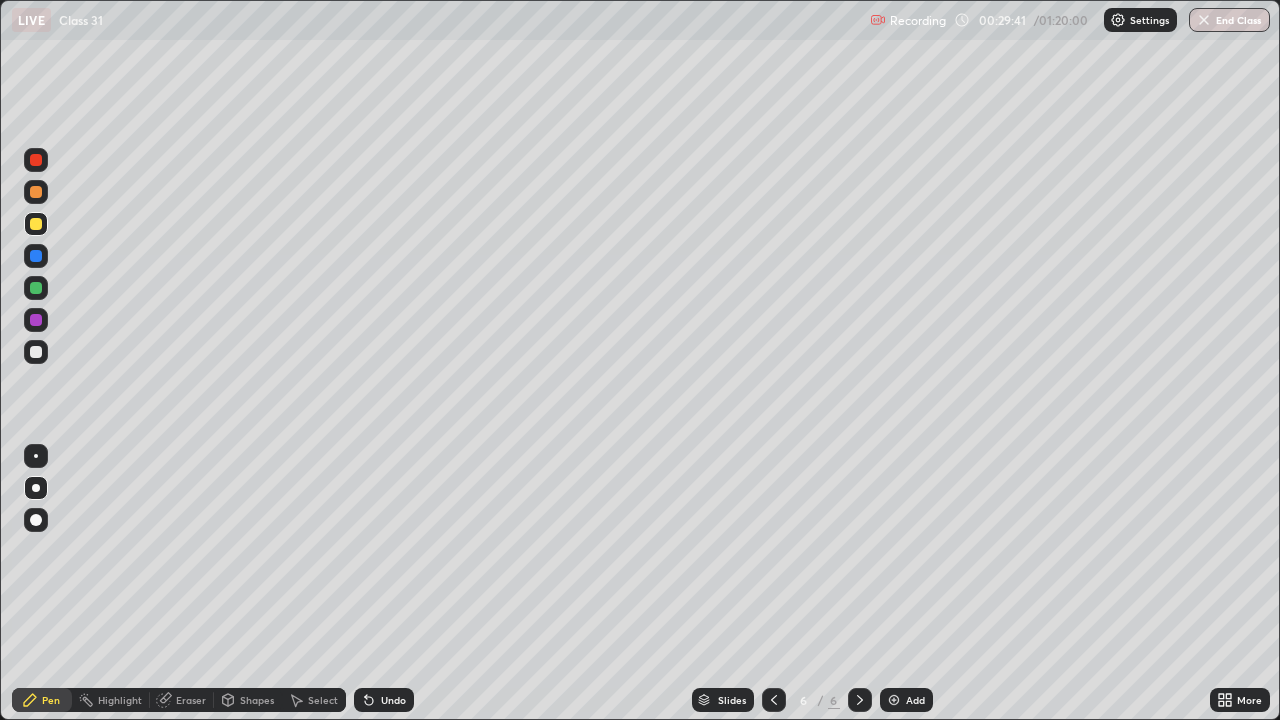 click on "Undo" at bounding box center (393, 700) 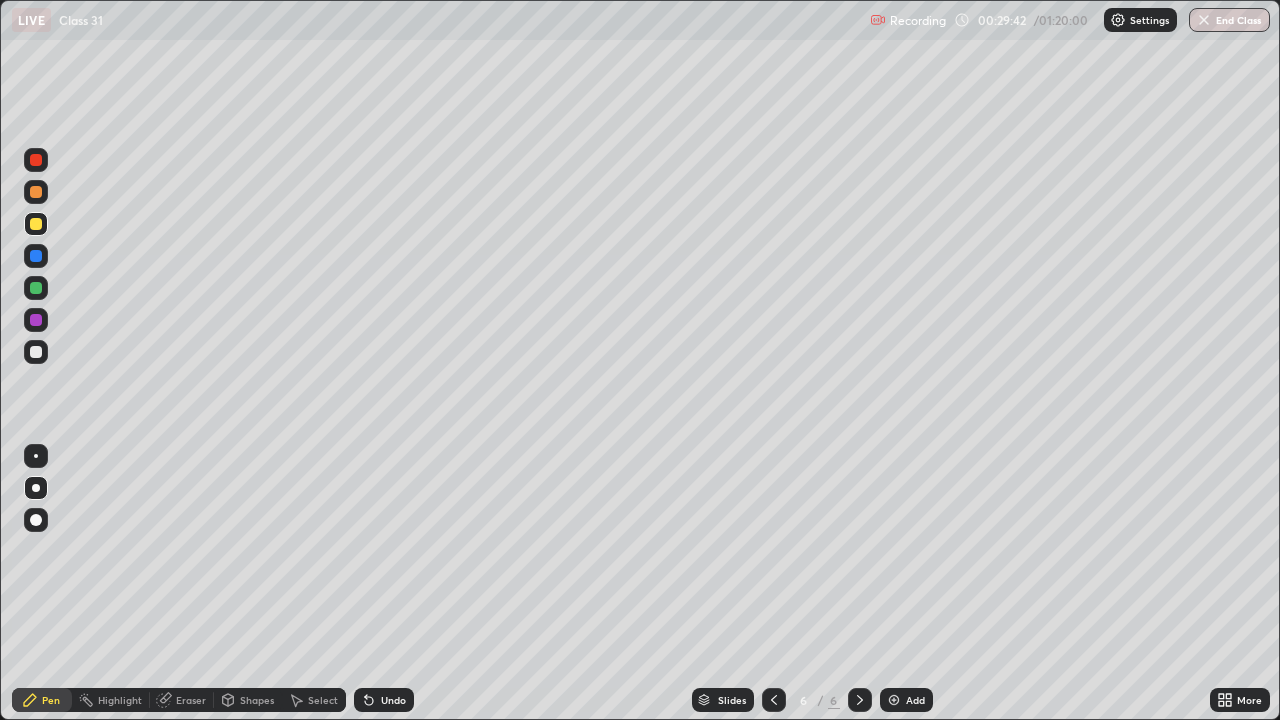 click on "Undo" at bounding box center (393, 700) 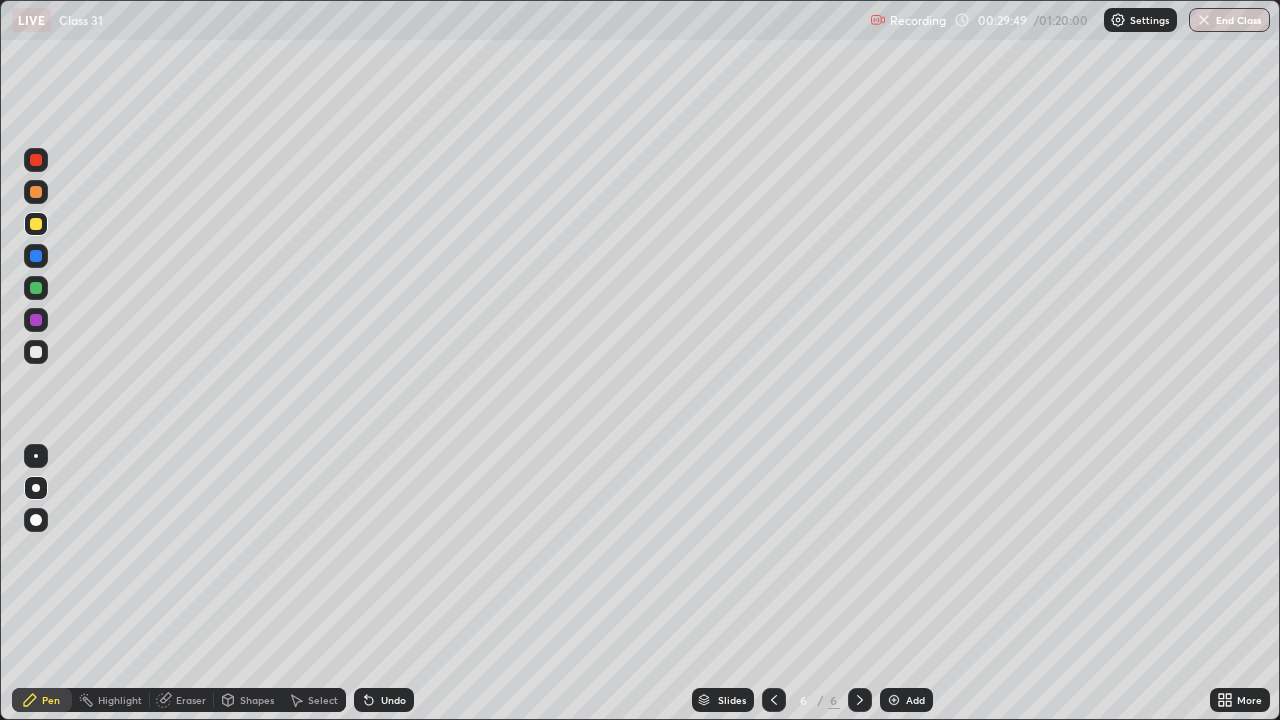 click on "Undo" at bounding box center (384, 700) 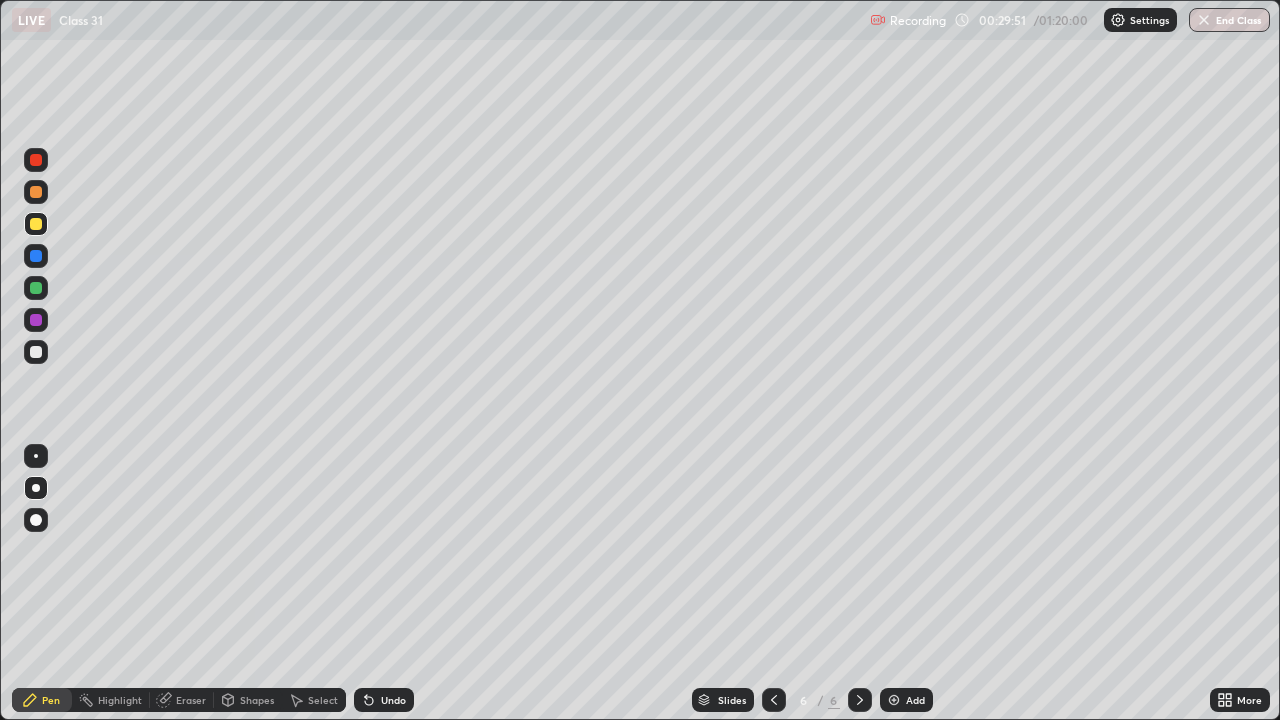 click at bounding box center (36, 320) 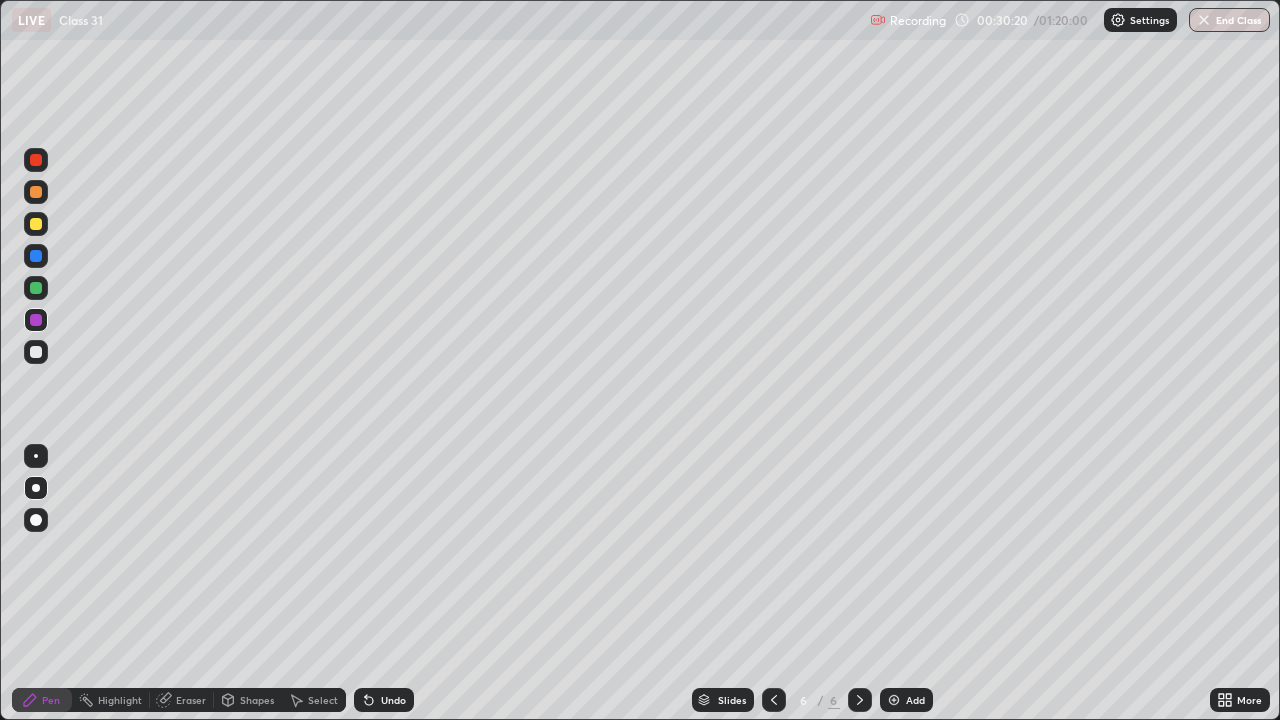 click at bounding box center [36, 256] 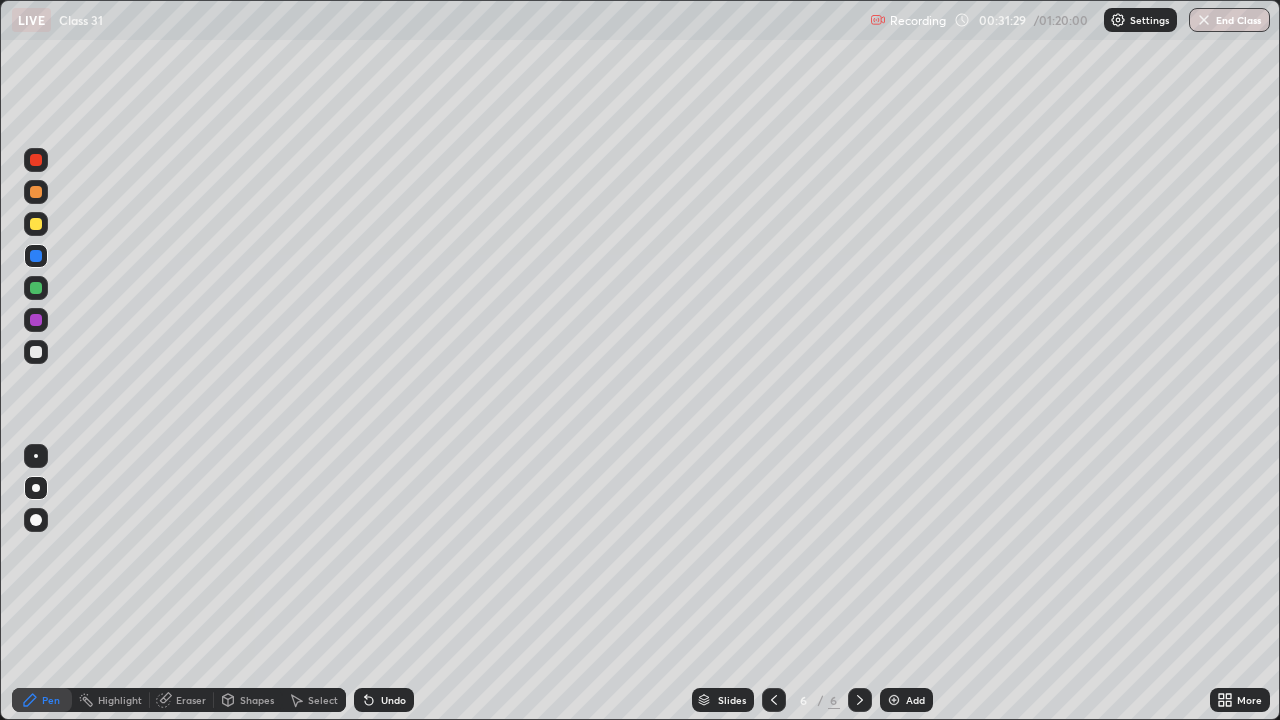 click on "Eraser" at bounding box center [191, 700] 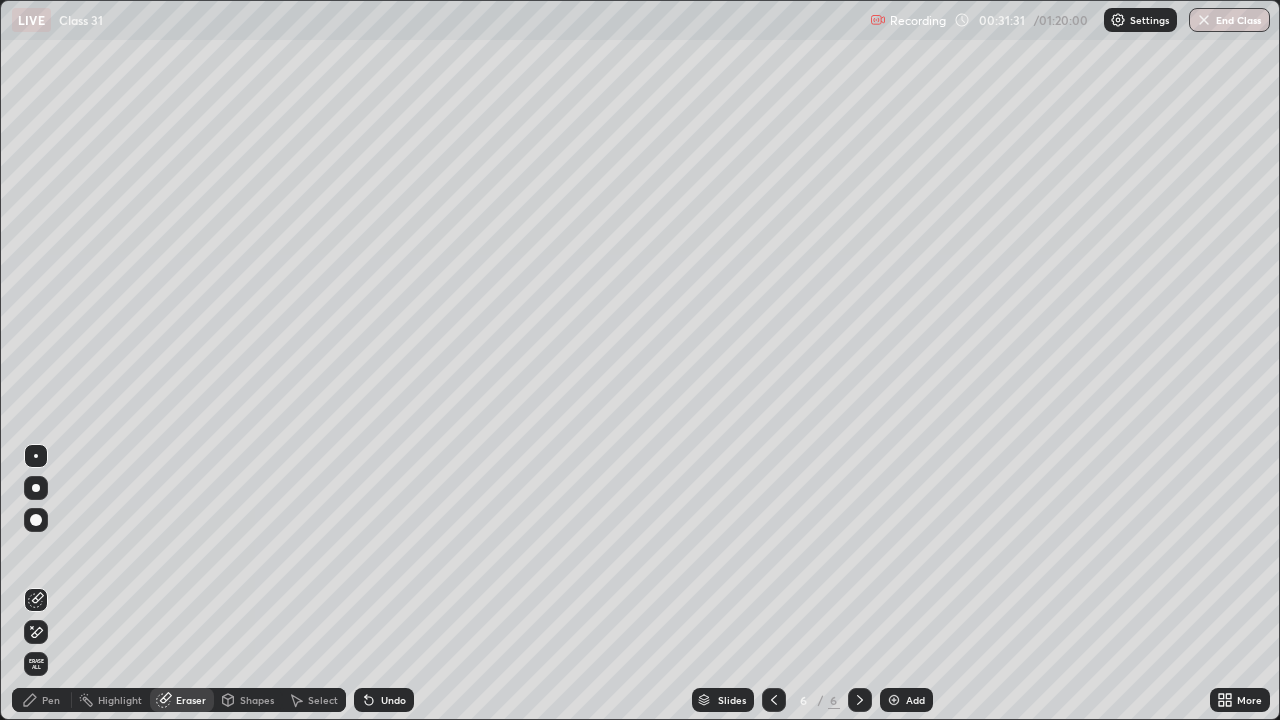 click at bounding box center (36, 520) 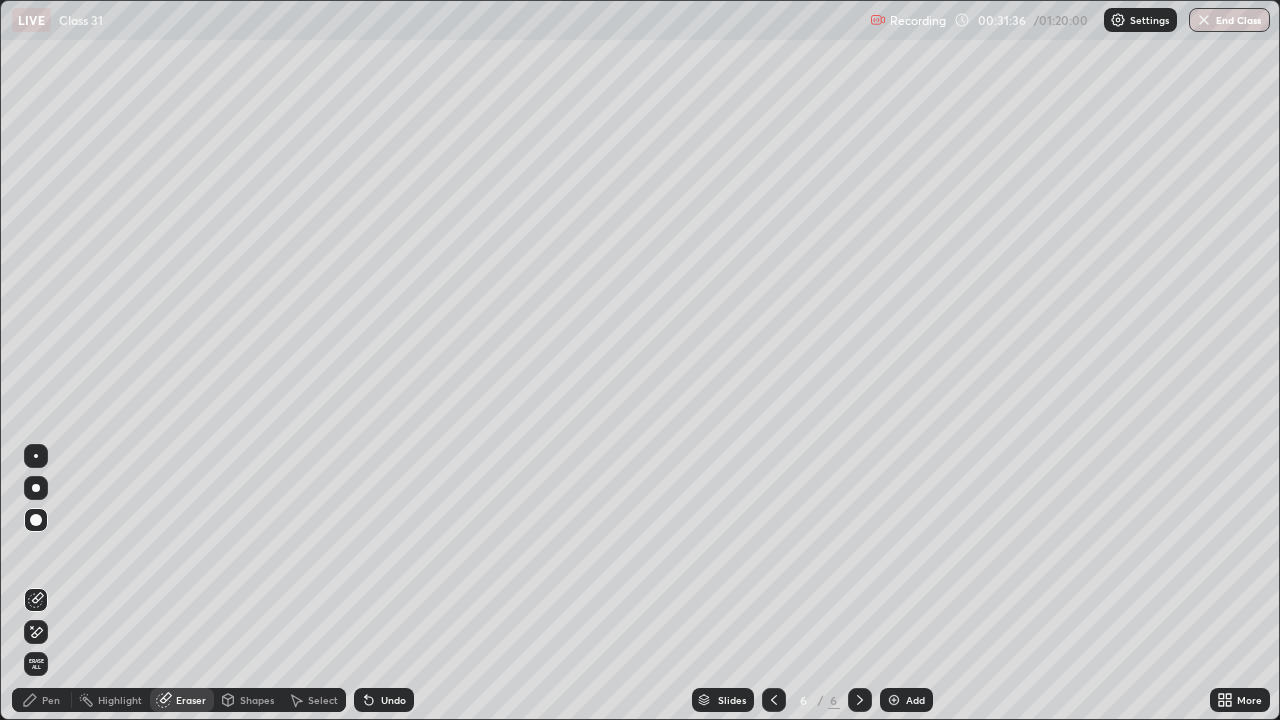 click on "Pen" at bounding box center [42, 700] 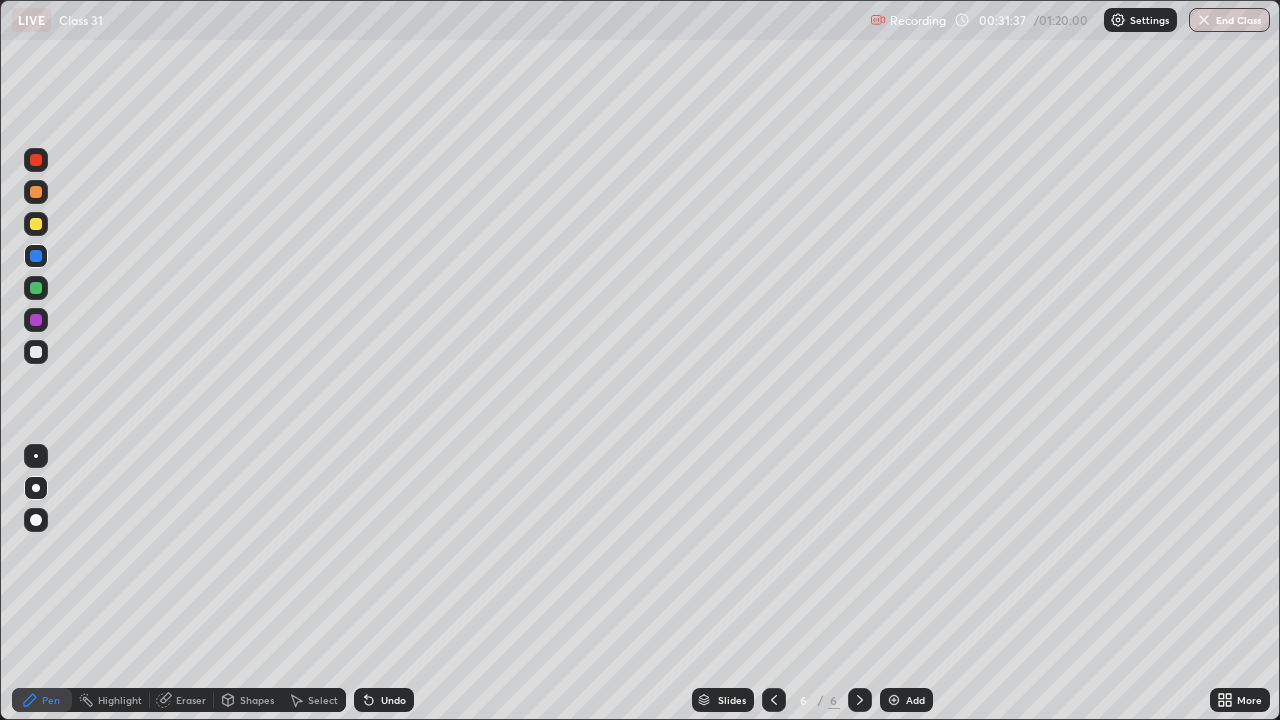 click at bounding box center (36, 352) 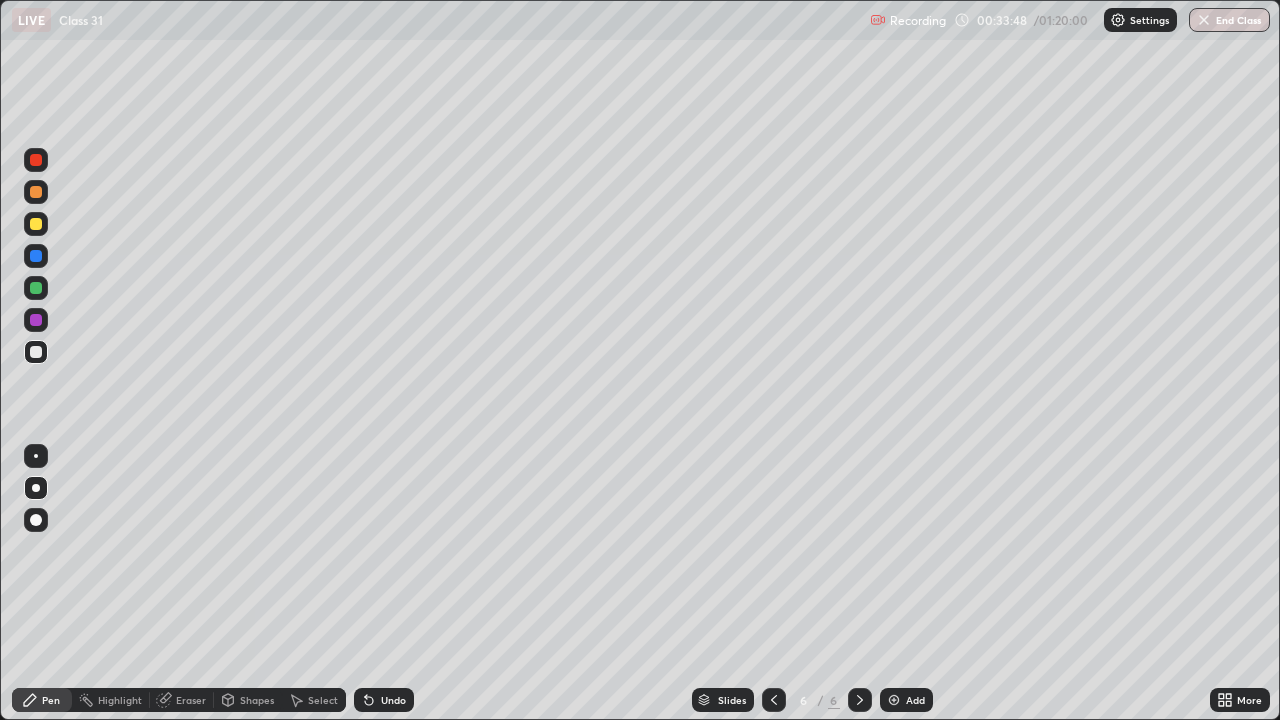 click at bounding box center (36, 224) 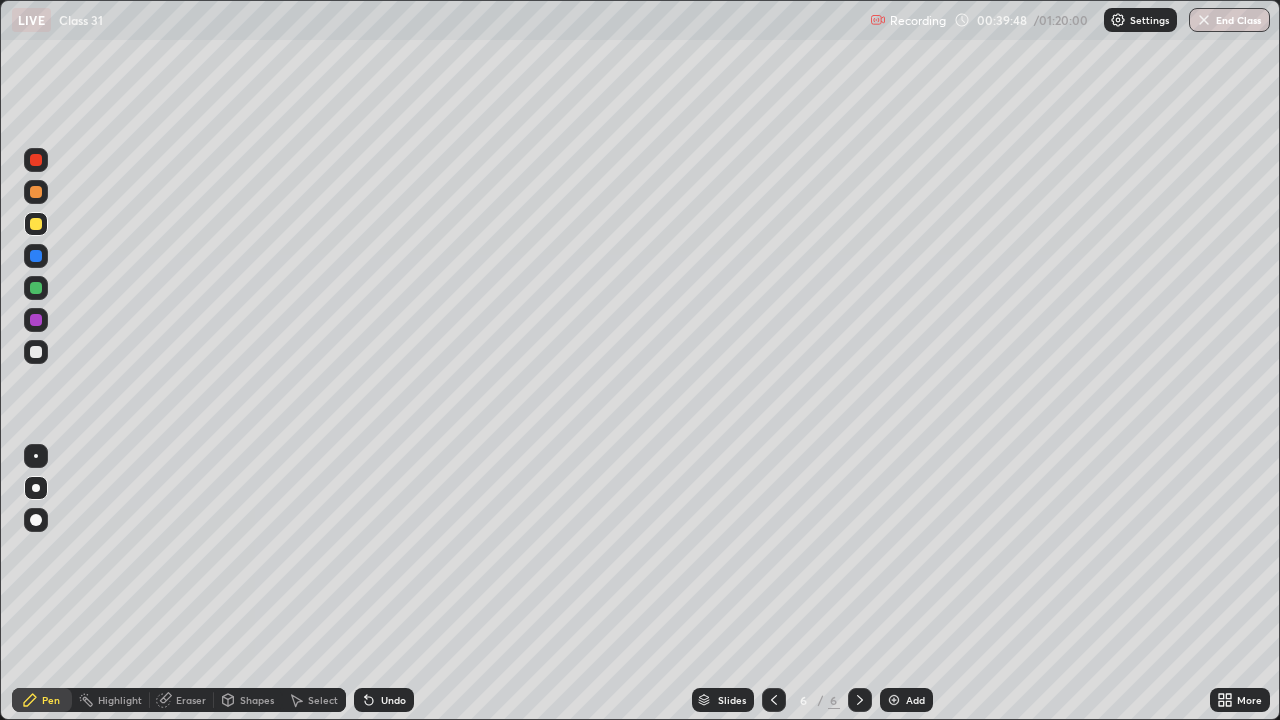 click at bounding box center (36, 352) 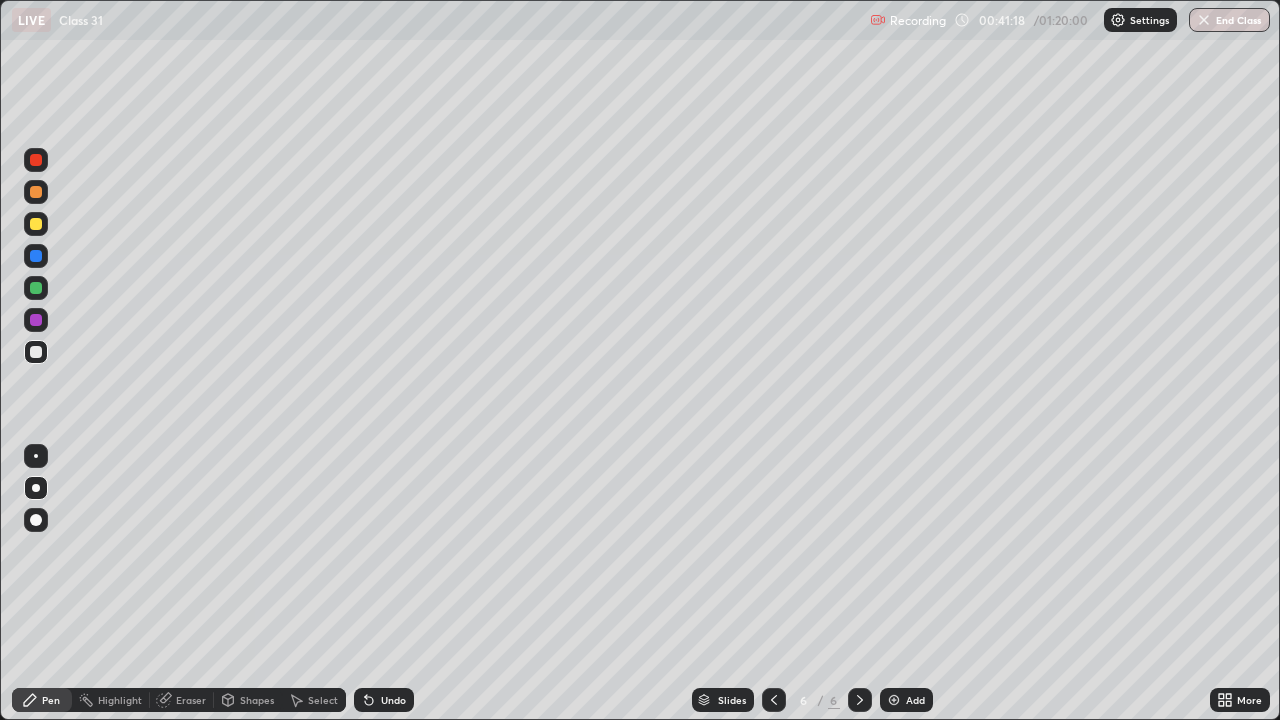 click on "Add" at bounding box center [906, 700] 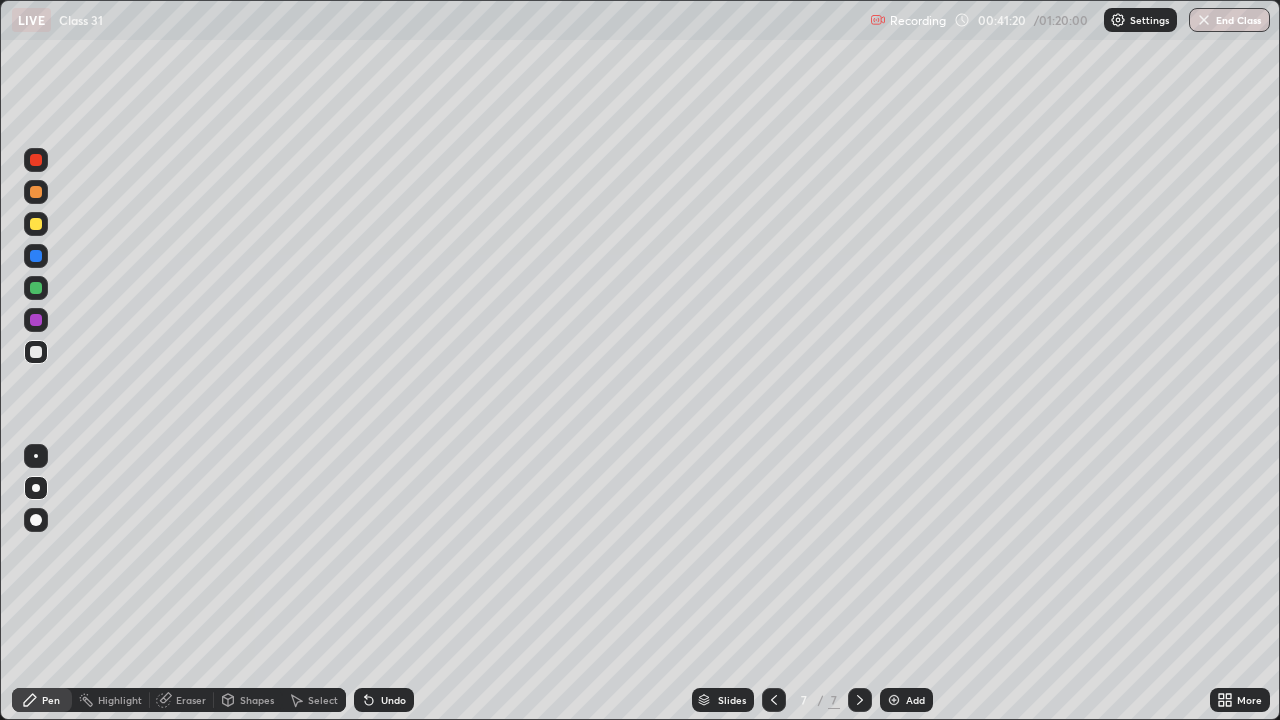 click at bounding box center (36, 224) 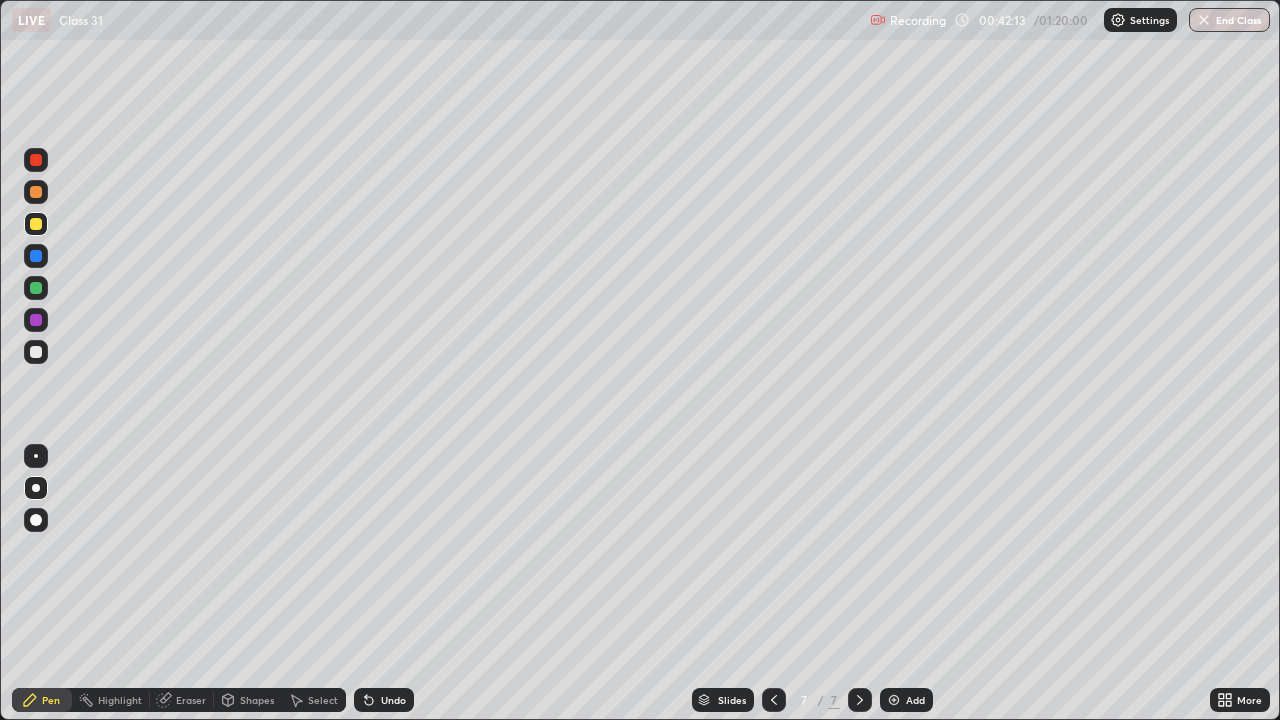 click at bounding box center [36, 352] 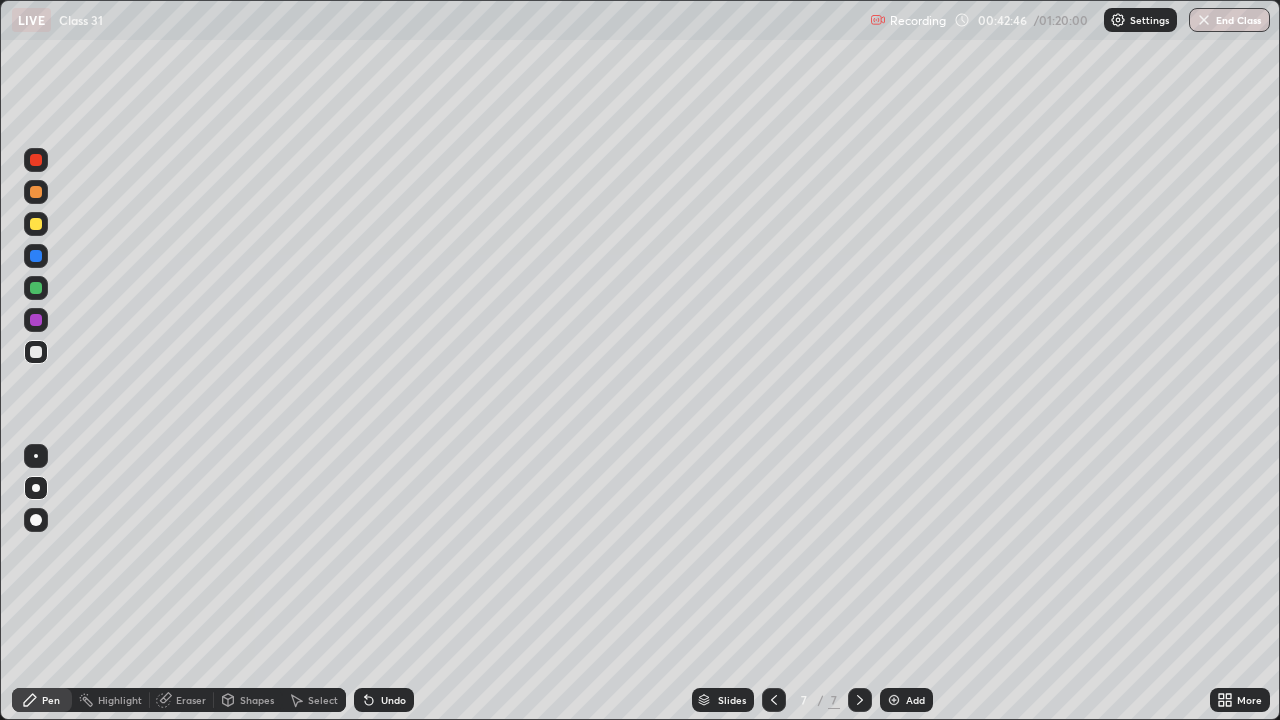 click at bounding box center (36, 192) 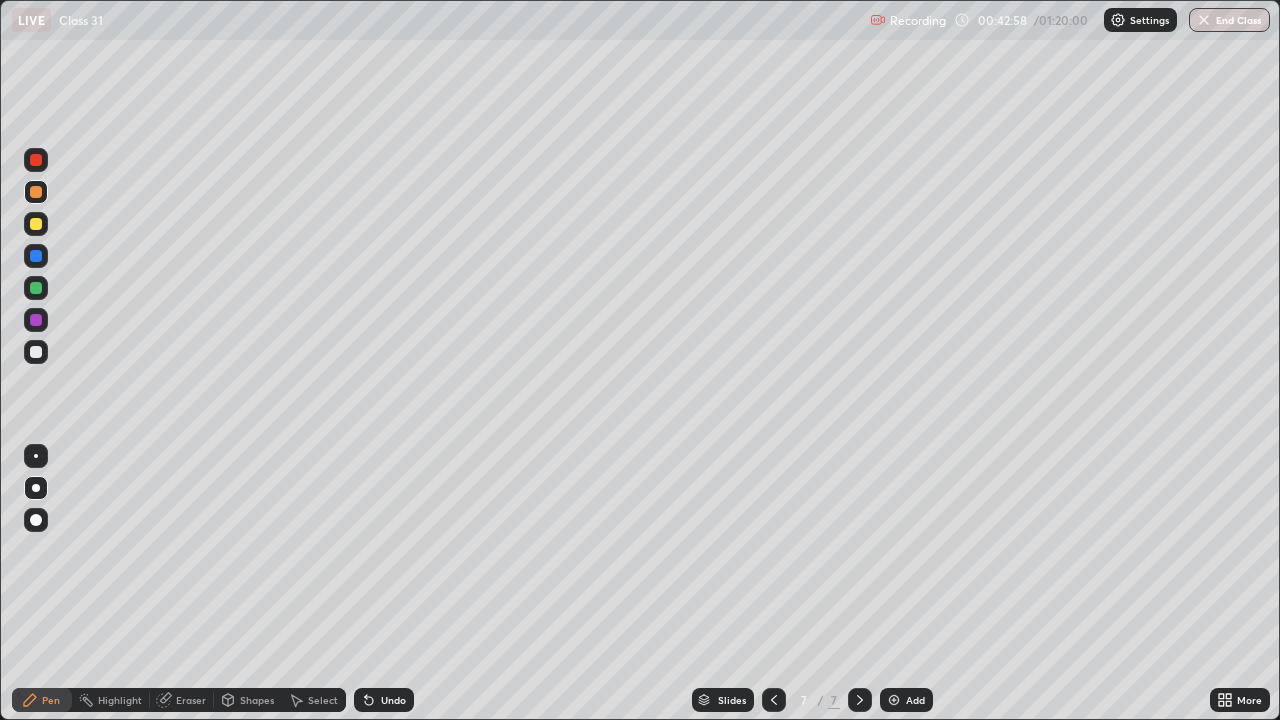 click at bounding box center [36, 288] 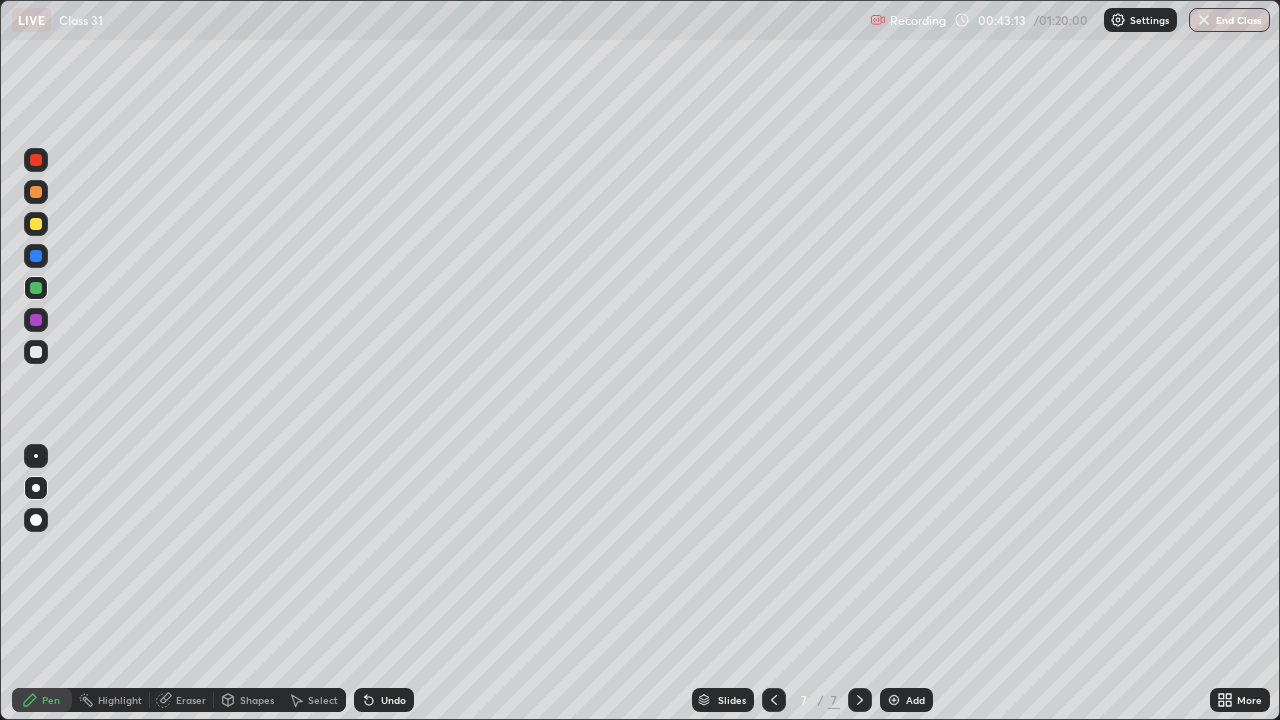 click on "Undo" at bounding box center [384, 700] 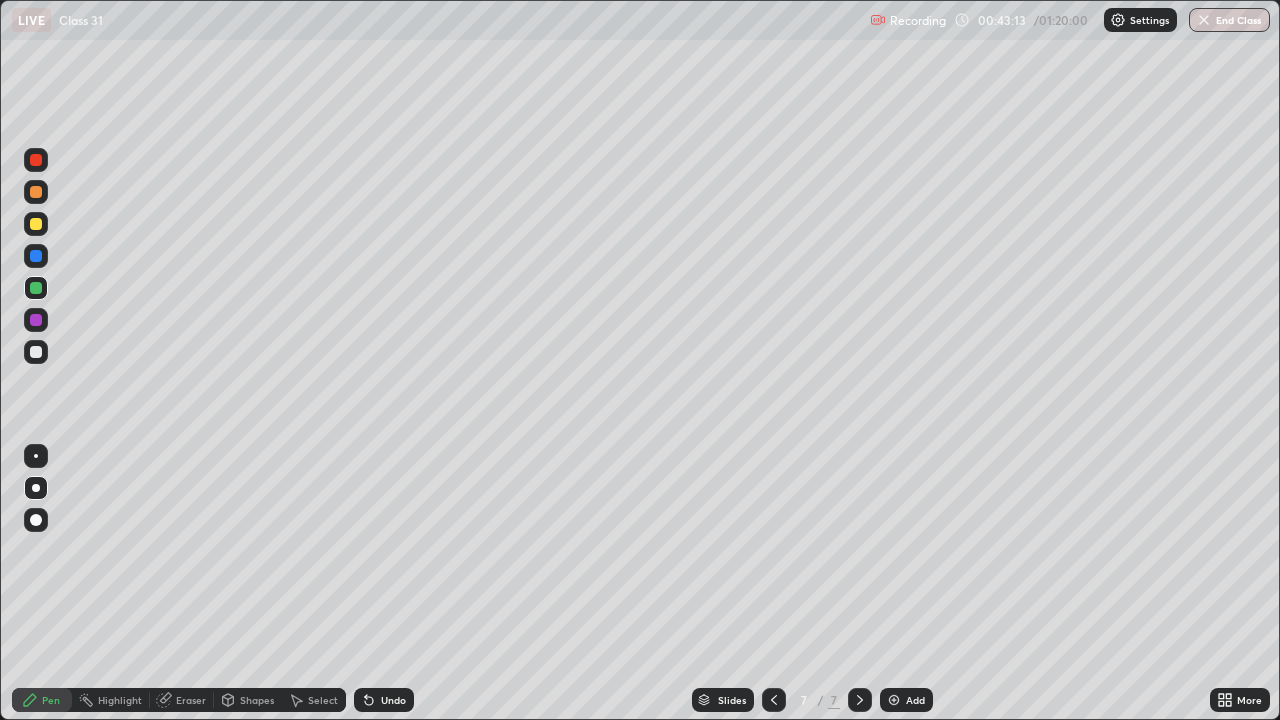 click on "Undo" at bounding box center [393, 700] 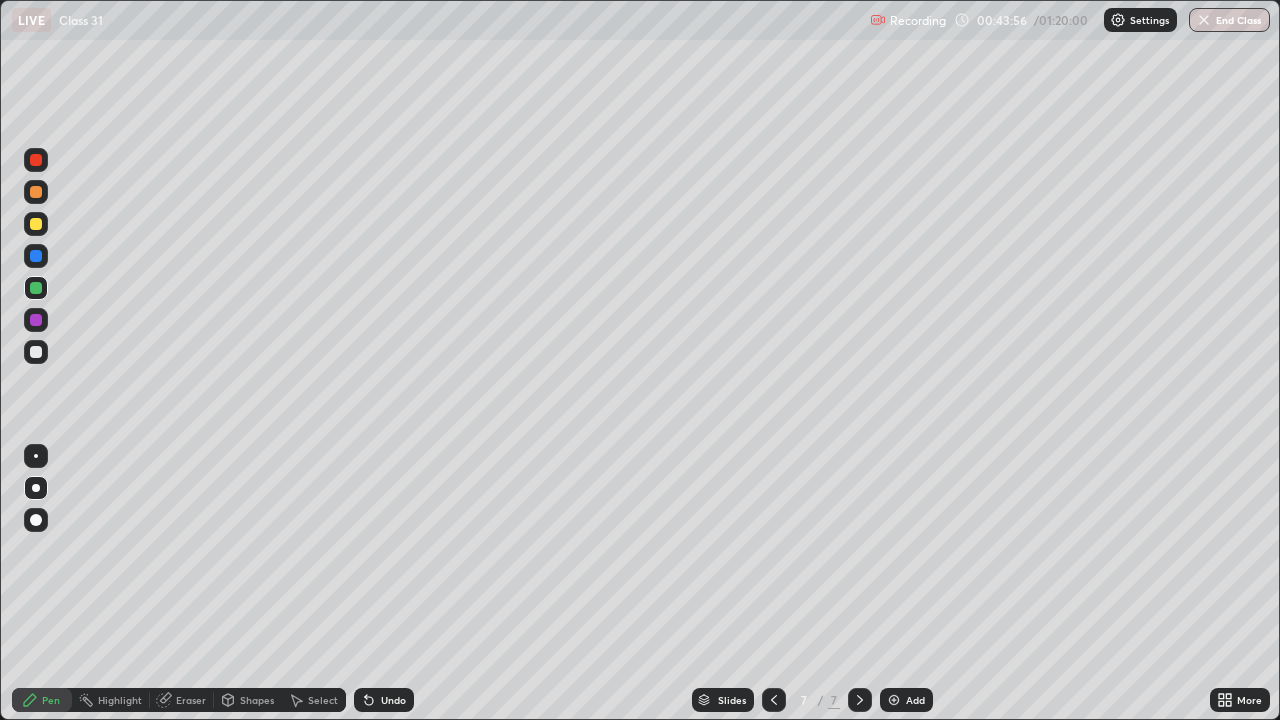 click at bounding box center [36, 192] 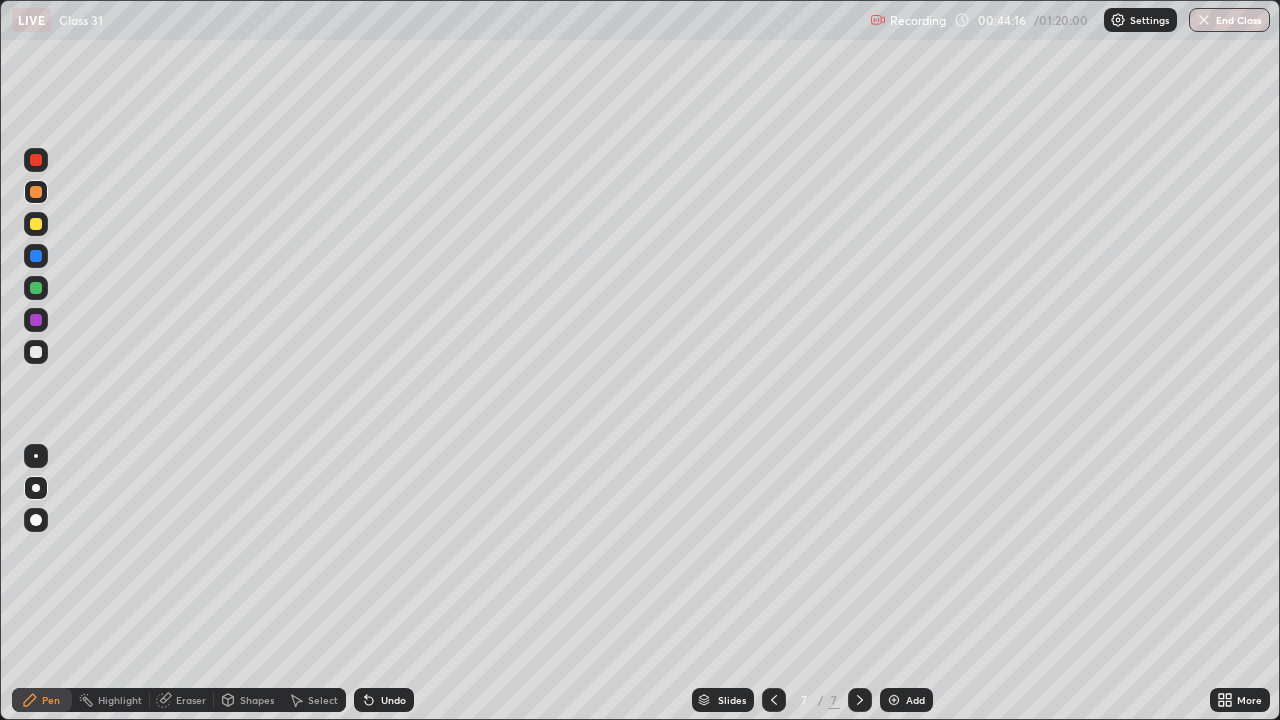 click on "Select" at bounding box center [323, 700] 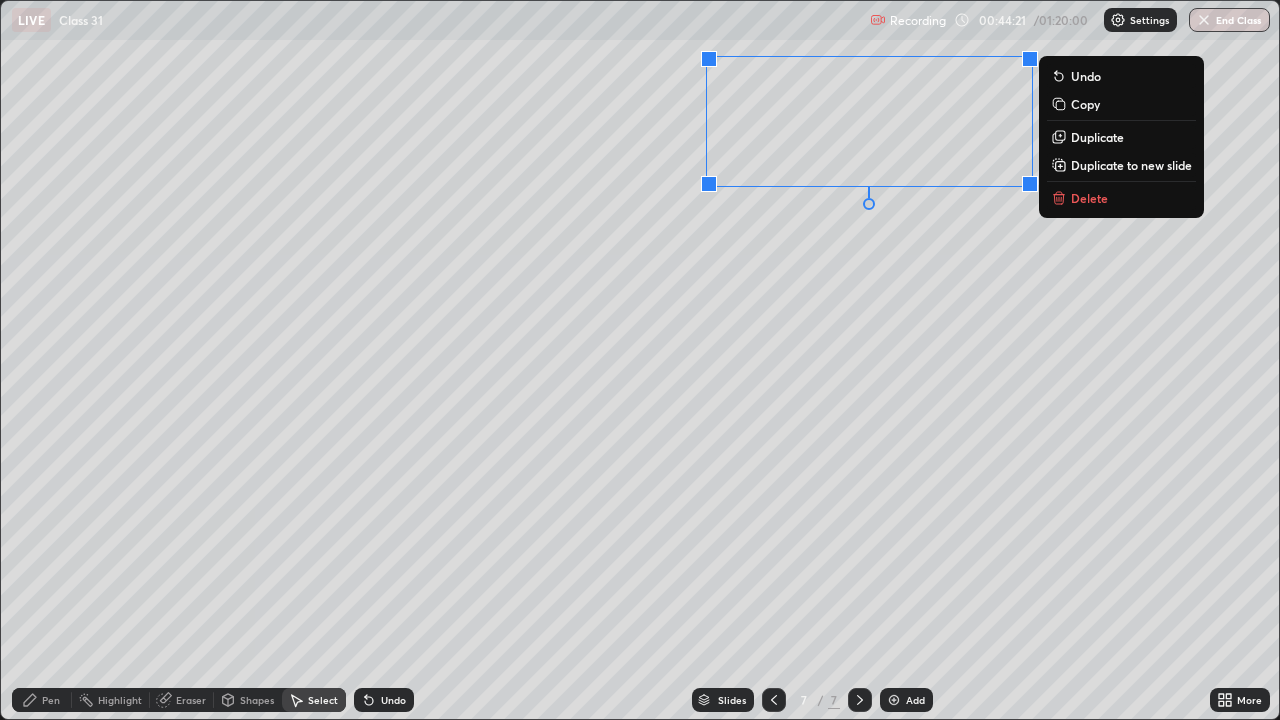 click on "Pen" at bounding box center (51, 700) 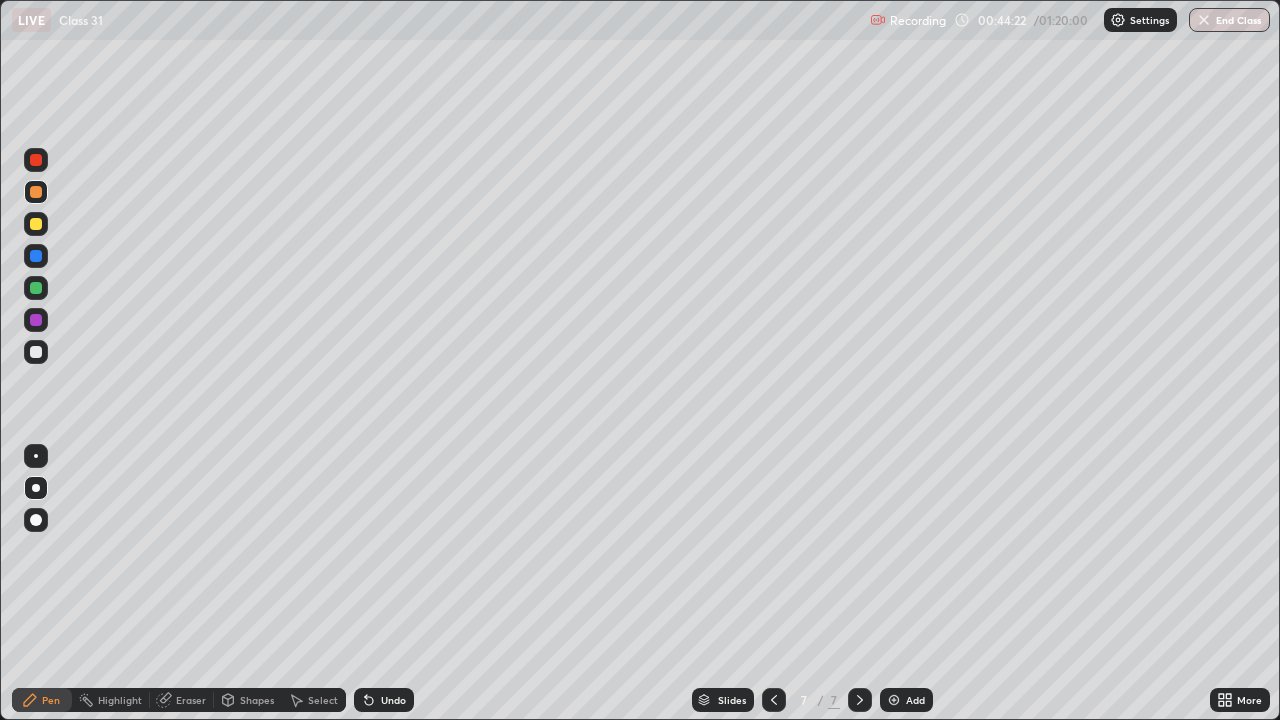 click at bounding box center (36, 352) 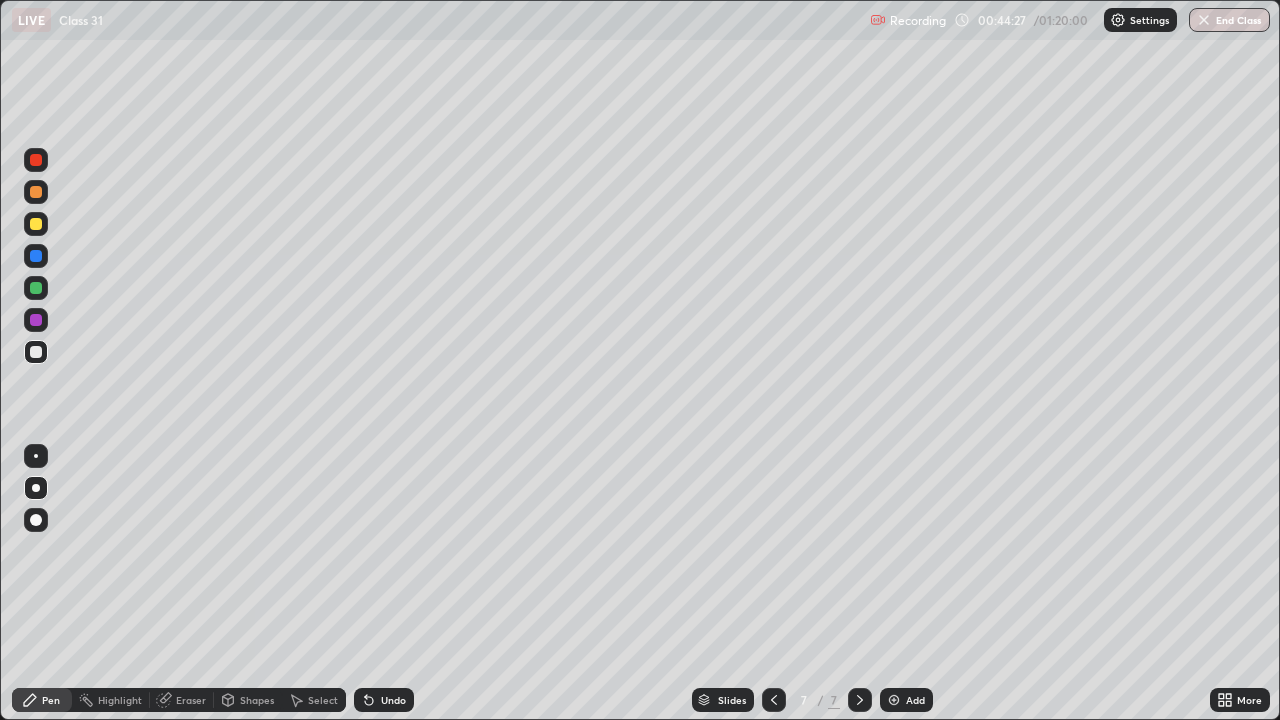 click 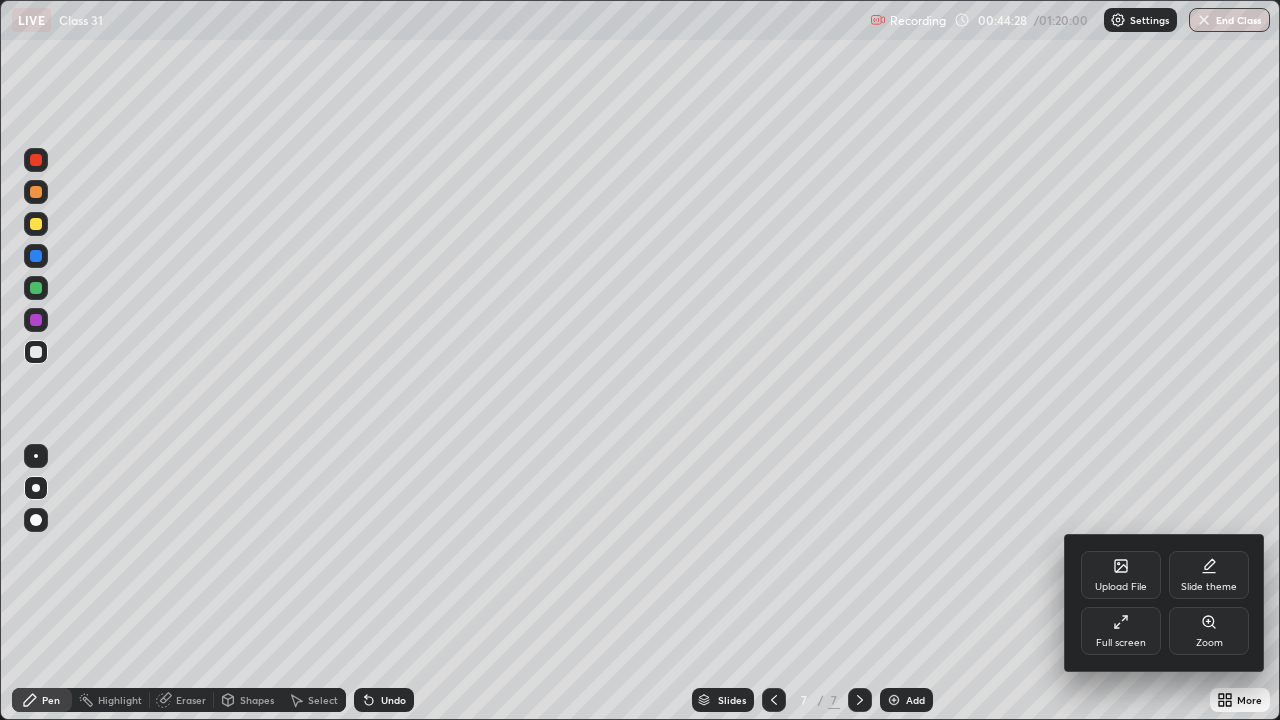 click on "Full screen" at bounding box center (1121, 631) 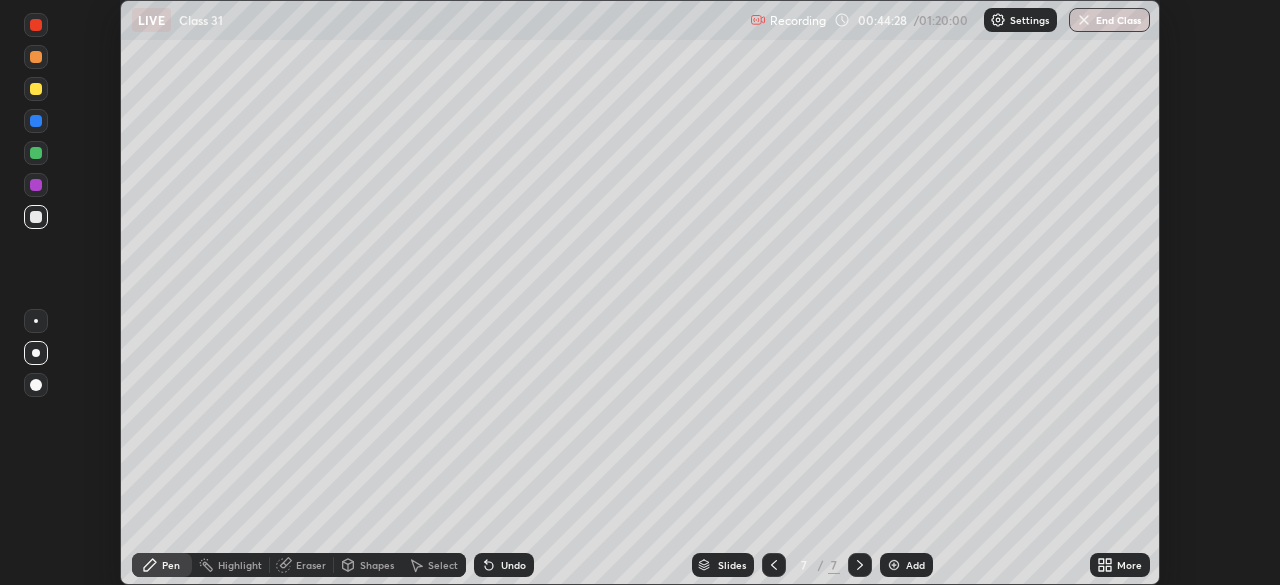 scroll, scrollTop: 585, scrollLeft: 1280, axis: both 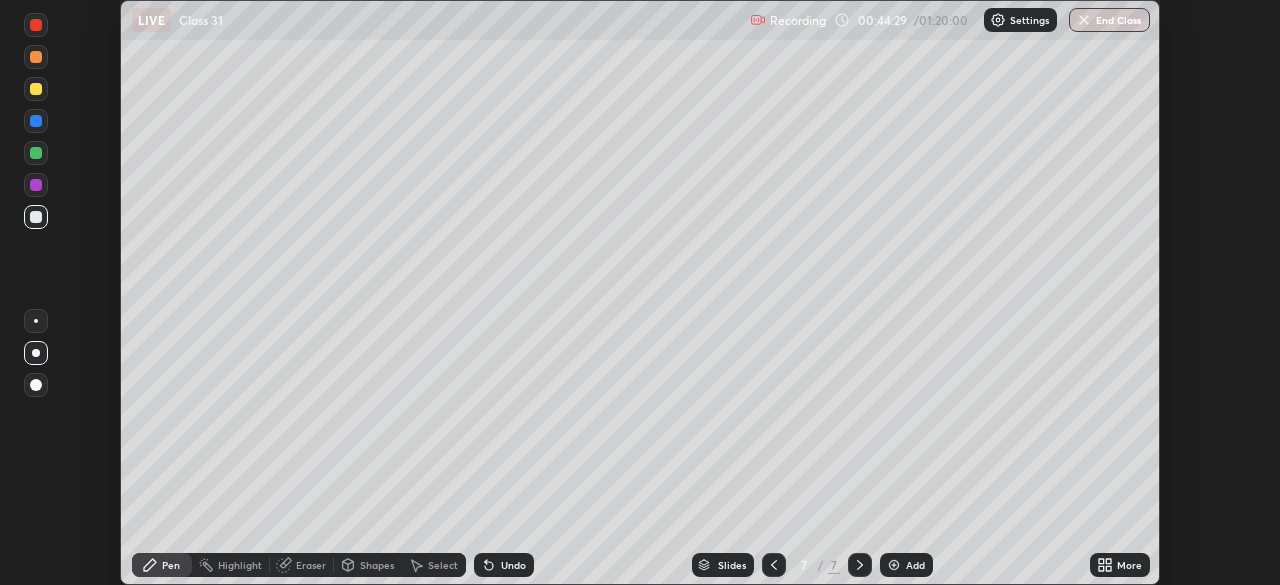 click on "Undo" at bounding box center [513, 565] 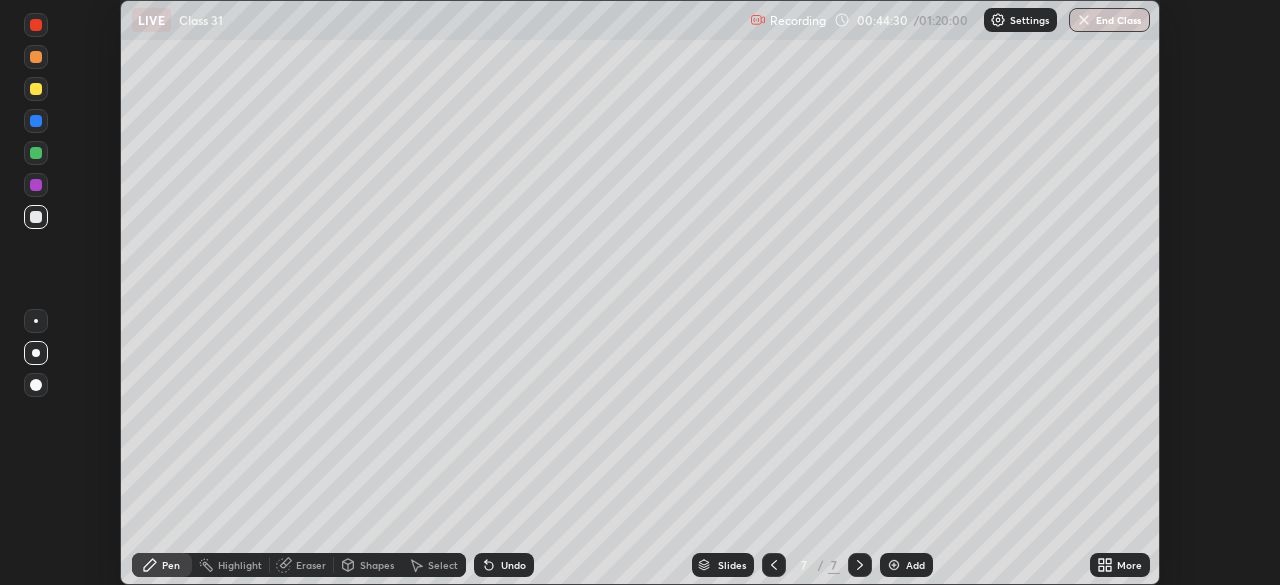 click on "Undo" at bounding box center (513, 565) 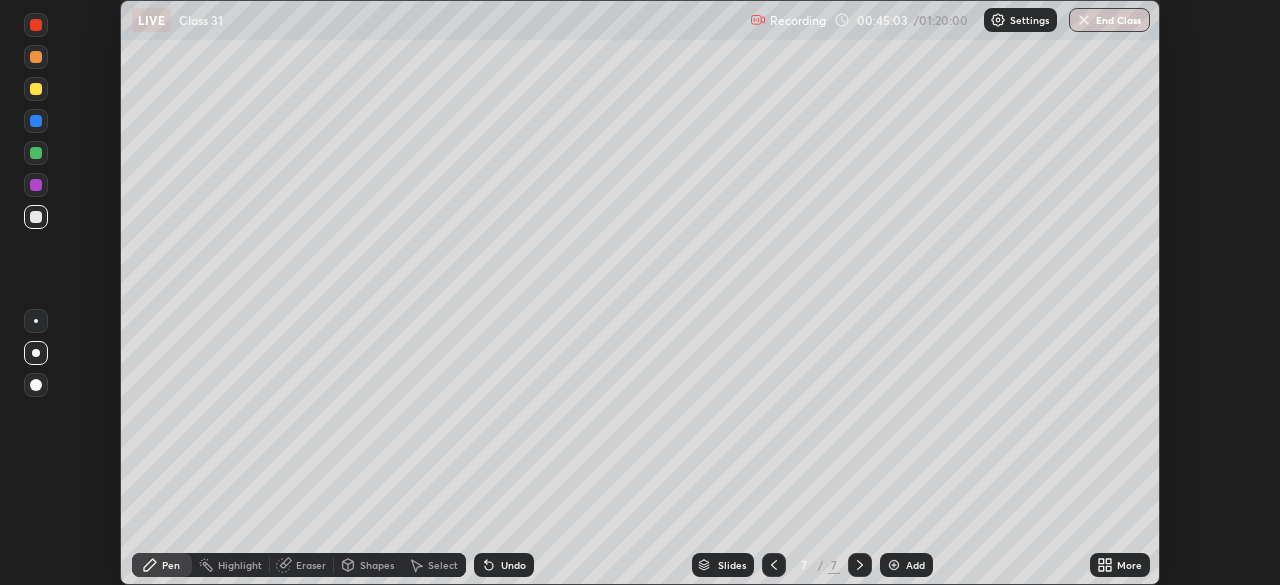 click at bounding box center [36, 185] 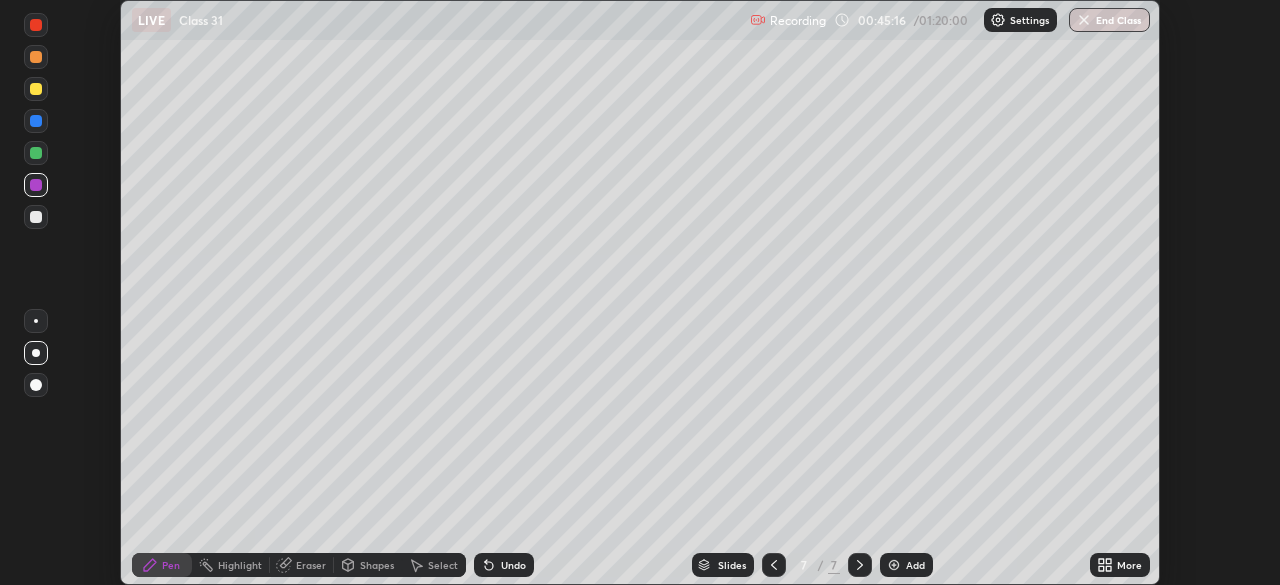 click on "Undo" at bounding box center [504, 565] 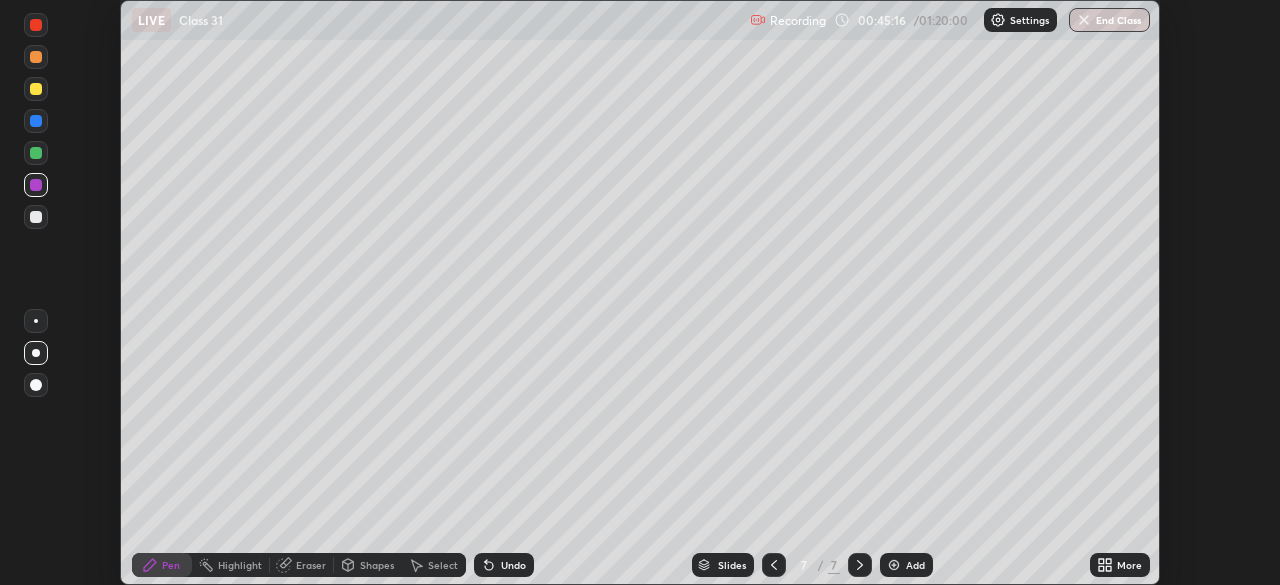 click on "Undo" at bounding box center (504, 565) 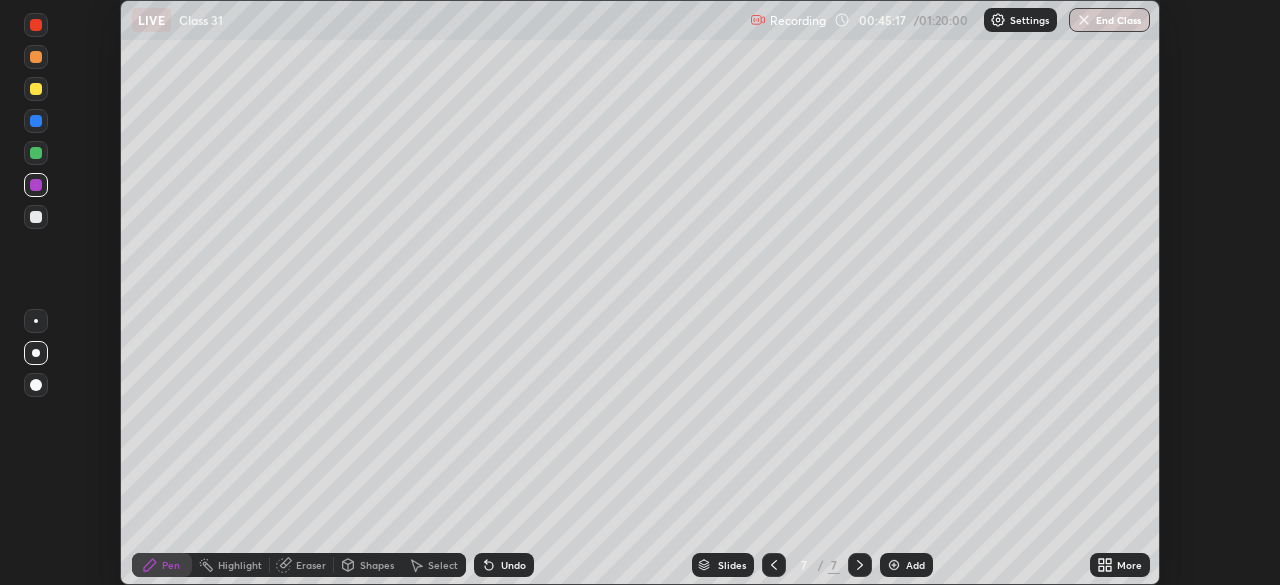 click on "Undo" at bounding box center [513, 565] 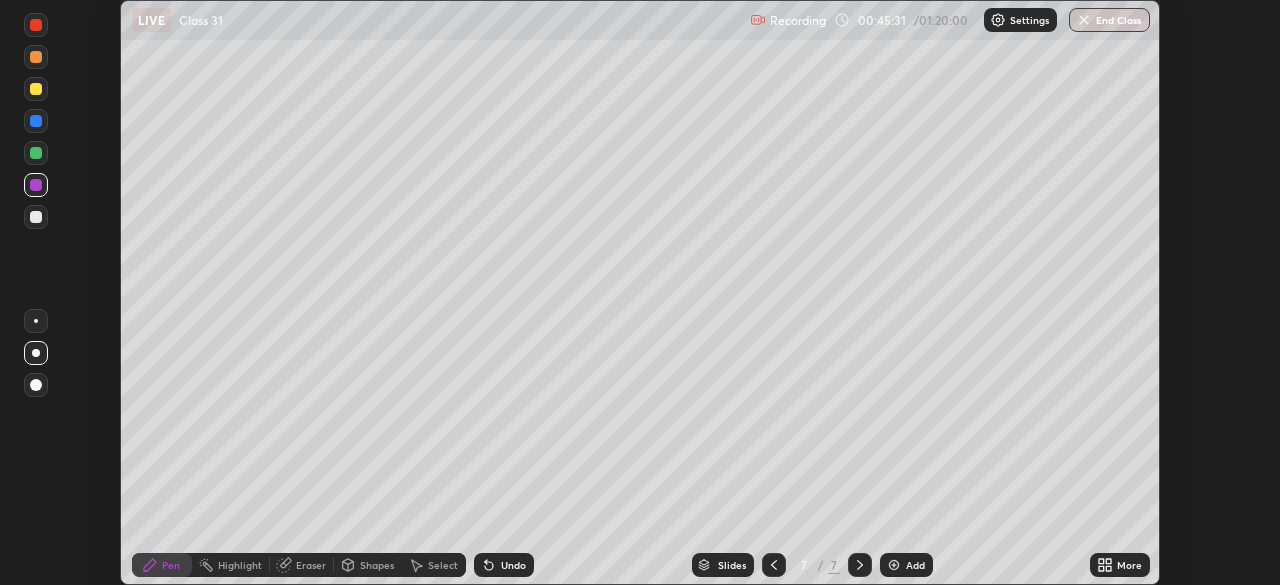 click 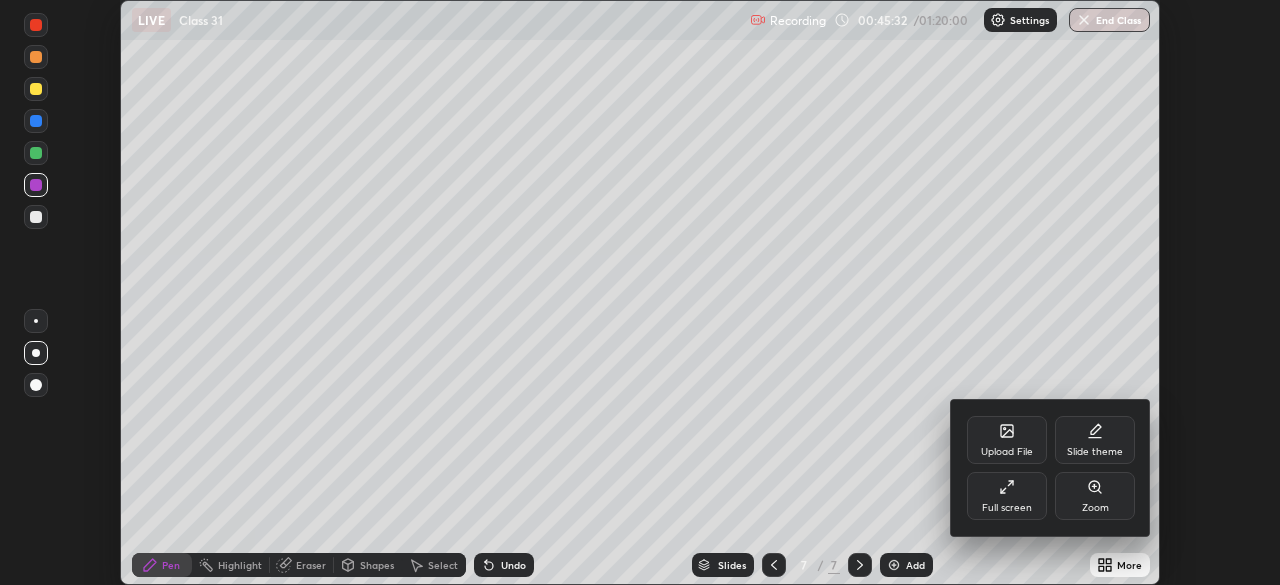 click on "Full screen" at bounding box center [1007, 496] 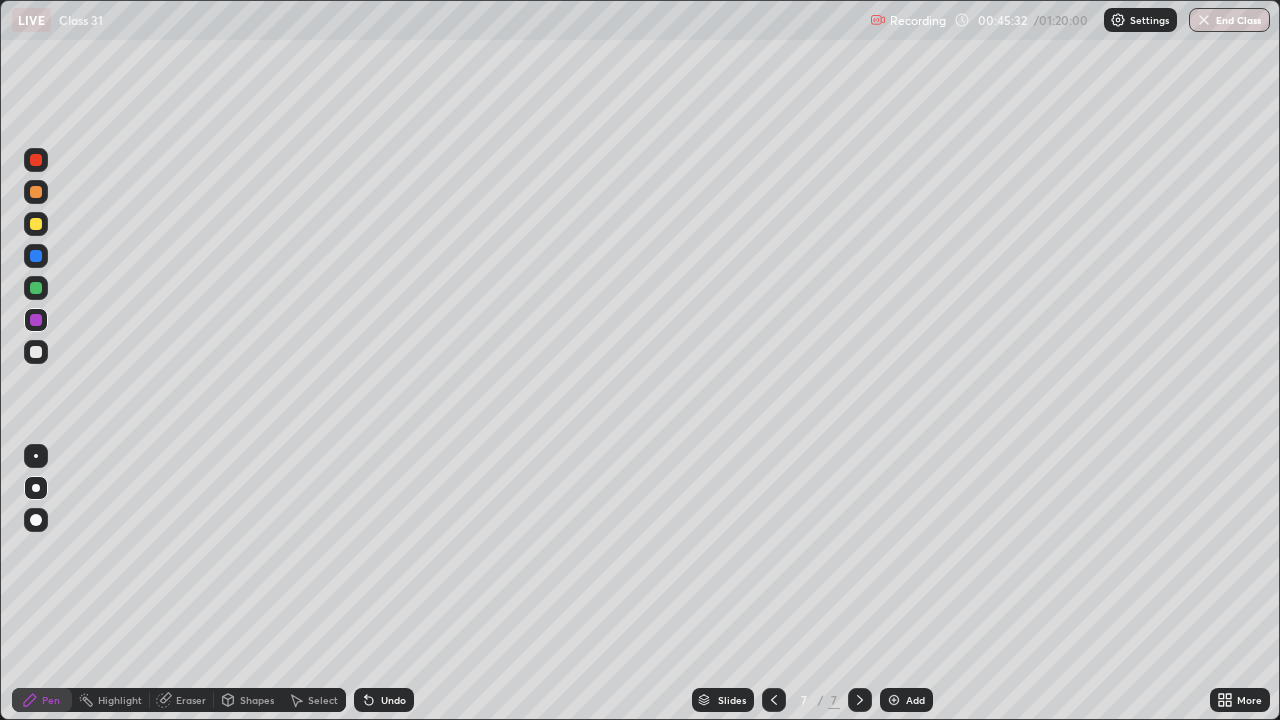 scroll, scrollTop: 99280, scrollLeft: 98720, axis: both 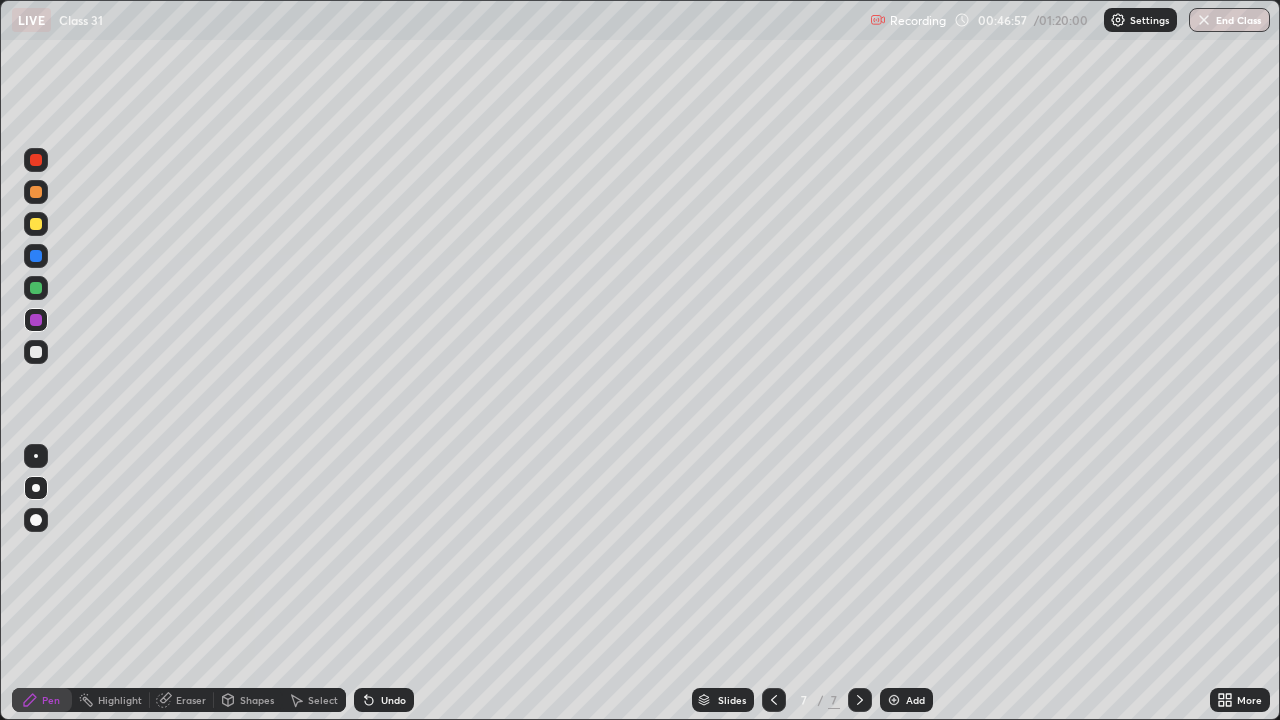 click on "Undo" at bounding box center [384, 700] 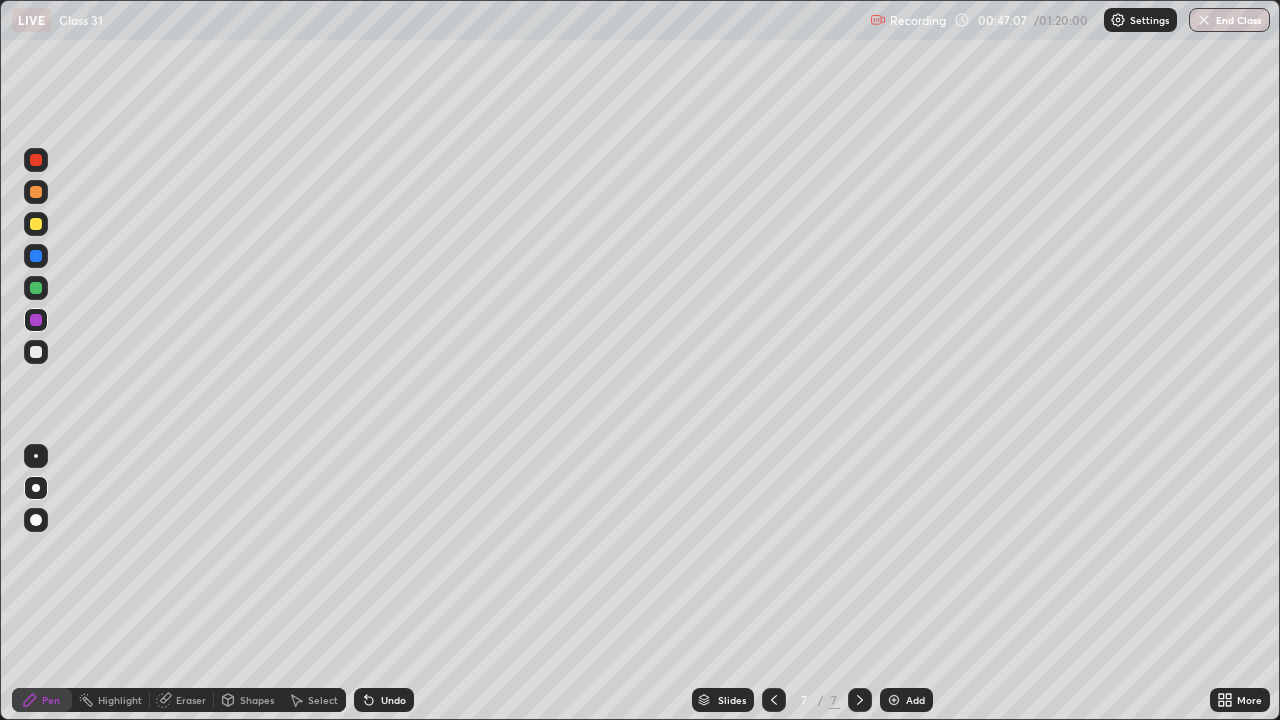 click on "Eraser" at bounding box center [182, 700] 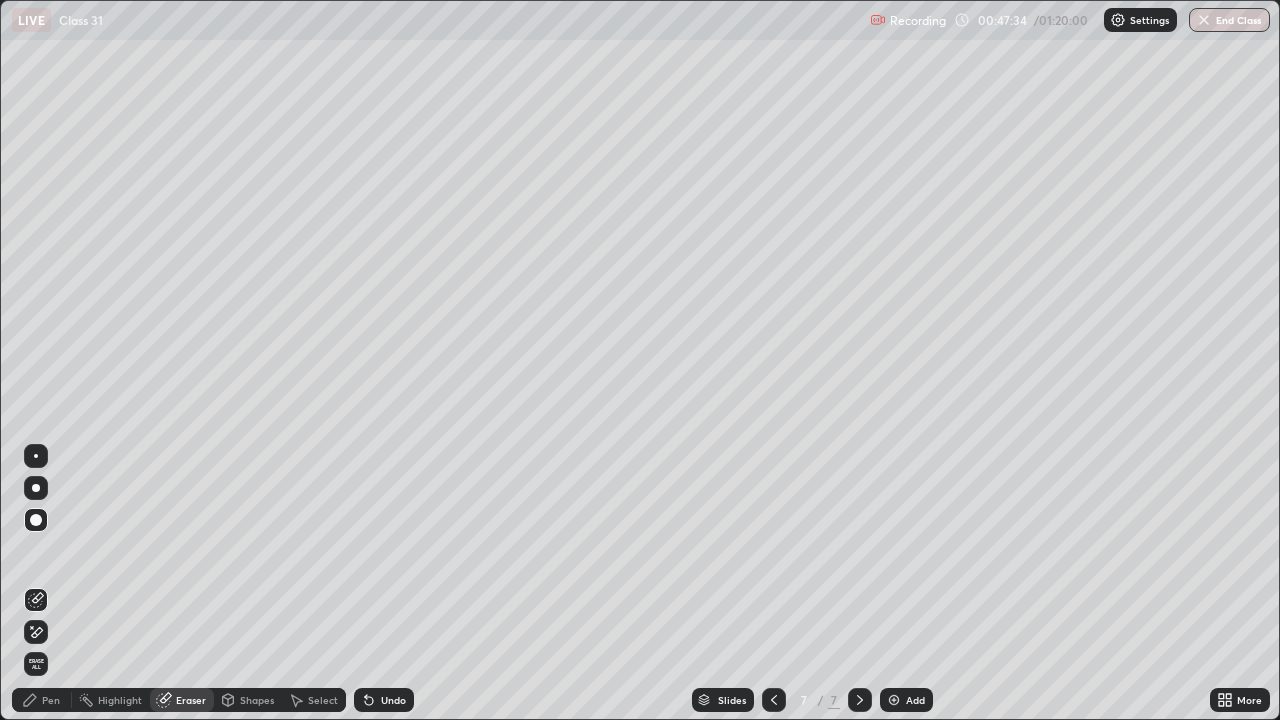 click on "Undo" at bounding box center (393, 700) 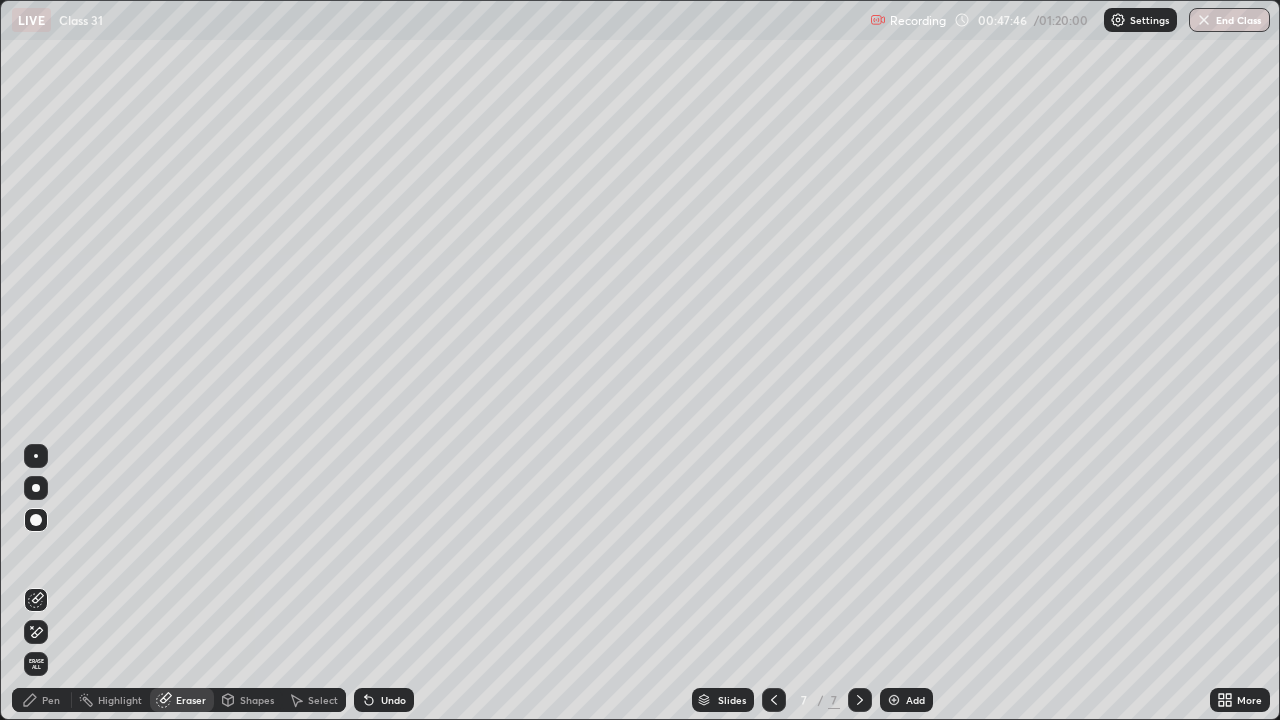 click on "Pen" at bounding box center [42, 700] 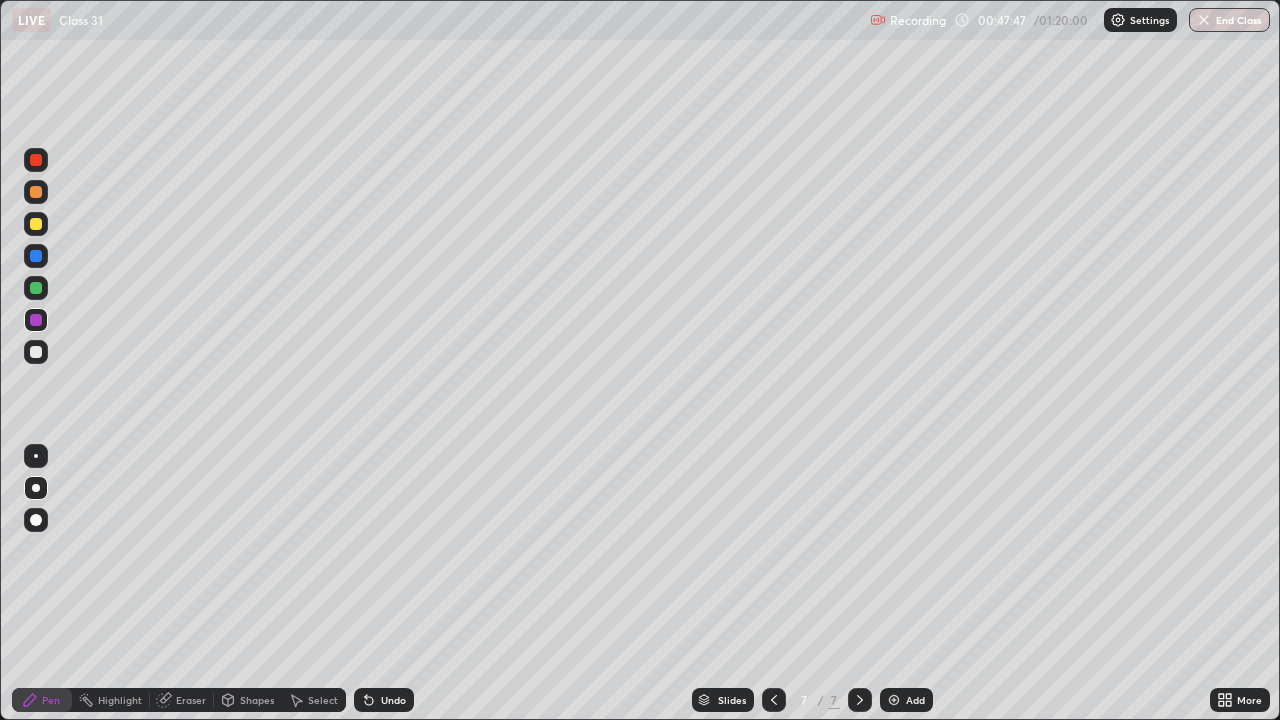 click at bounding box center [36, 352] 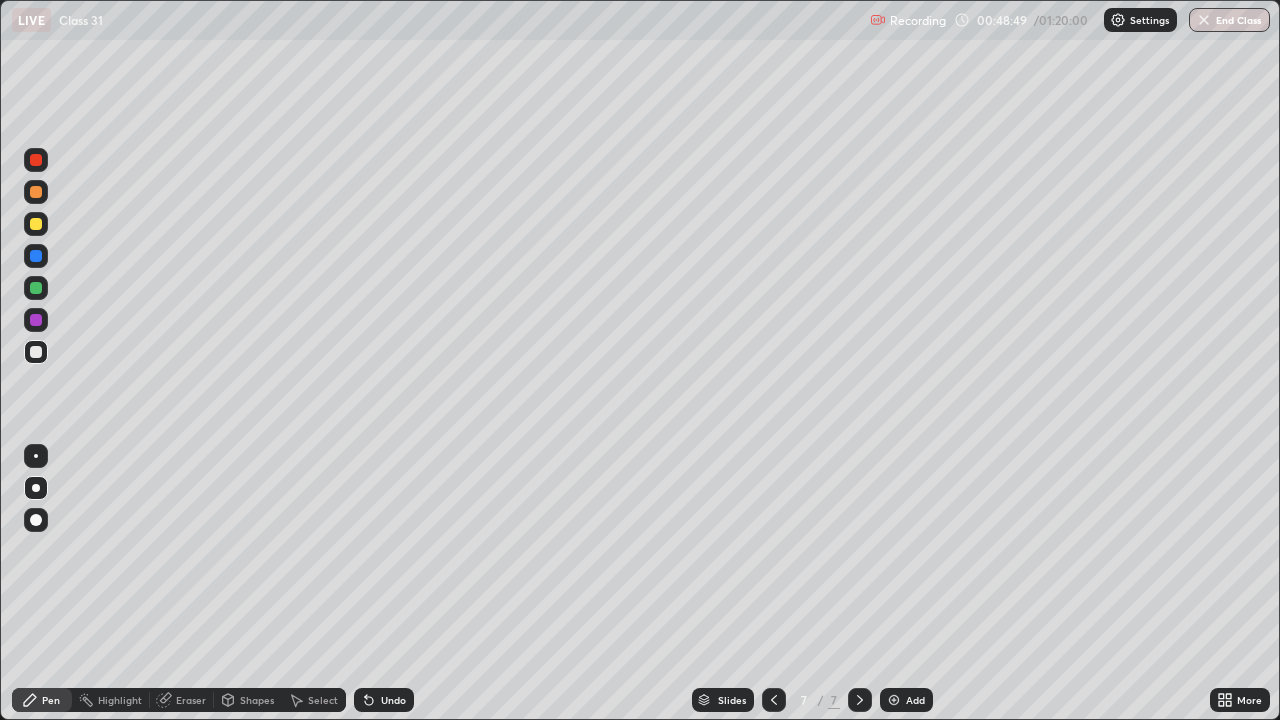 click on "Undo" at bounding box center [384, 700] 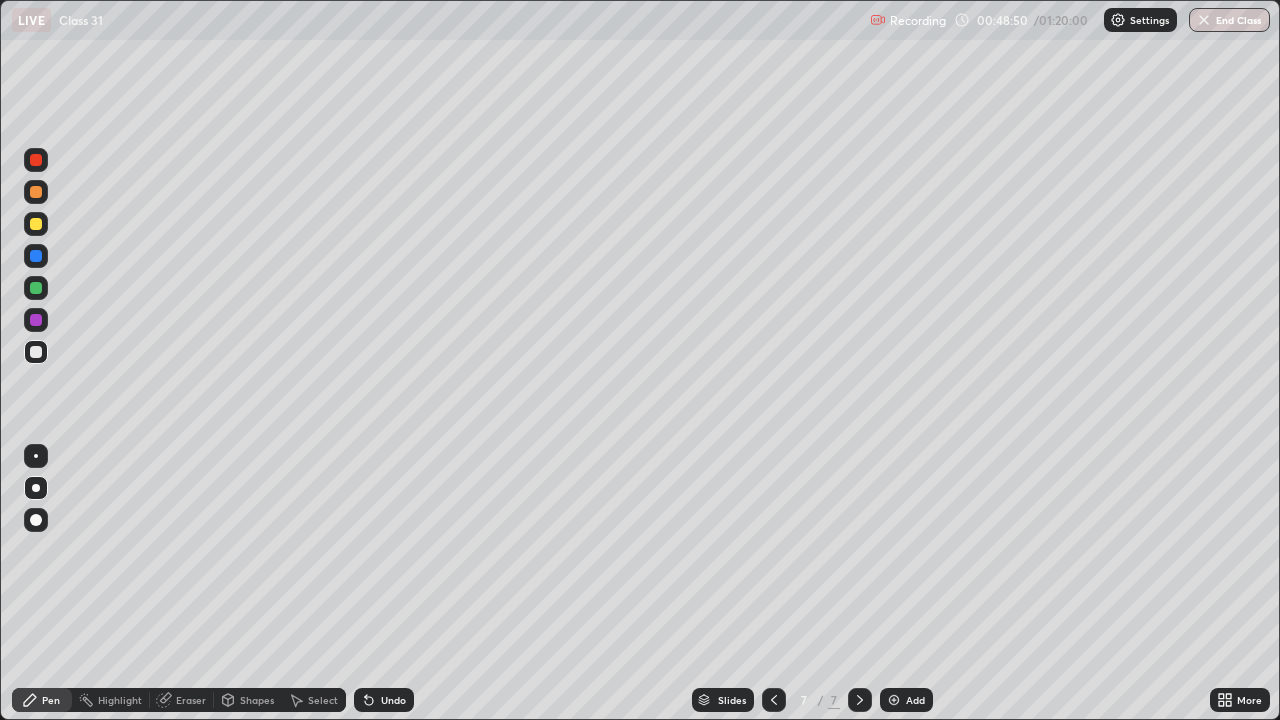 click on "Undo" at bounding box center [393, 700] 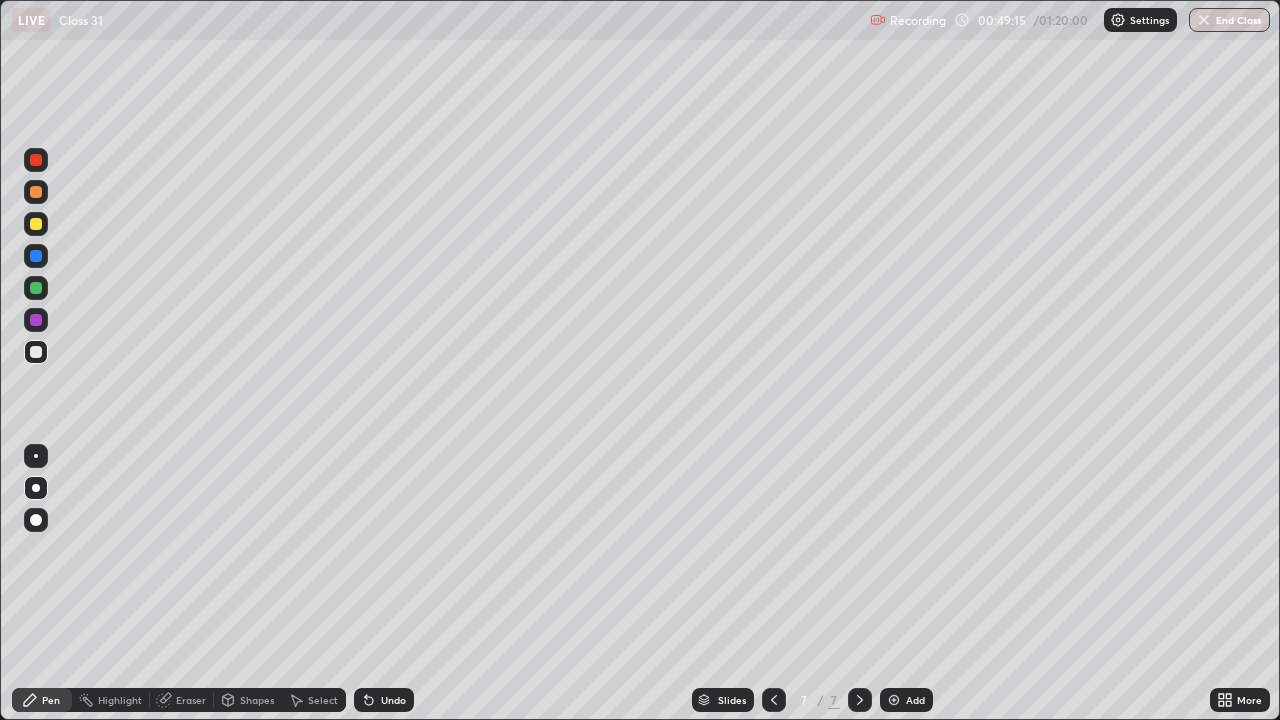 click at bounding box center [36, 288] 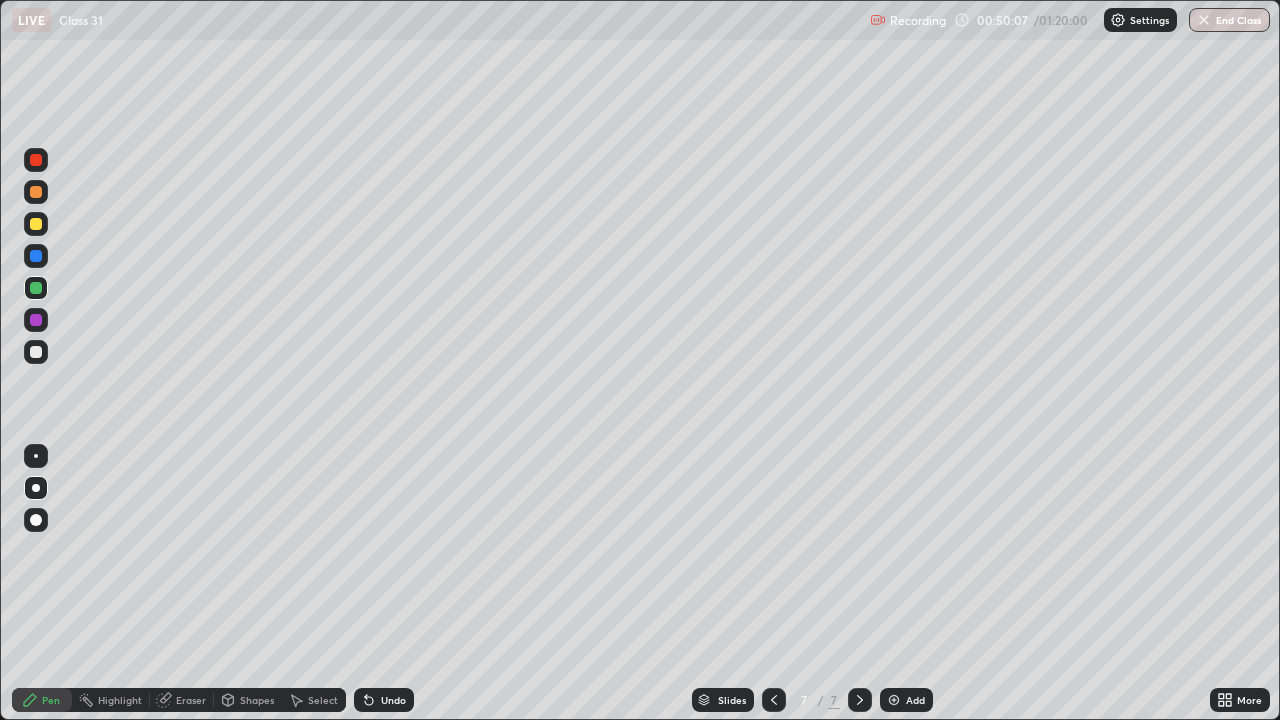 click at bounding box center (36, 352) 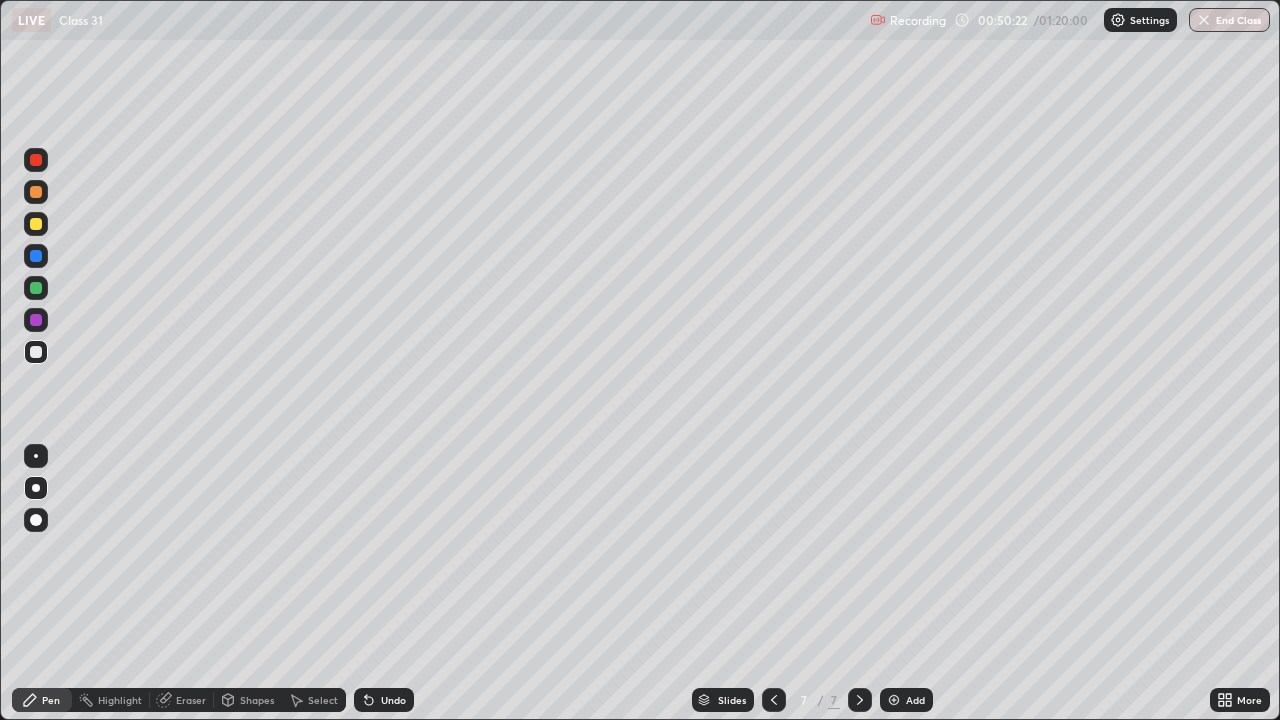 click on "Undo" at bounding box center (393, 700) 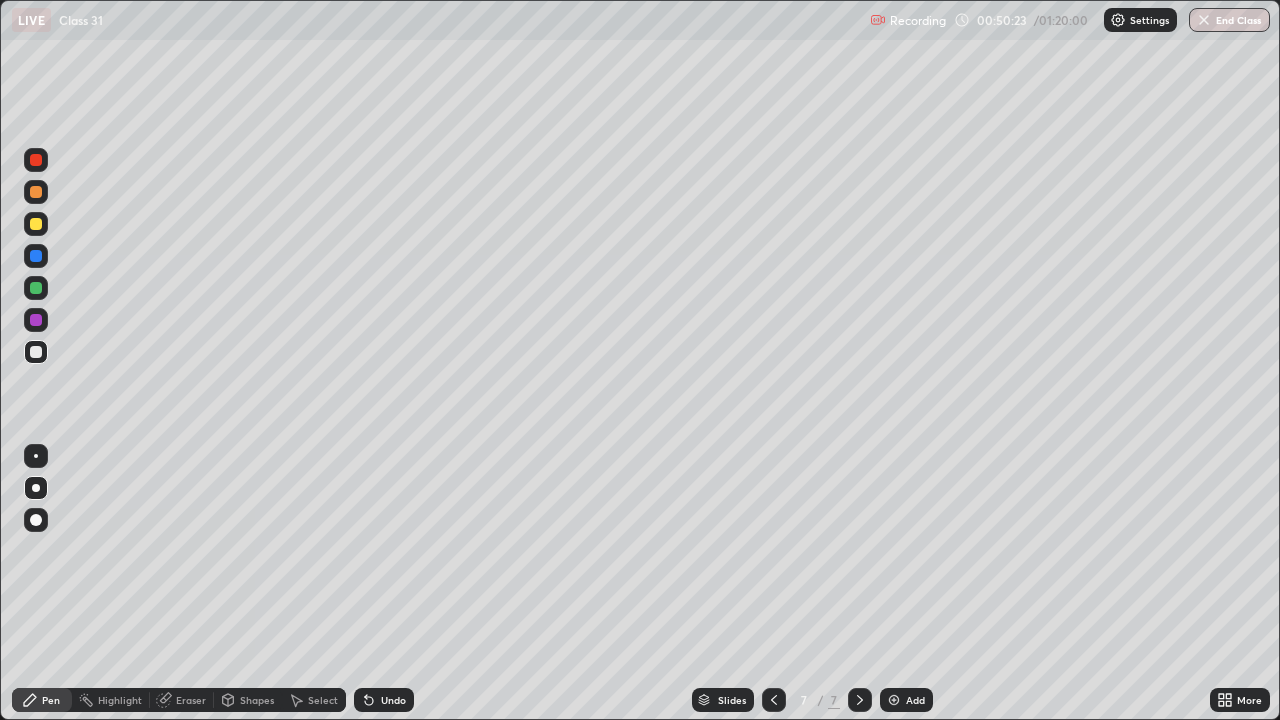 click on "Undo" at bounding box center [393, 700] 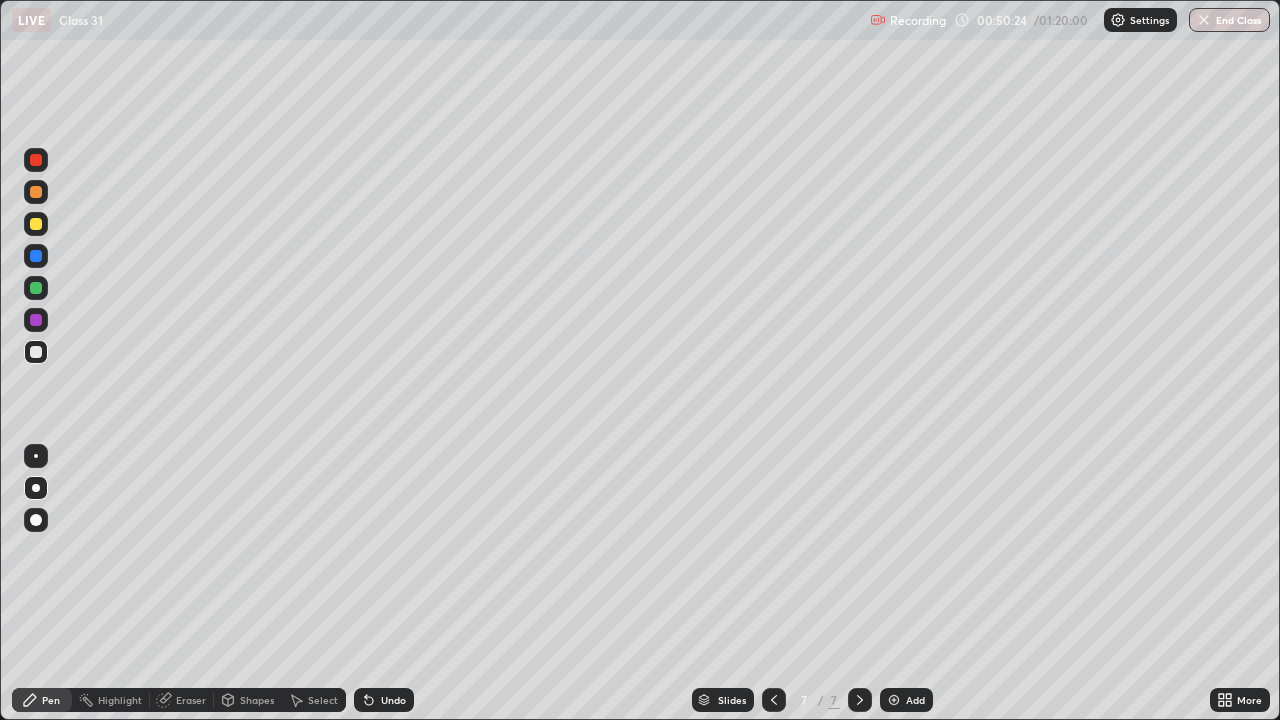 click on "Undo" at bounding box center [384, 700] 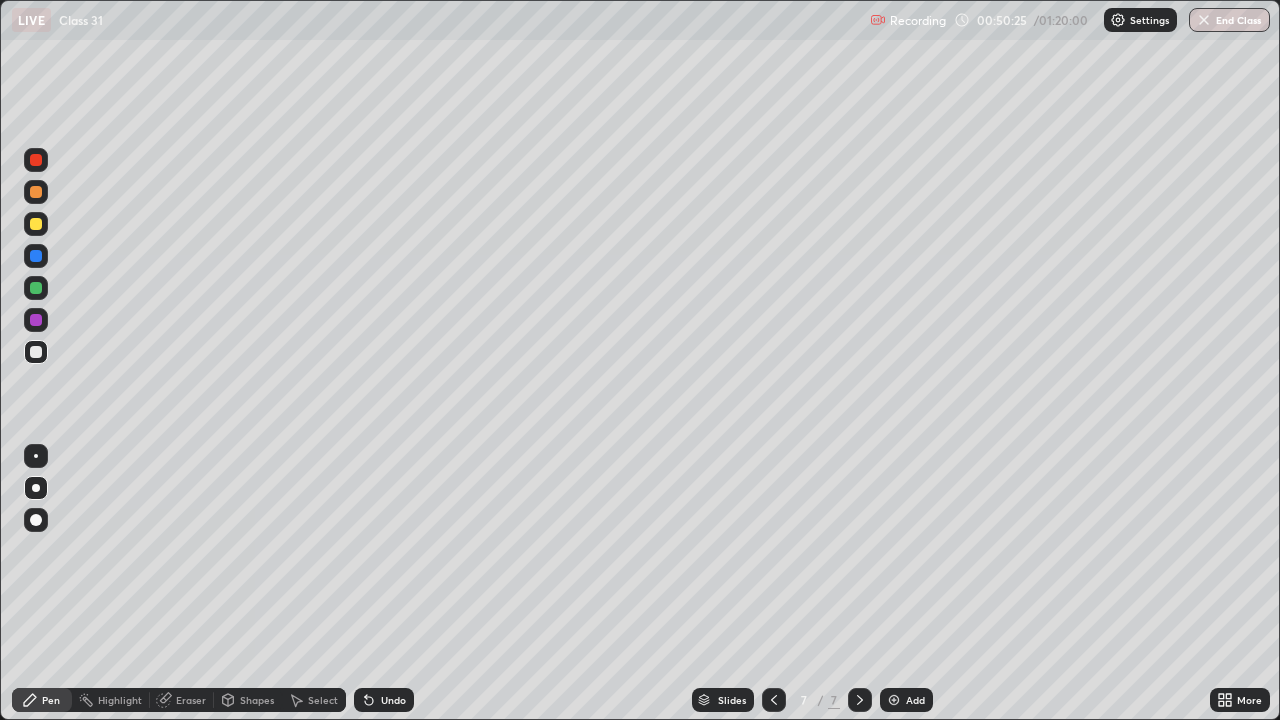 click on "Undo" at bounding box center [384, 700] 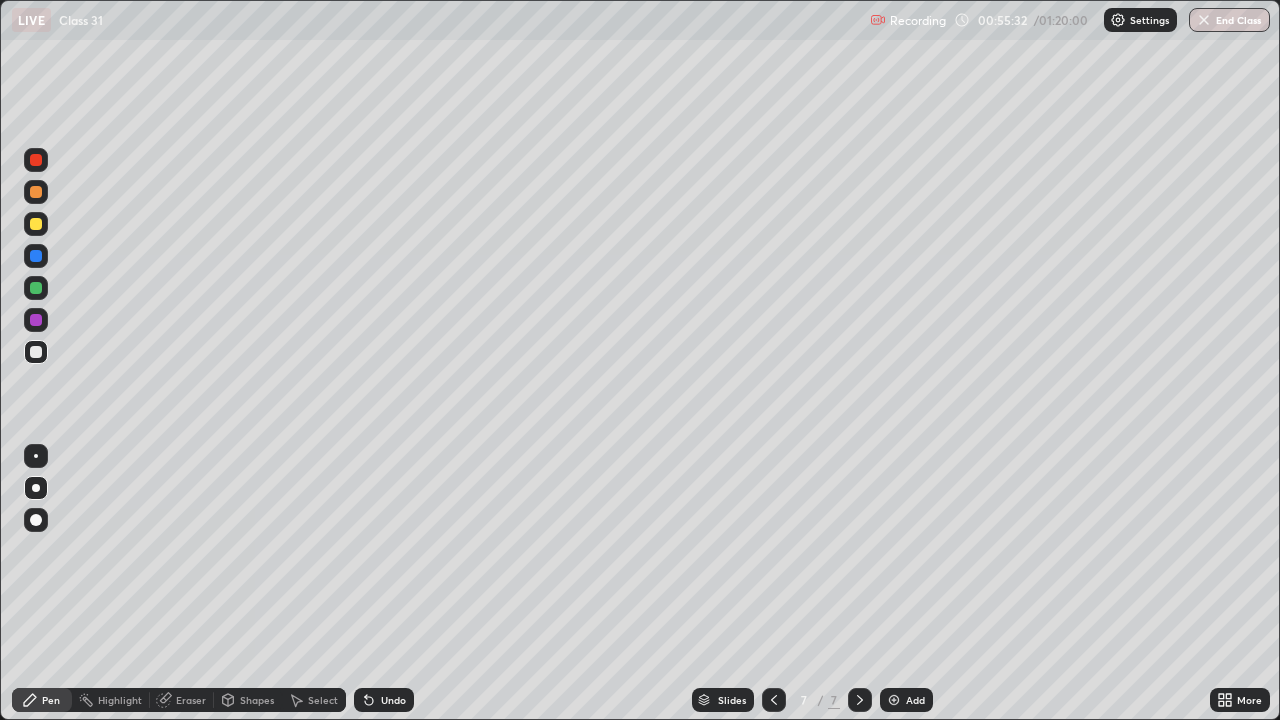 click on "Add" at bounding box center [906, 700] 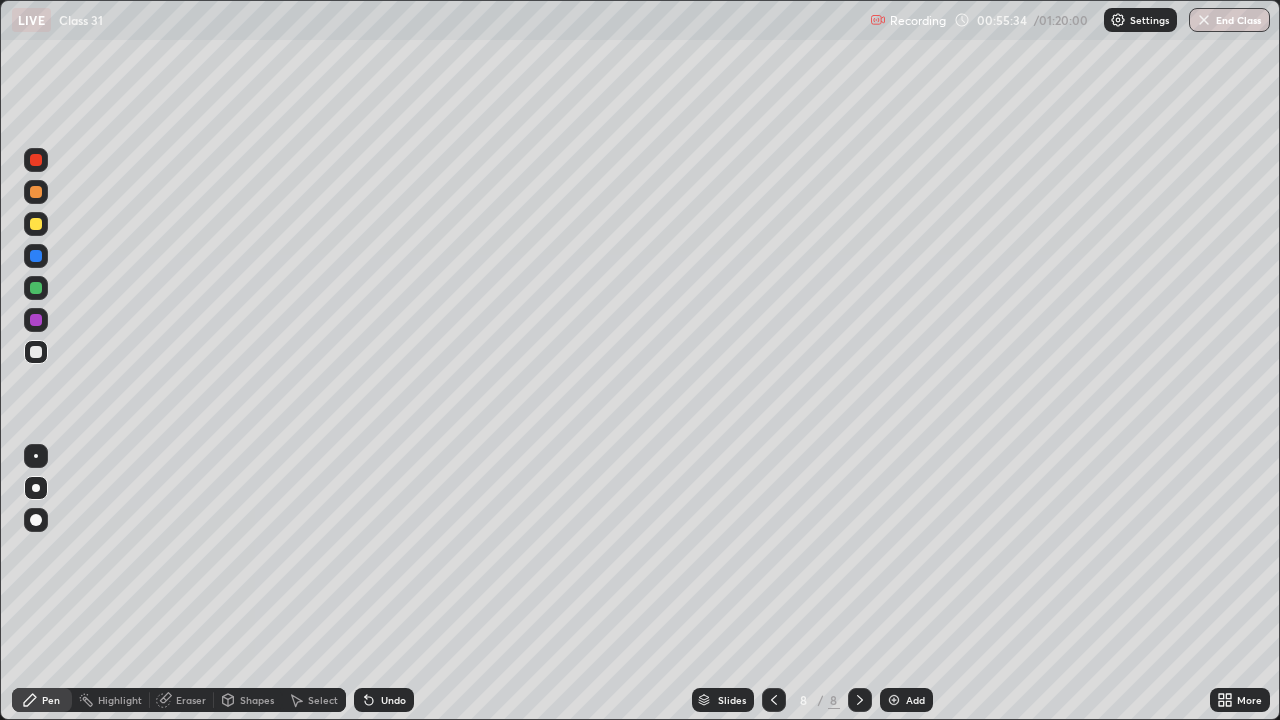 click at bounding box center (36, 256) 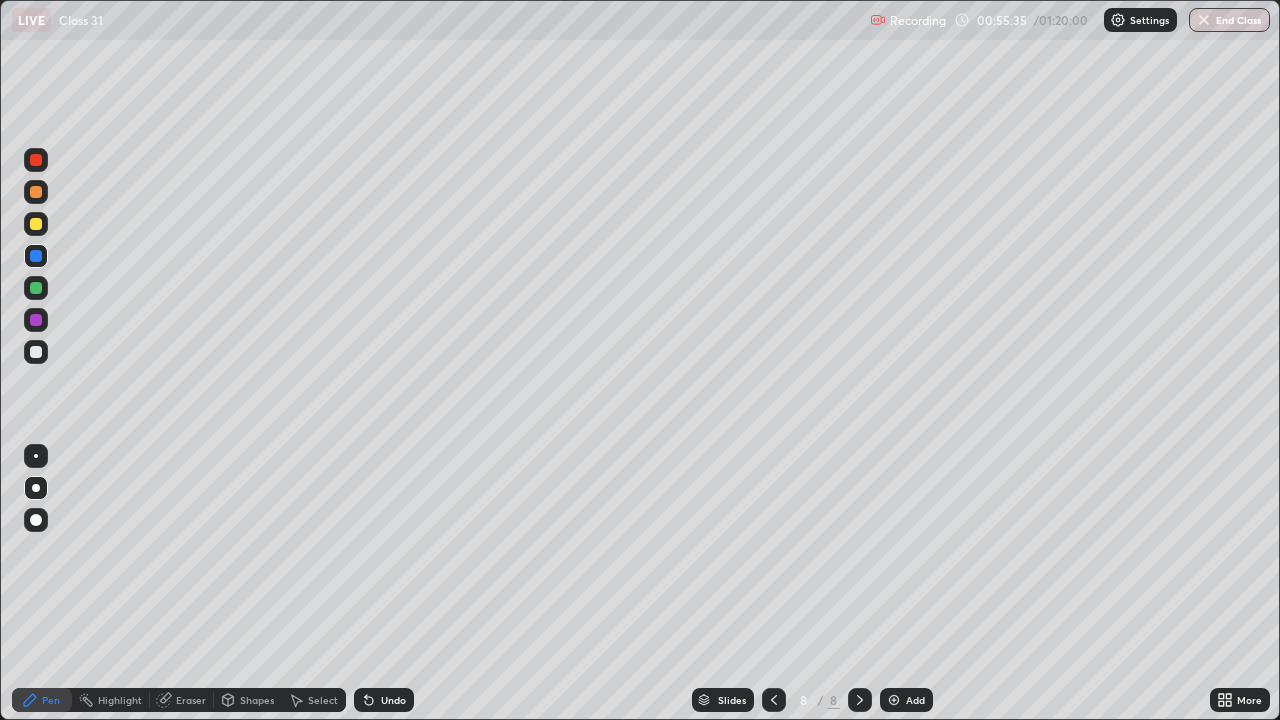 click at bounding box center [36, 224] 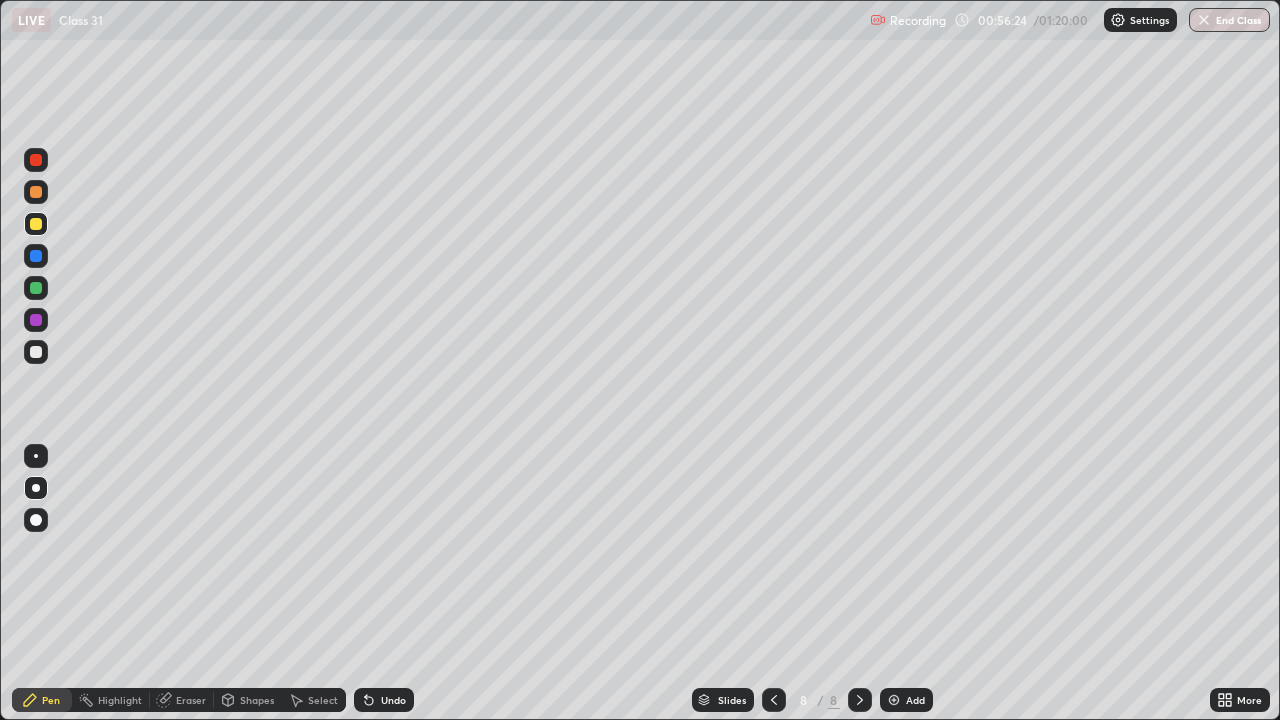 click at bounding box center (36, 352) 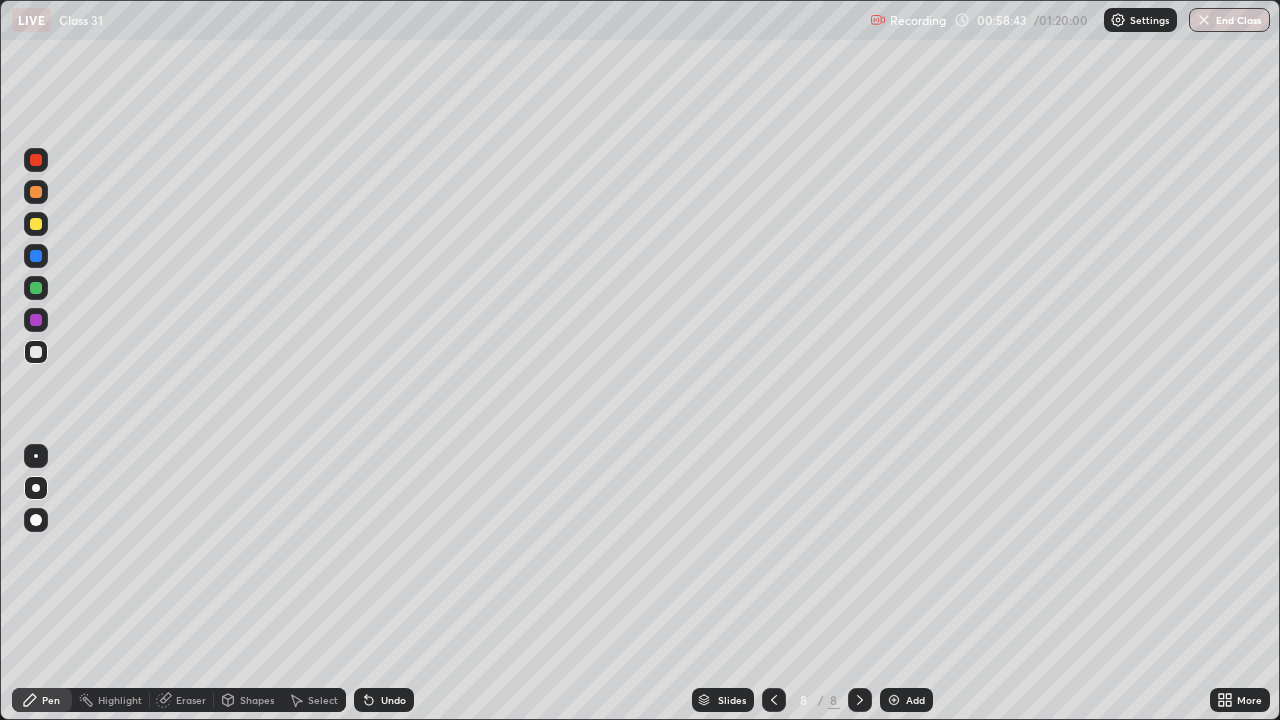 click 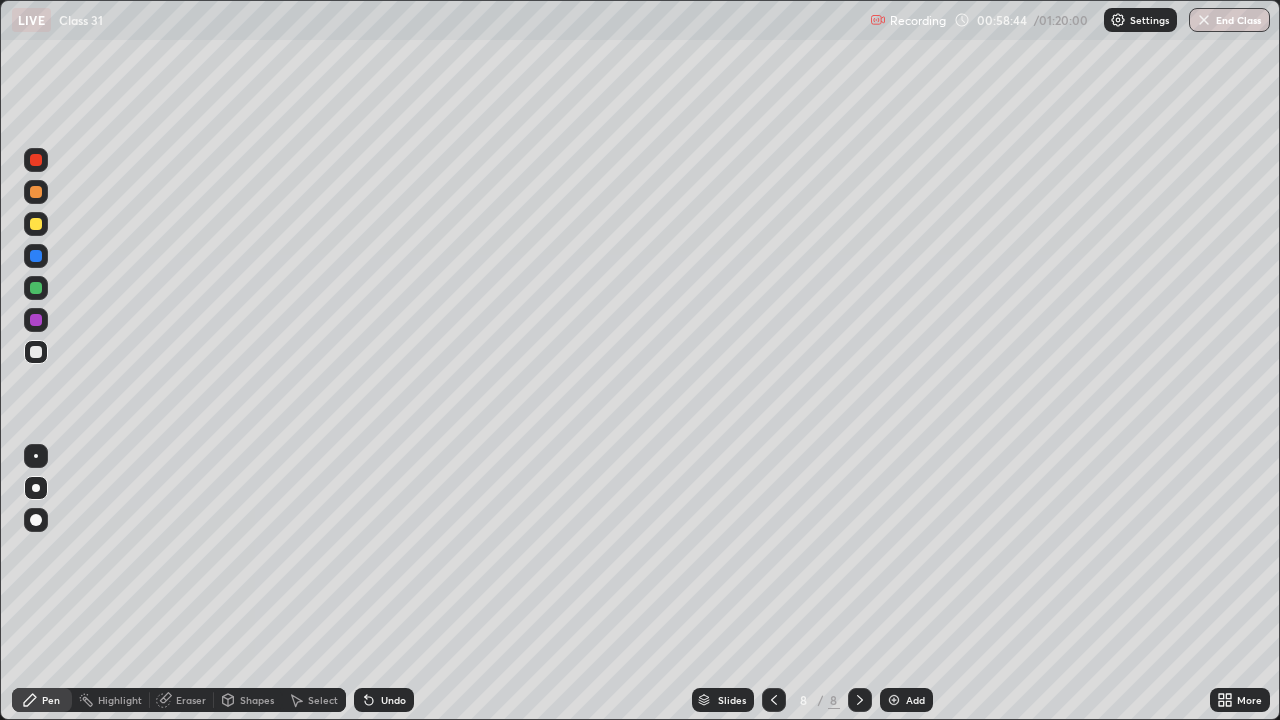 click 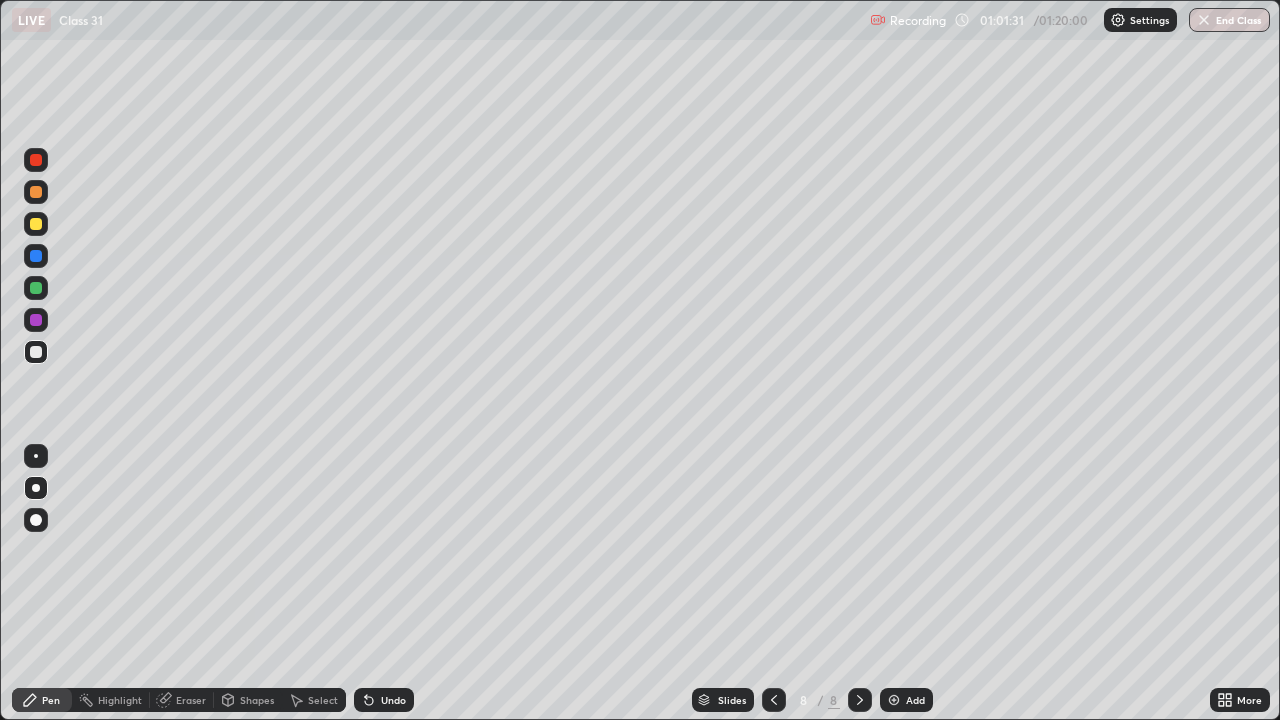 click on "More" at bounding box center [1240, 700] 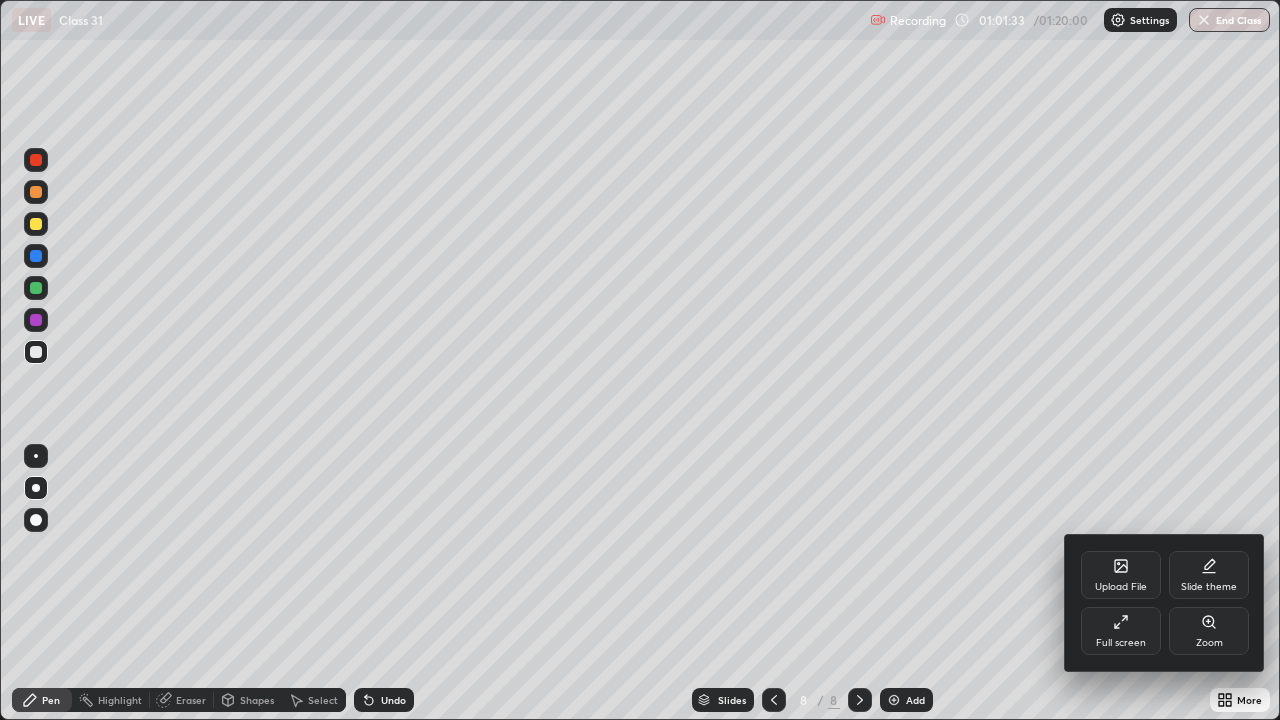 click at bounding box center [640, 360] 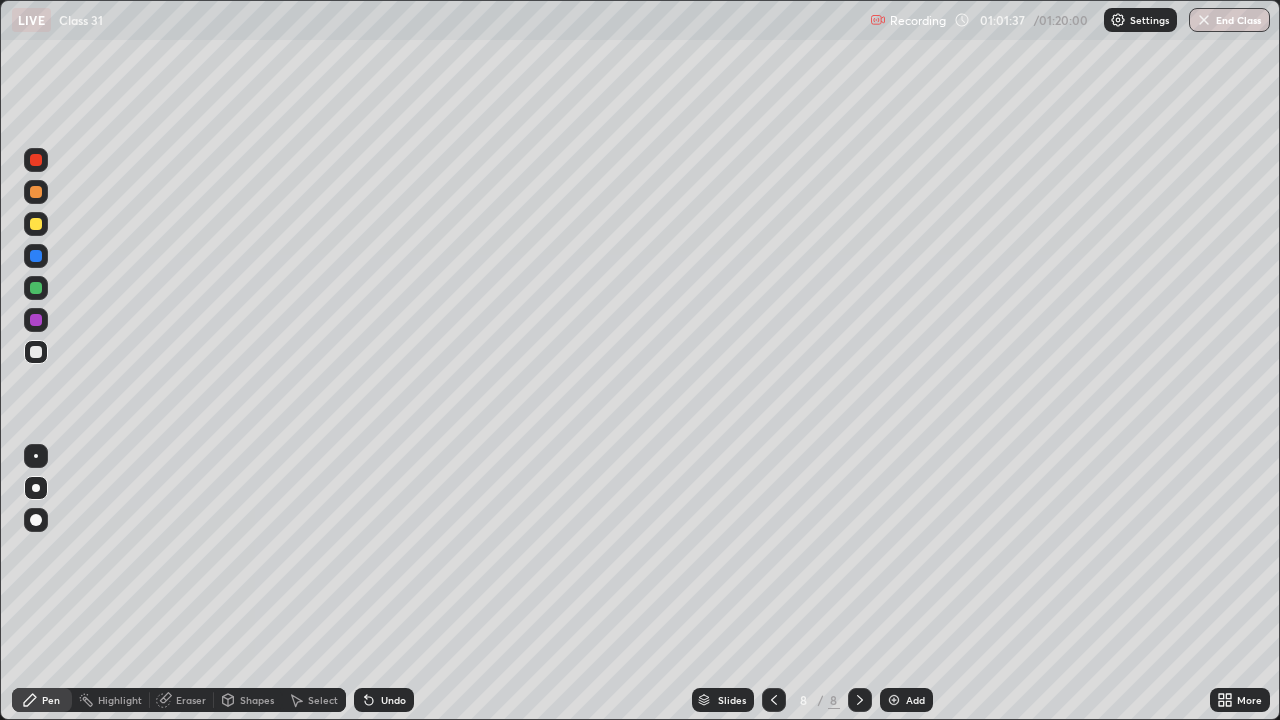 click on "Undo" at bounding box center [393, 700] 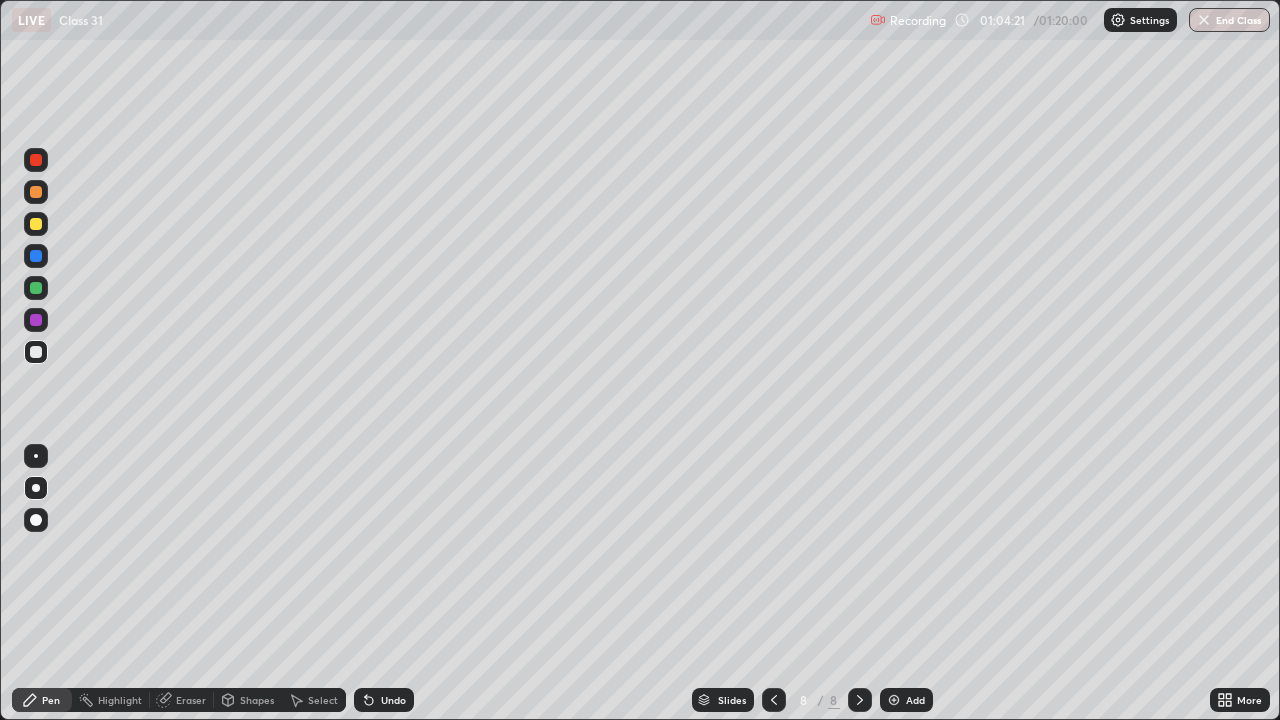 click 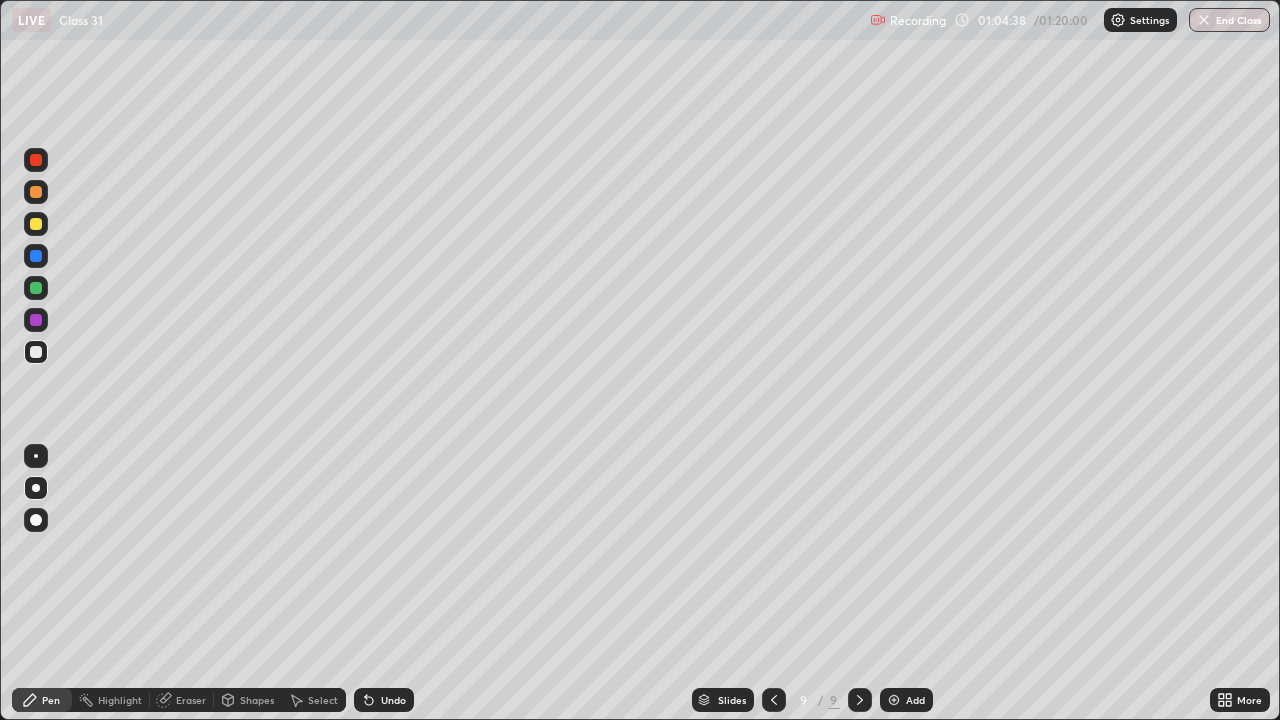 click at bounding box center (36, 288) 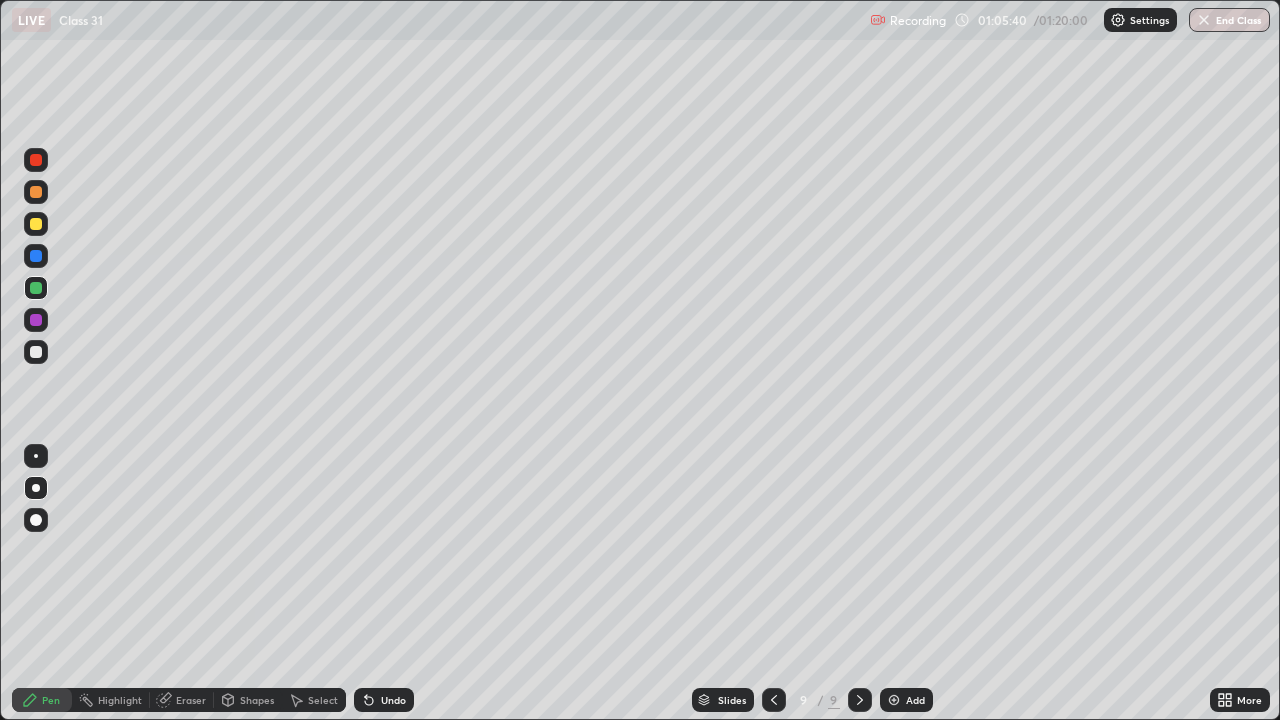 click at bounding box center (36, 352) 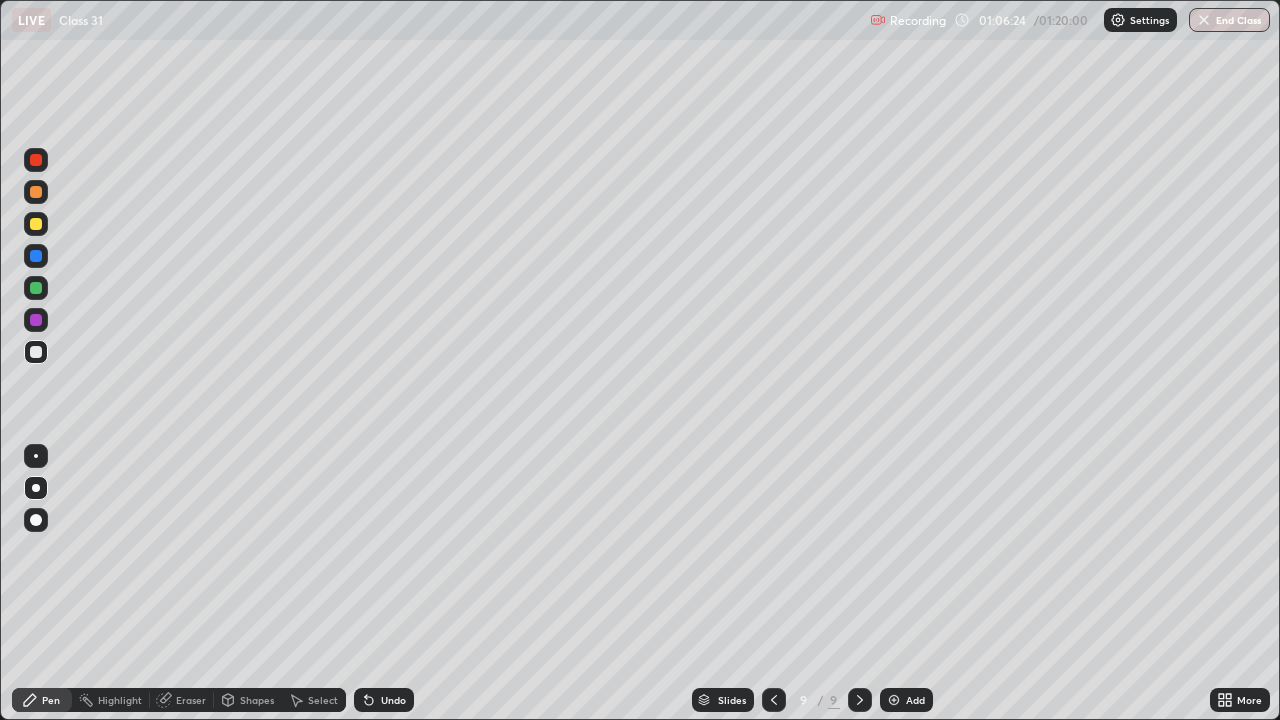 click on "Select" at bounding box center (323, 700) 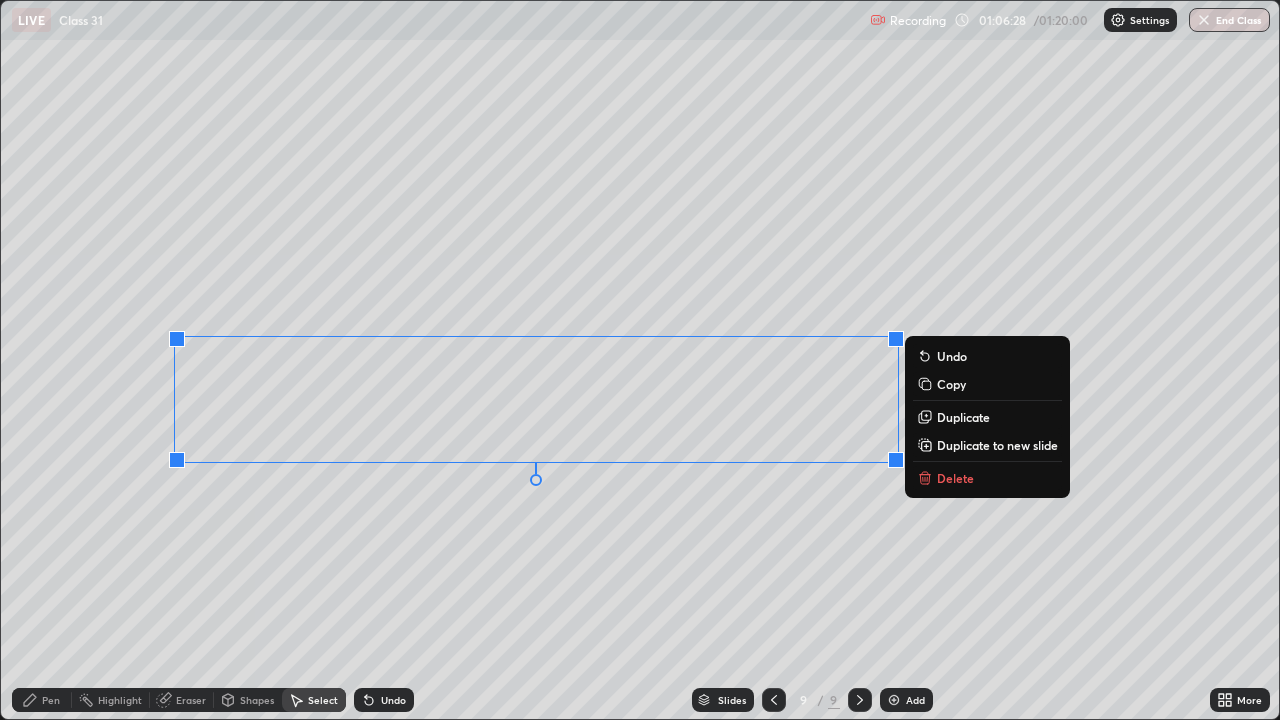 click 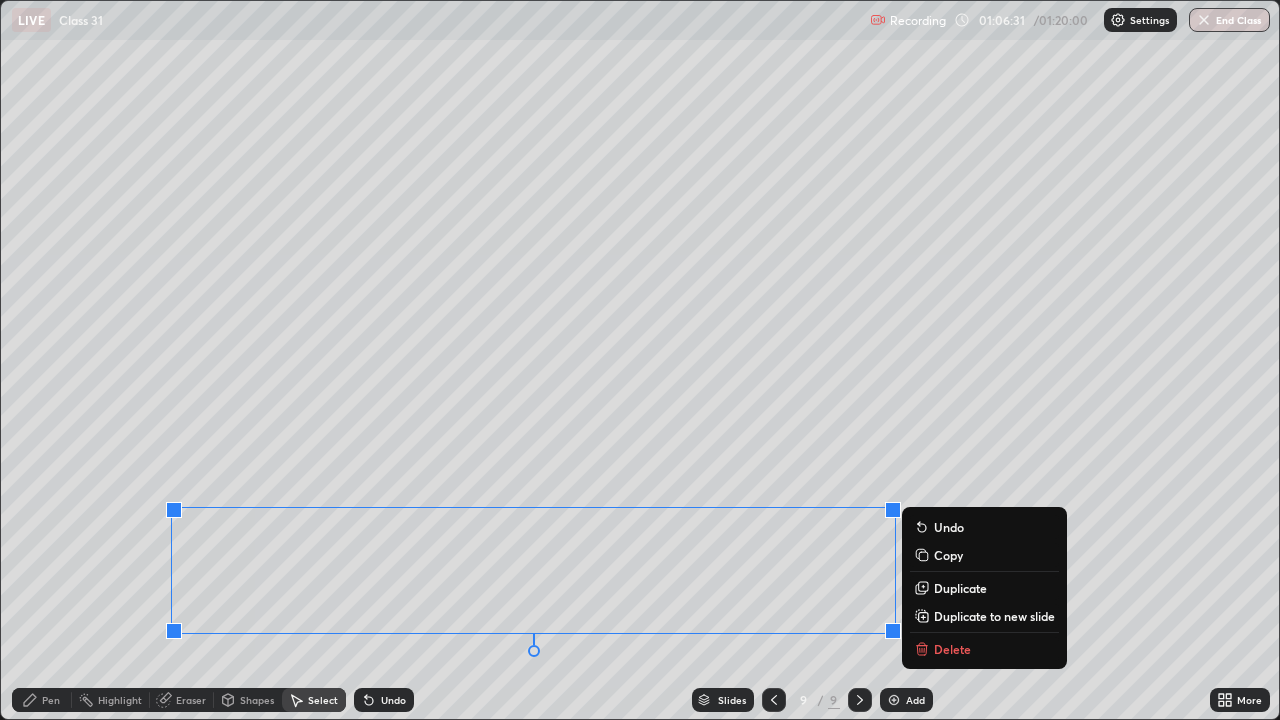 click on "Pen" at bounding box center (42, 700) 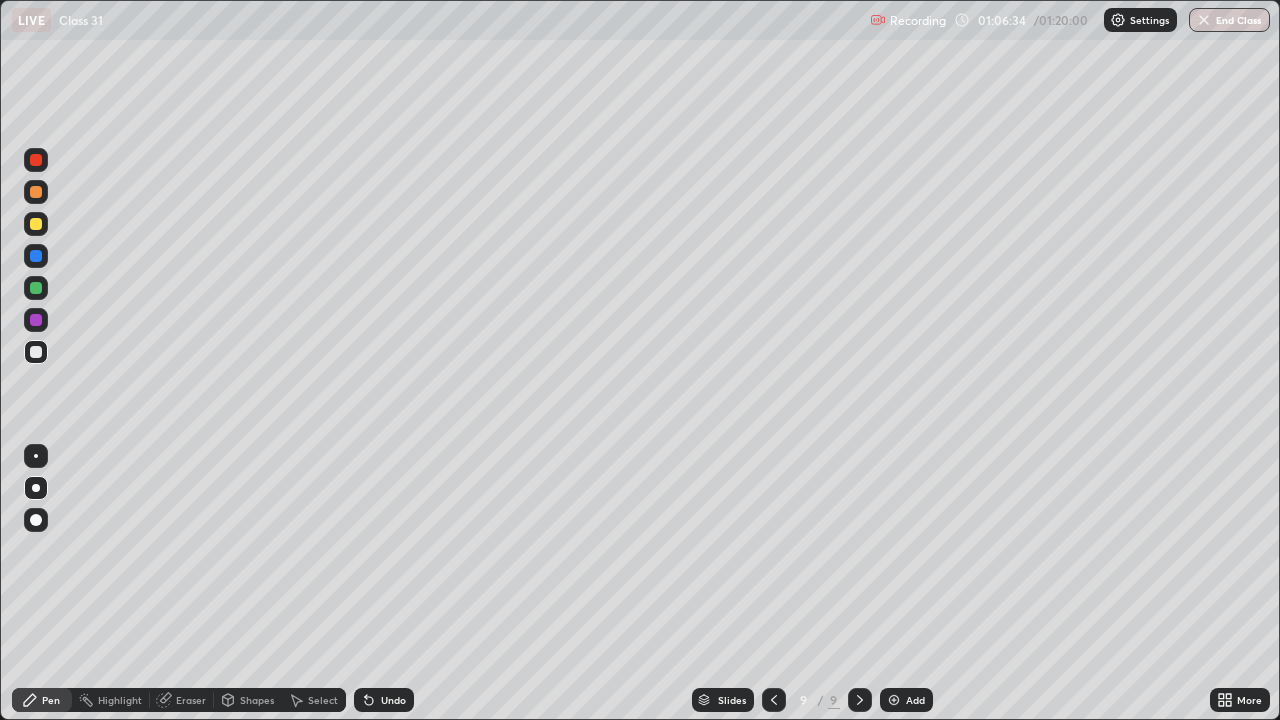 click at bounding box center [36, 288] 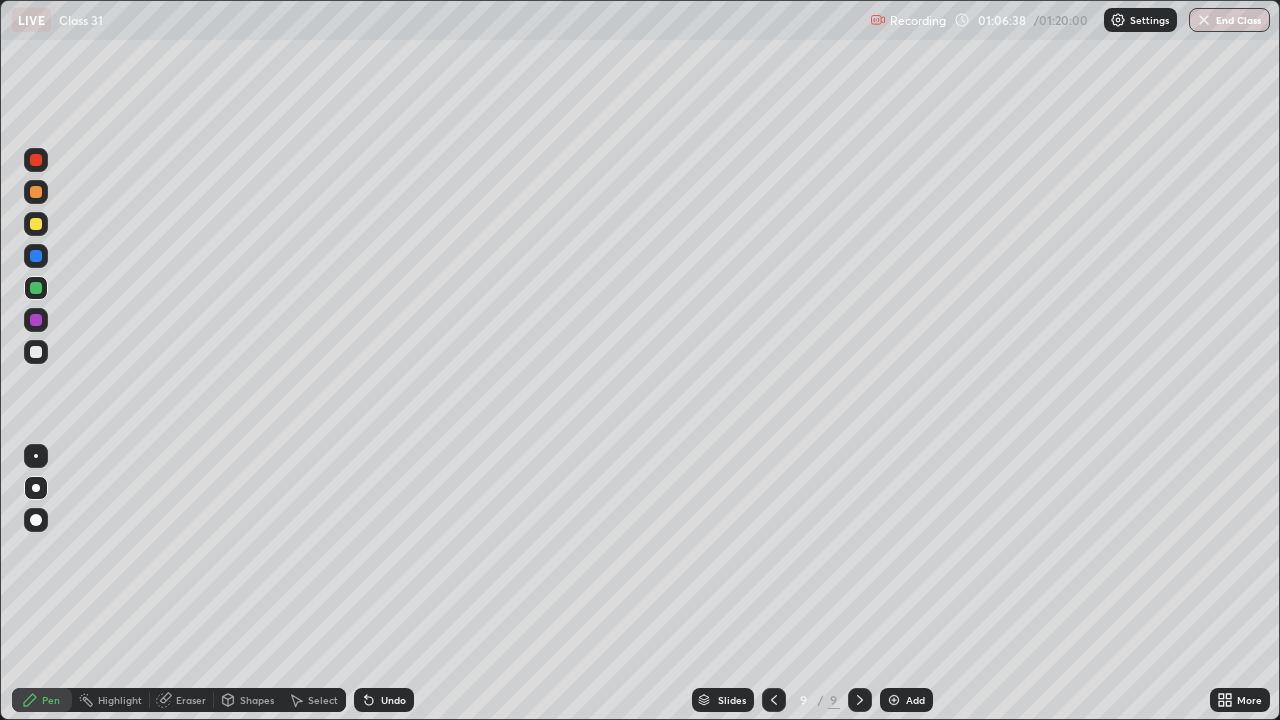 click 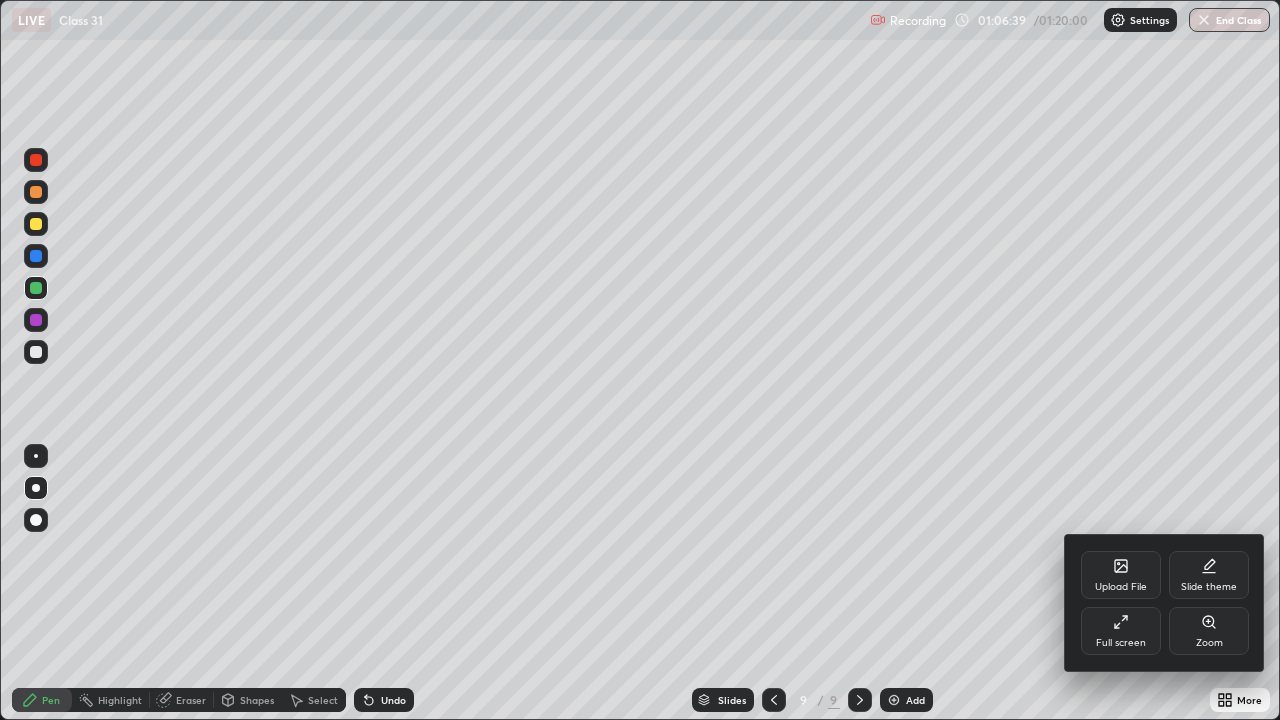 click on "Full screen" at bounding box center [1121, 631] 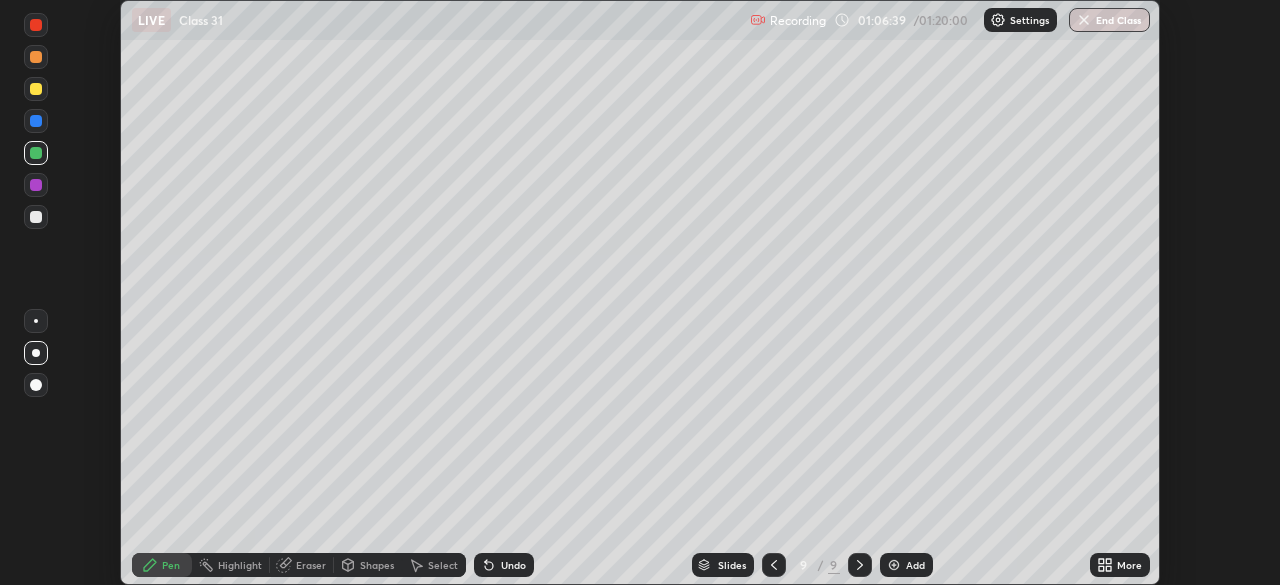 scroll, scrollTop: 585, scrollLeft: 1280, axis: both 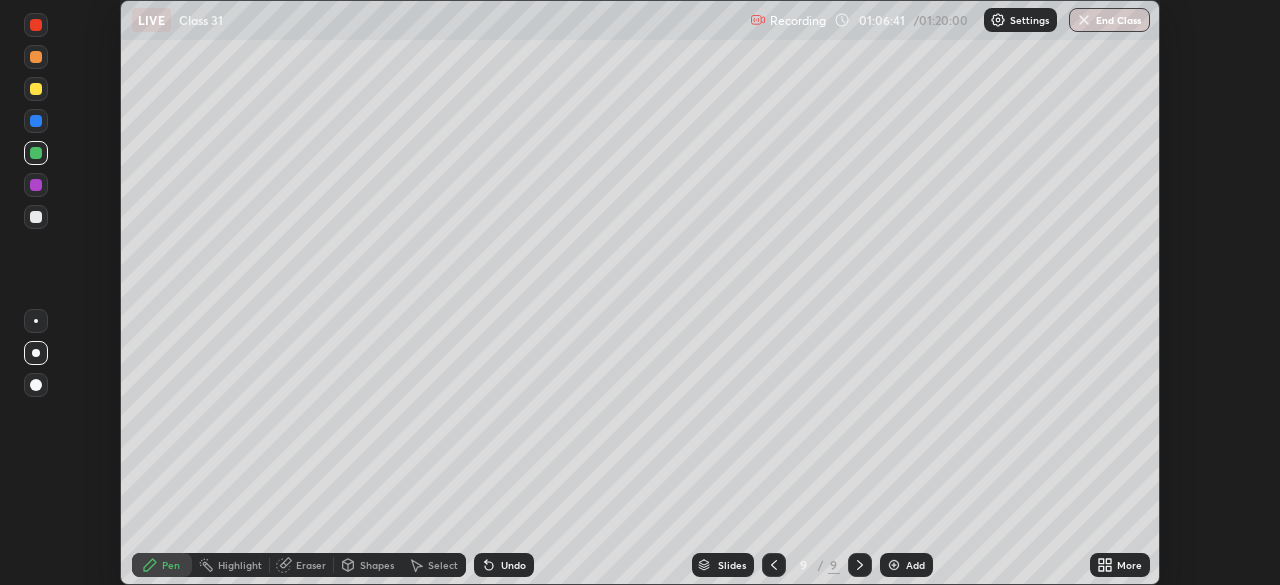 click on "Eraser" at bounding box center (311, 565) 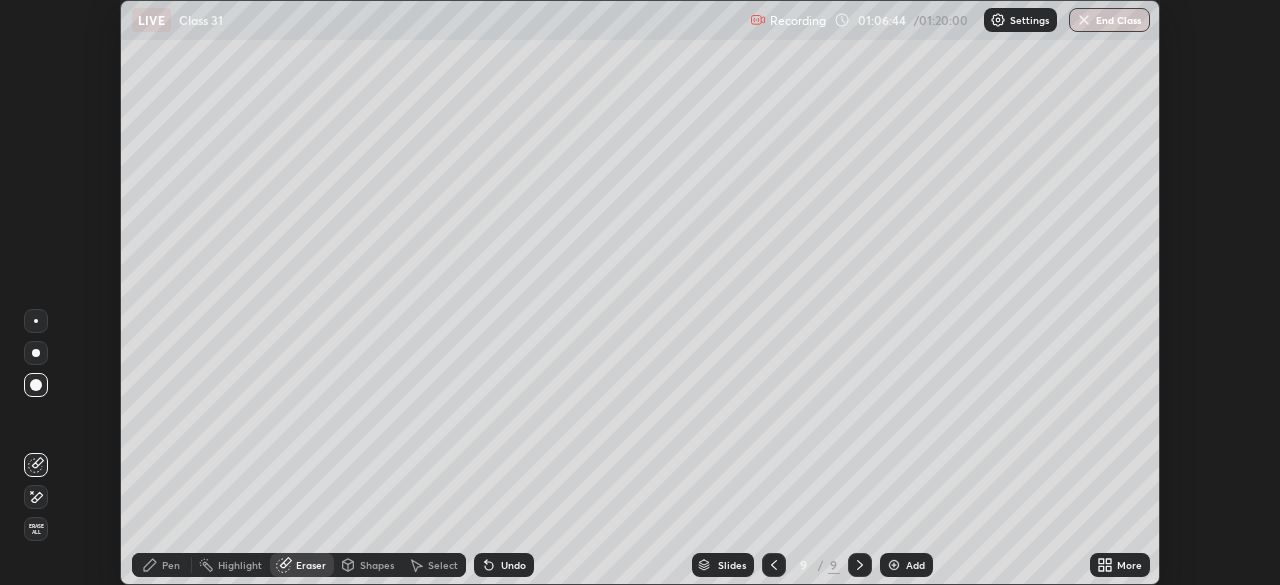 click on "Pen" at bounding box center [162, 565] 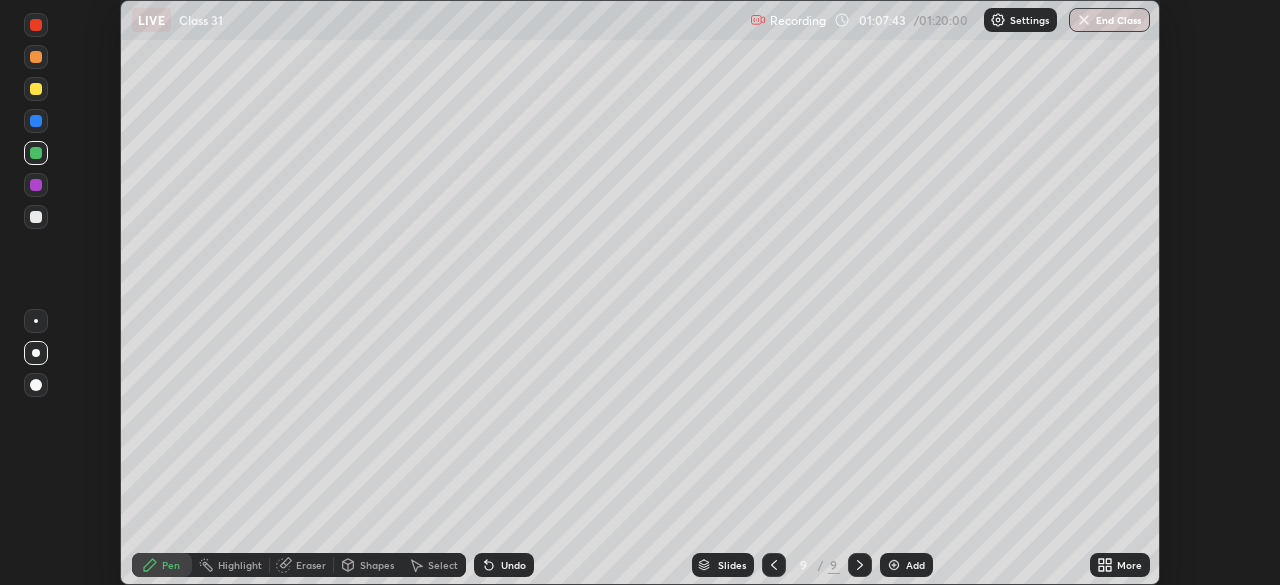 click on "Undo" at bounding box center [504, 565] 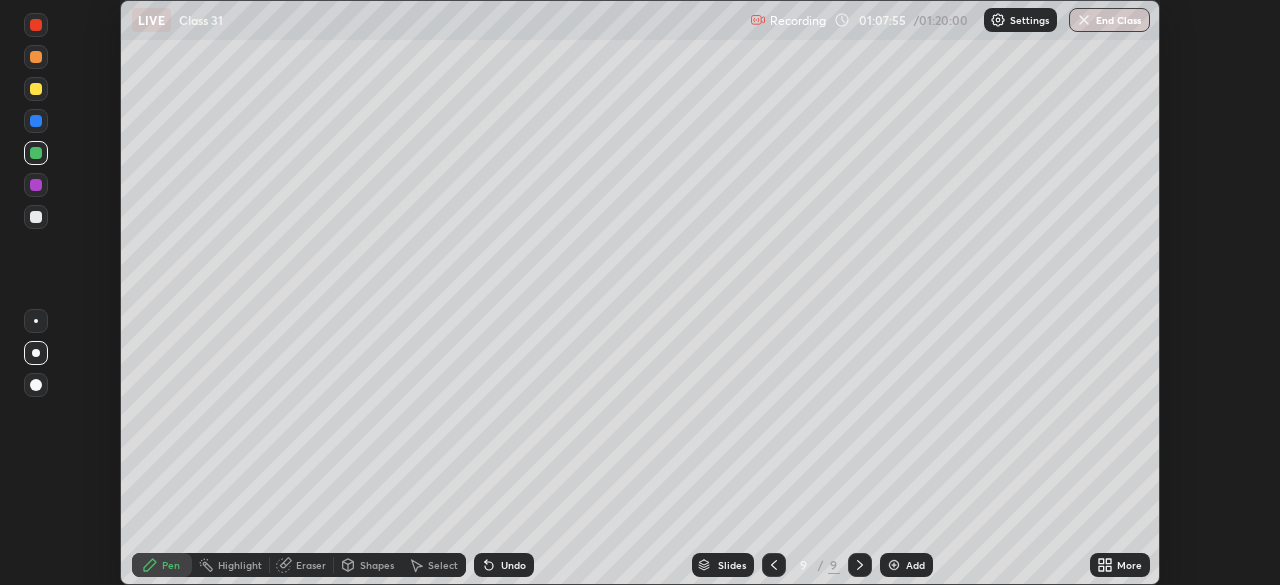click on "Undo" at bounding box center [513, 565] 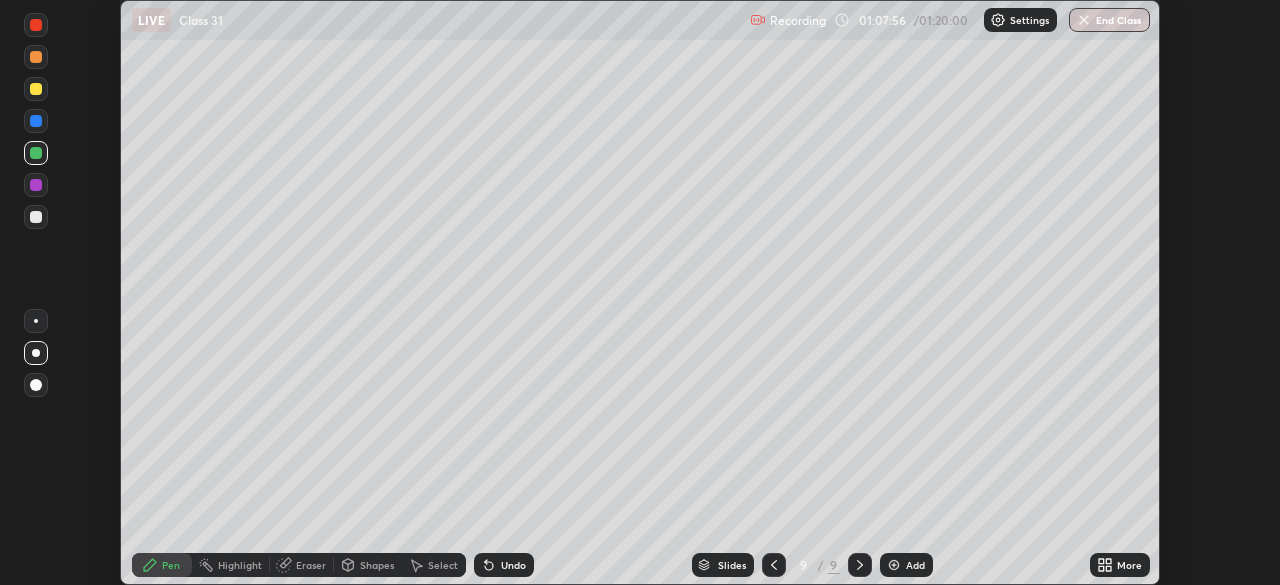 click on "Undo" at bounding box center (513, 565) 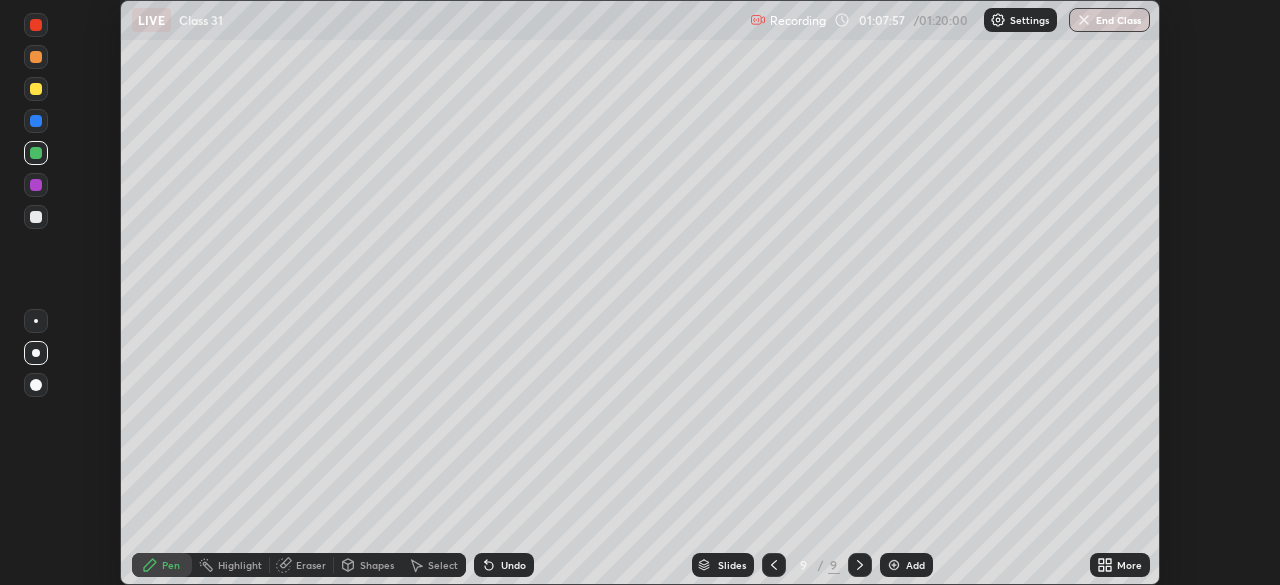 click on "Undo" at bounding box center [504, 565] 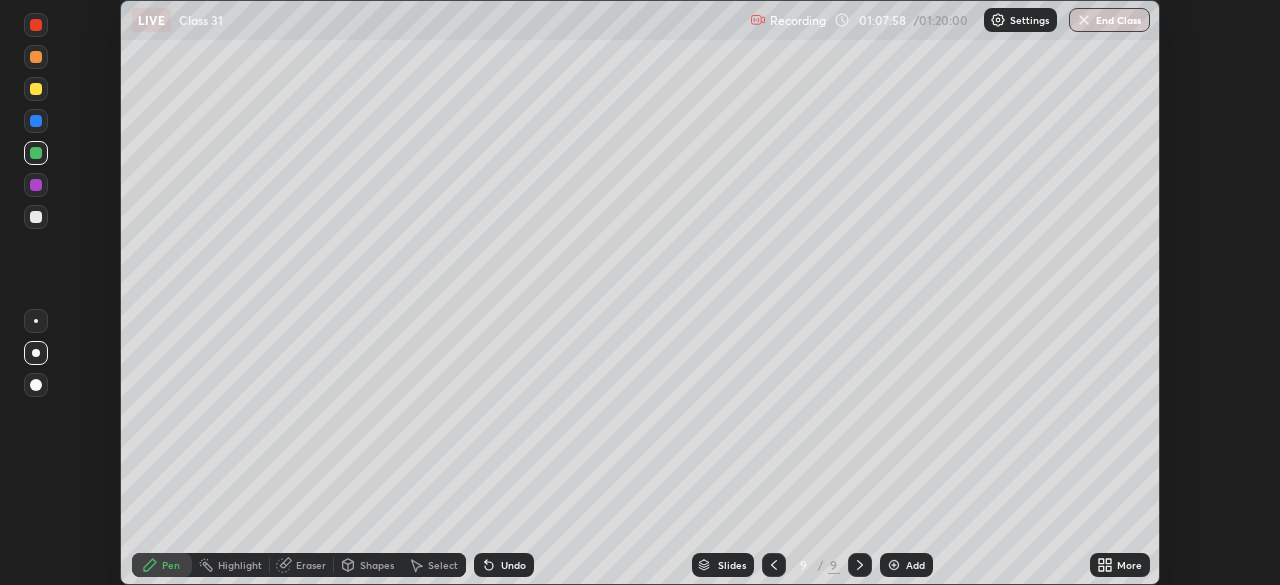 click on "Undo" at bounding box center [504, 565] 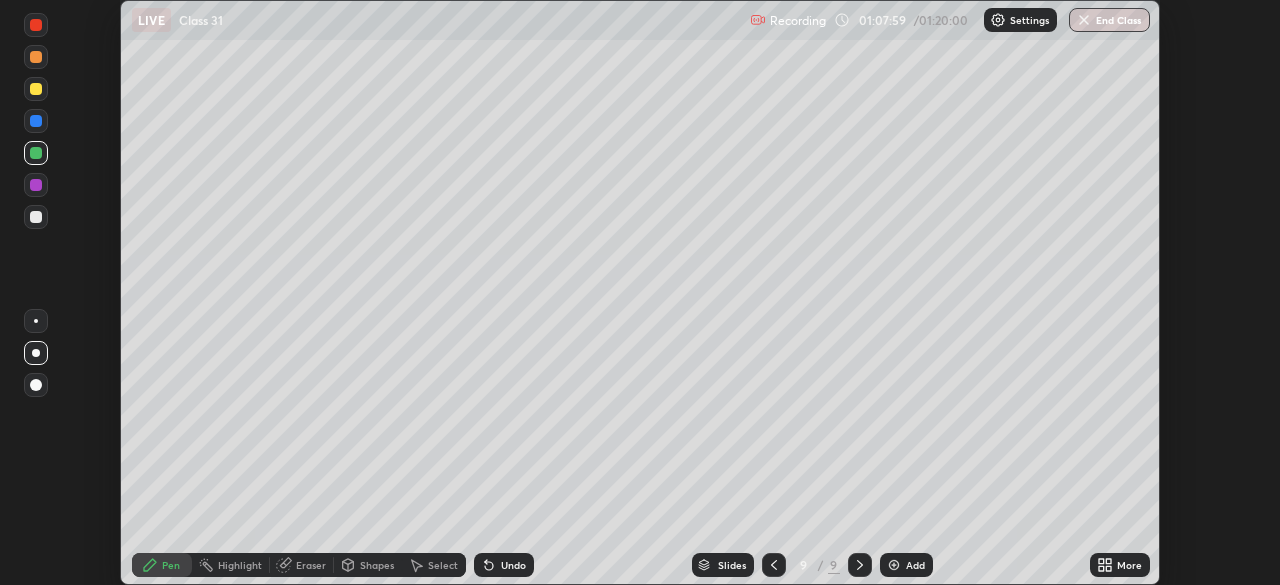 click 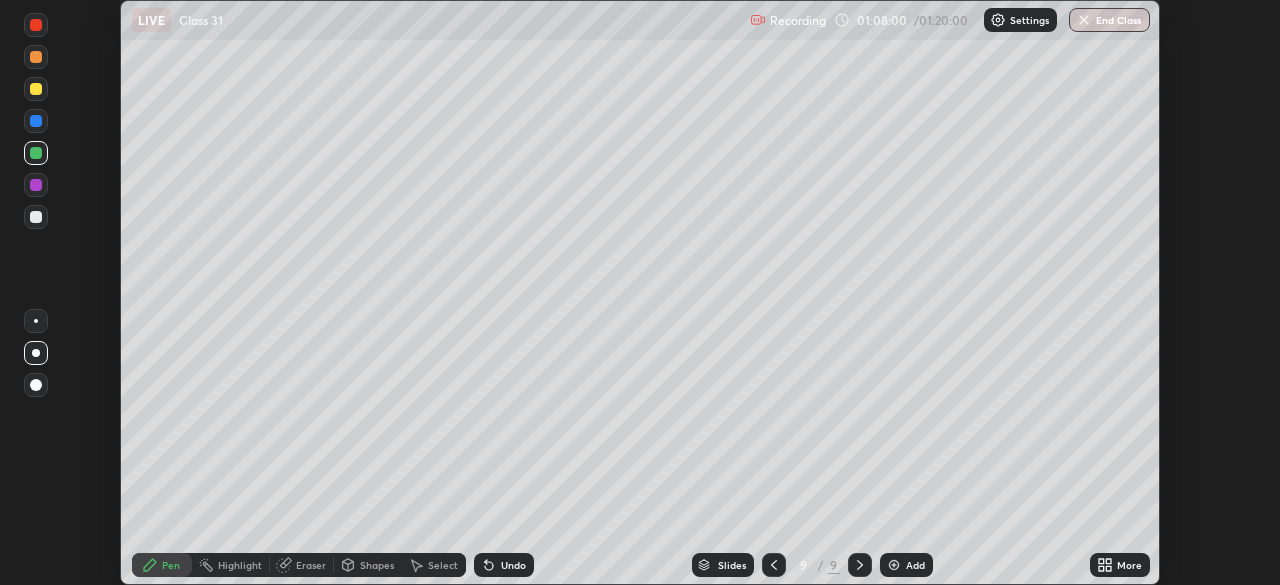 click 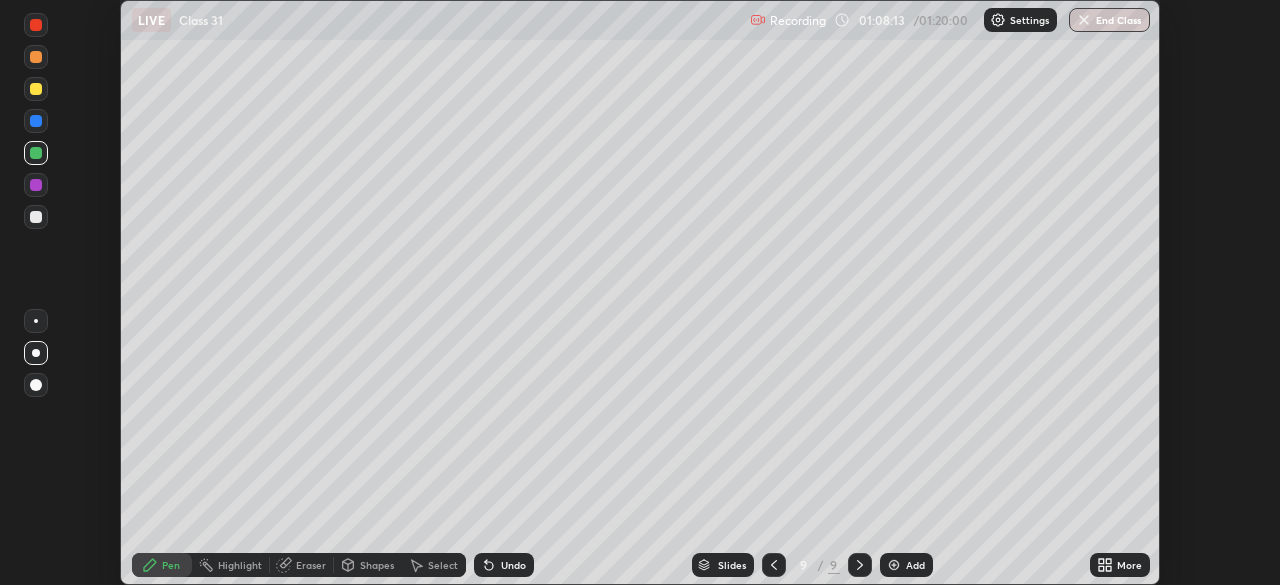 click at bounding box center (36, 89) 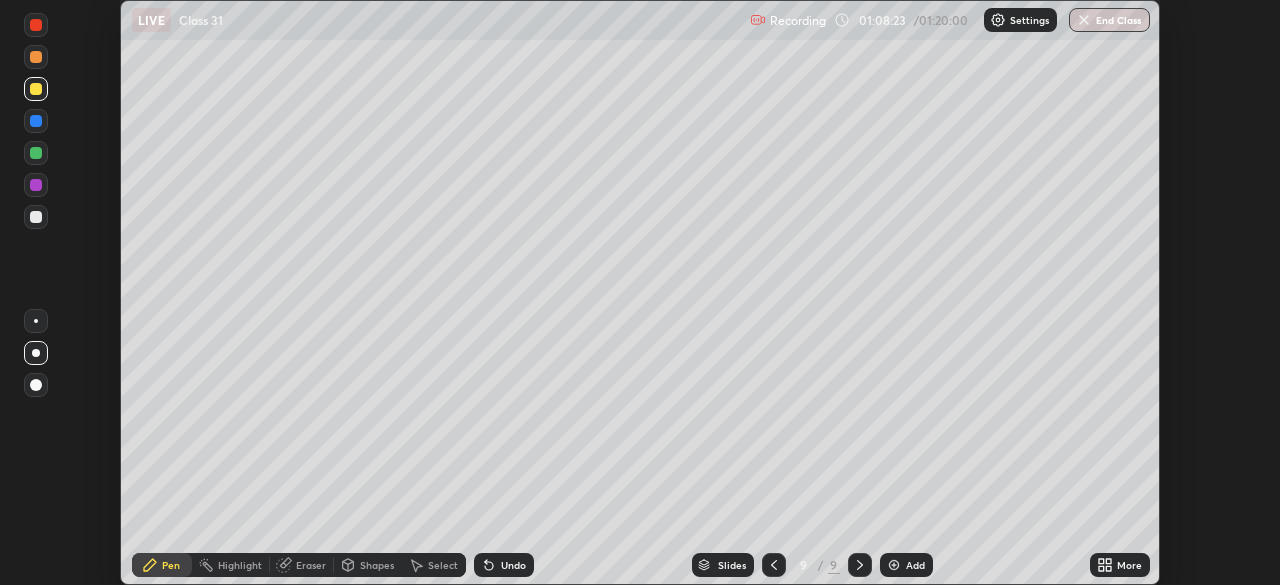 click on "Select" at bounding box center [434, 565] 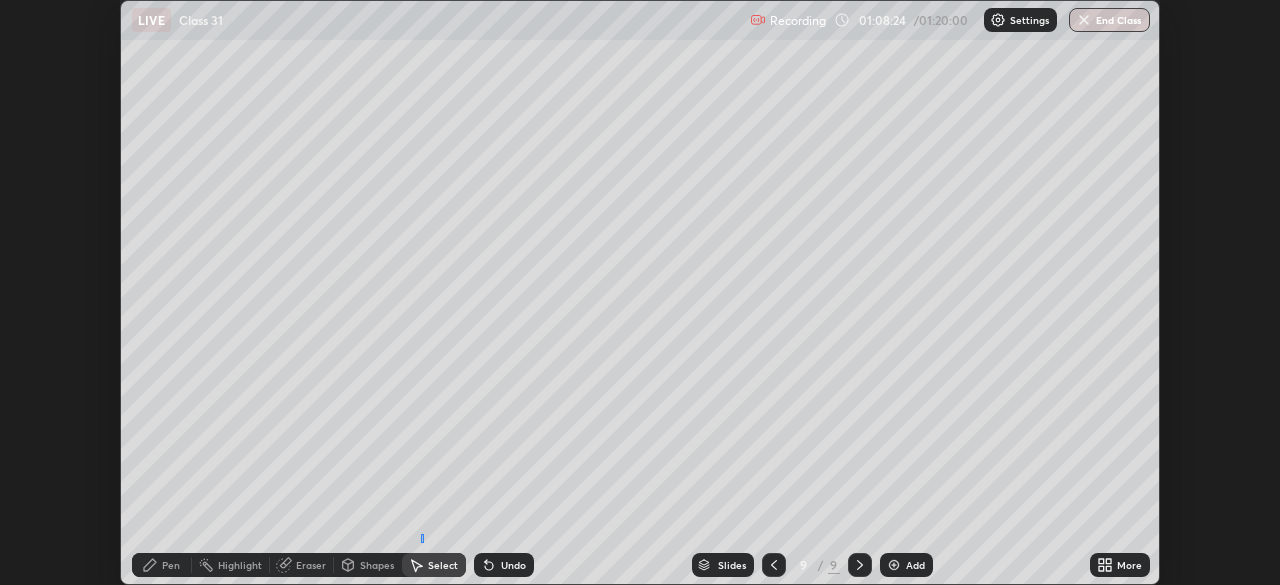 click on "0 ° Undo Copy Duplicate Duplicate to new slide Delete" at bounding box center [640, 292] 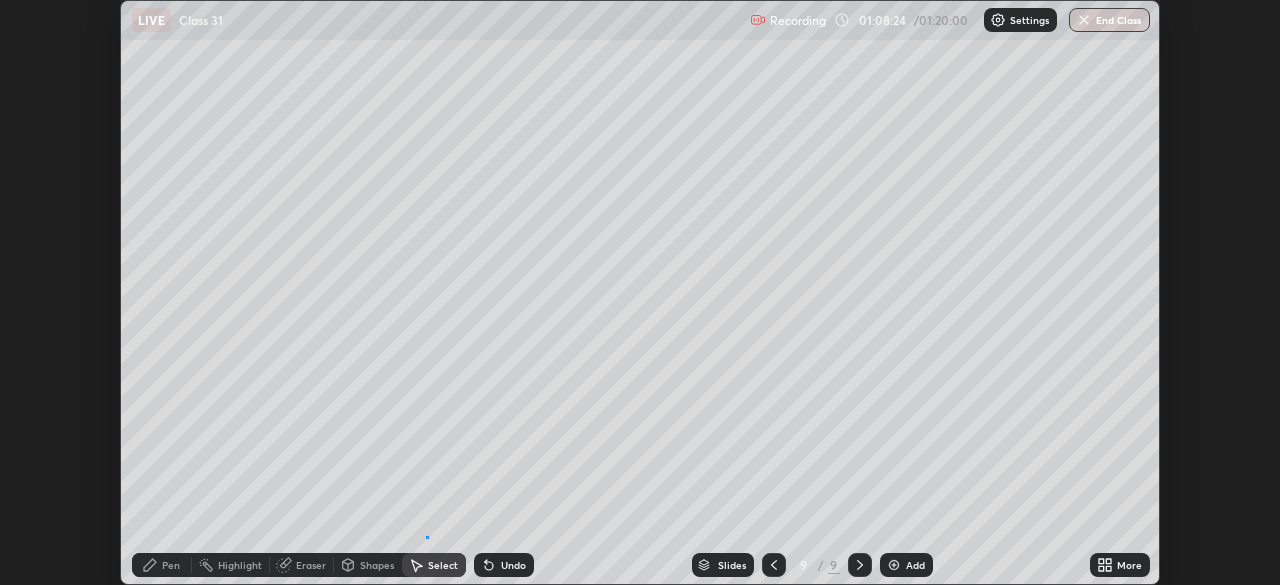 click on "0 ° Undo Copy Duplicate Duplicate to new slide Delete" at bounding box center [640, 292] 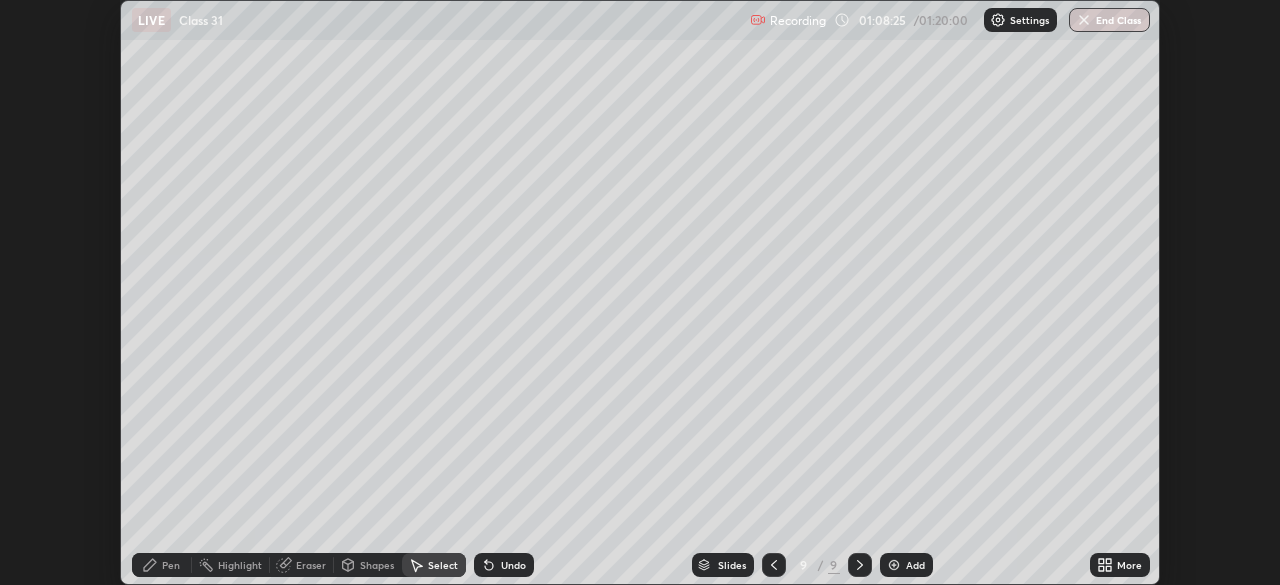 click on "Pen" at bounding box center (171, 565) 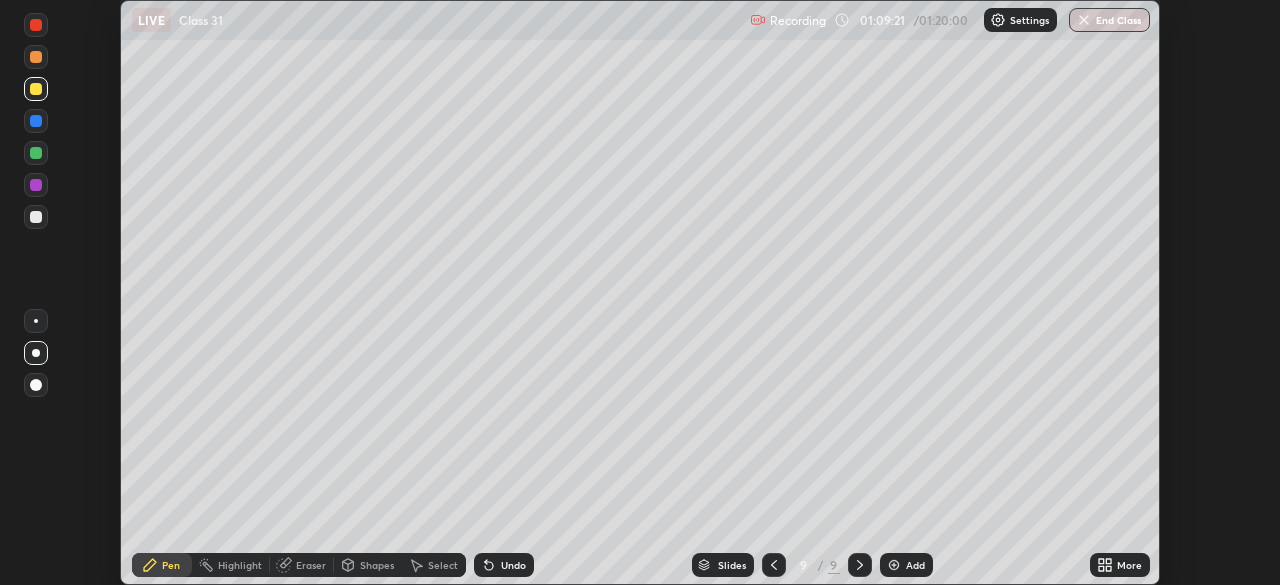 click 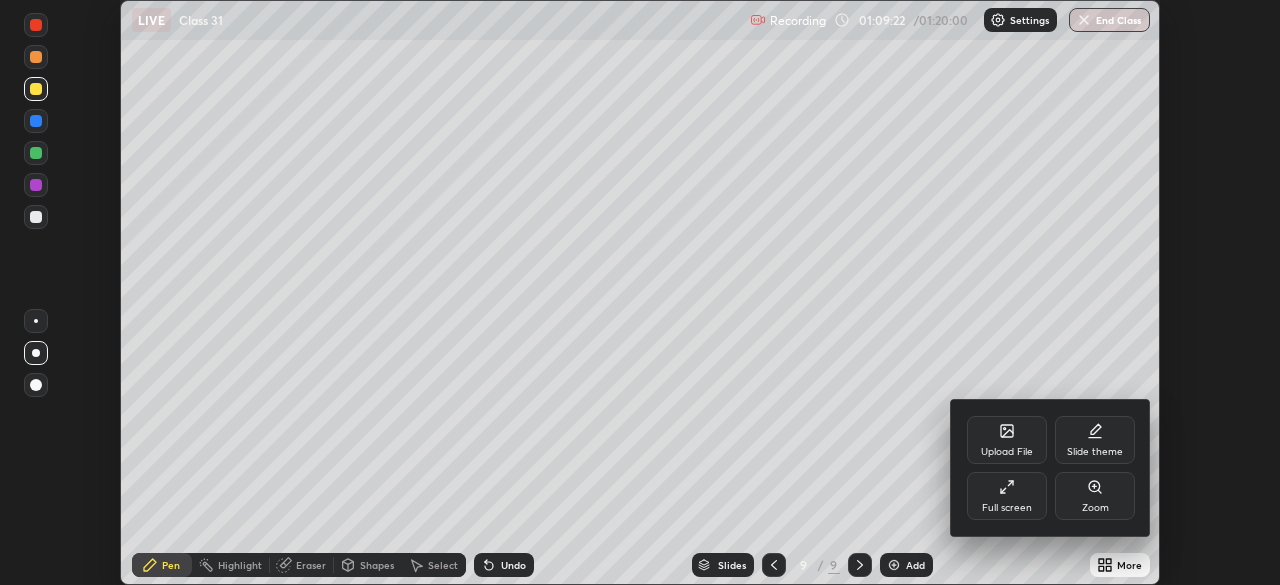 click on "Full screen" at bounding box center [1007, 496] 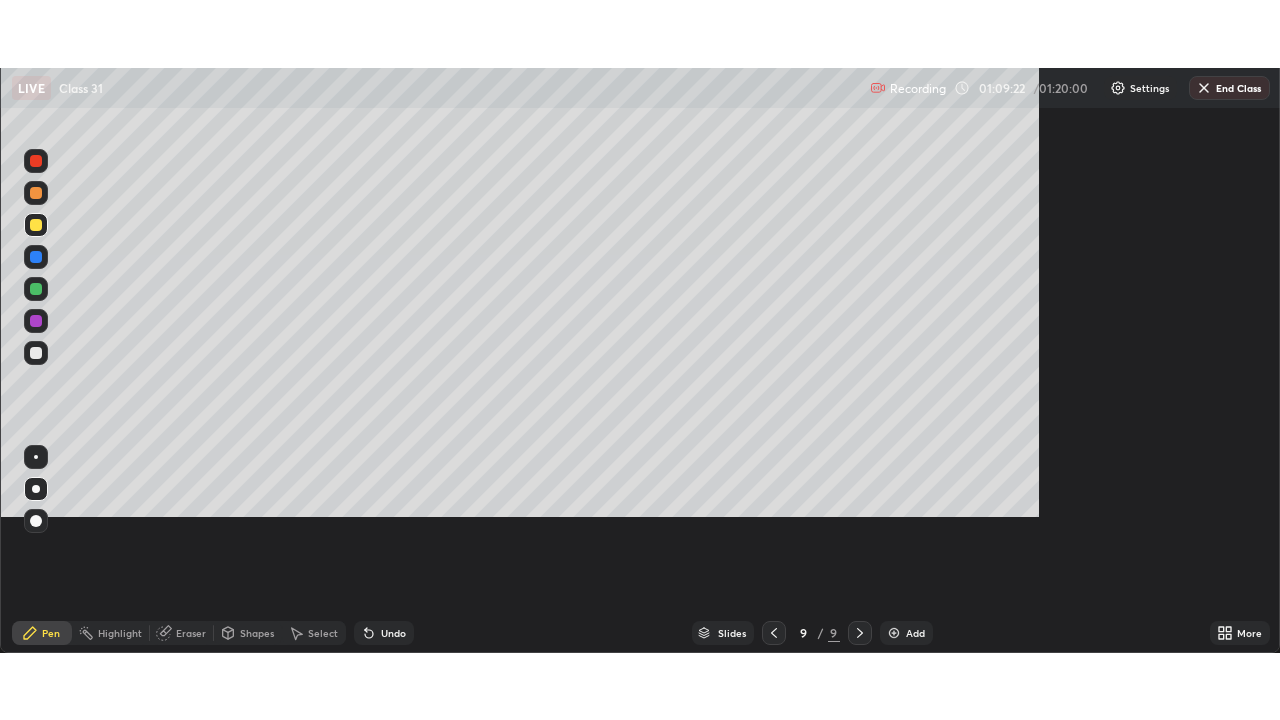 scroll, scrollTop: 99280, scrollLeft: 98720, axis: both 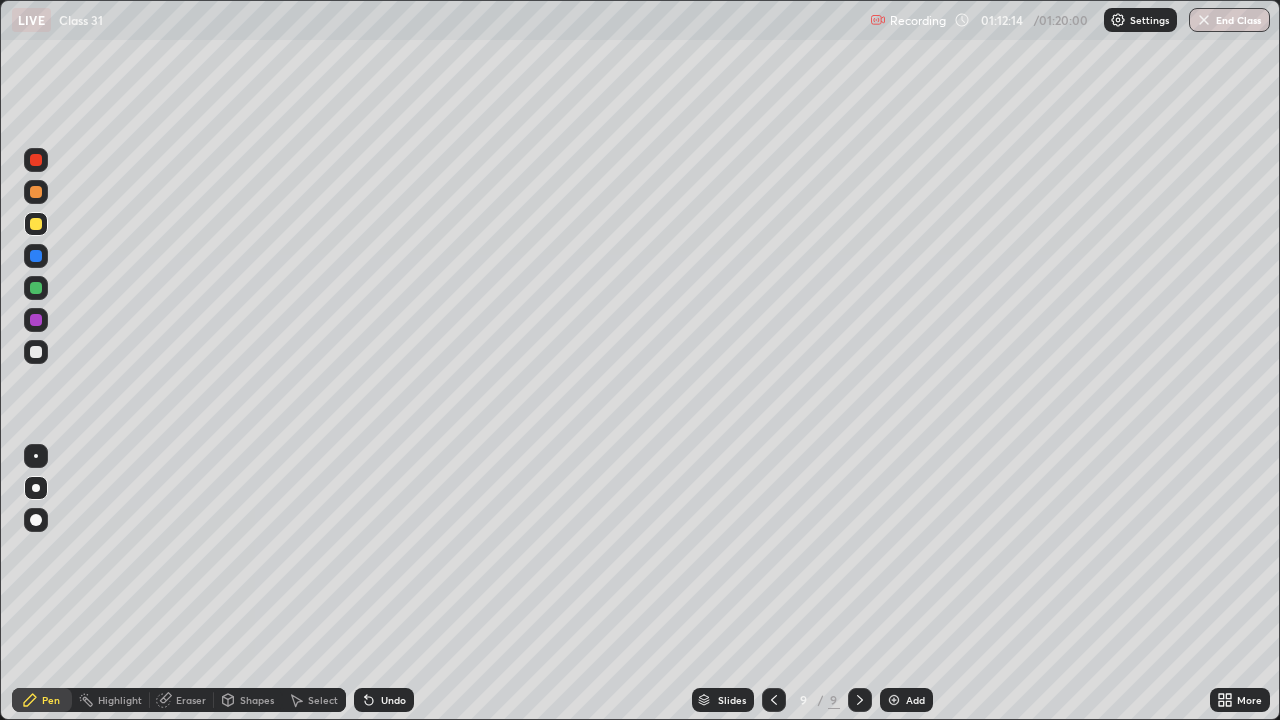 click on "End Class" at bounding box center [1229, 20] 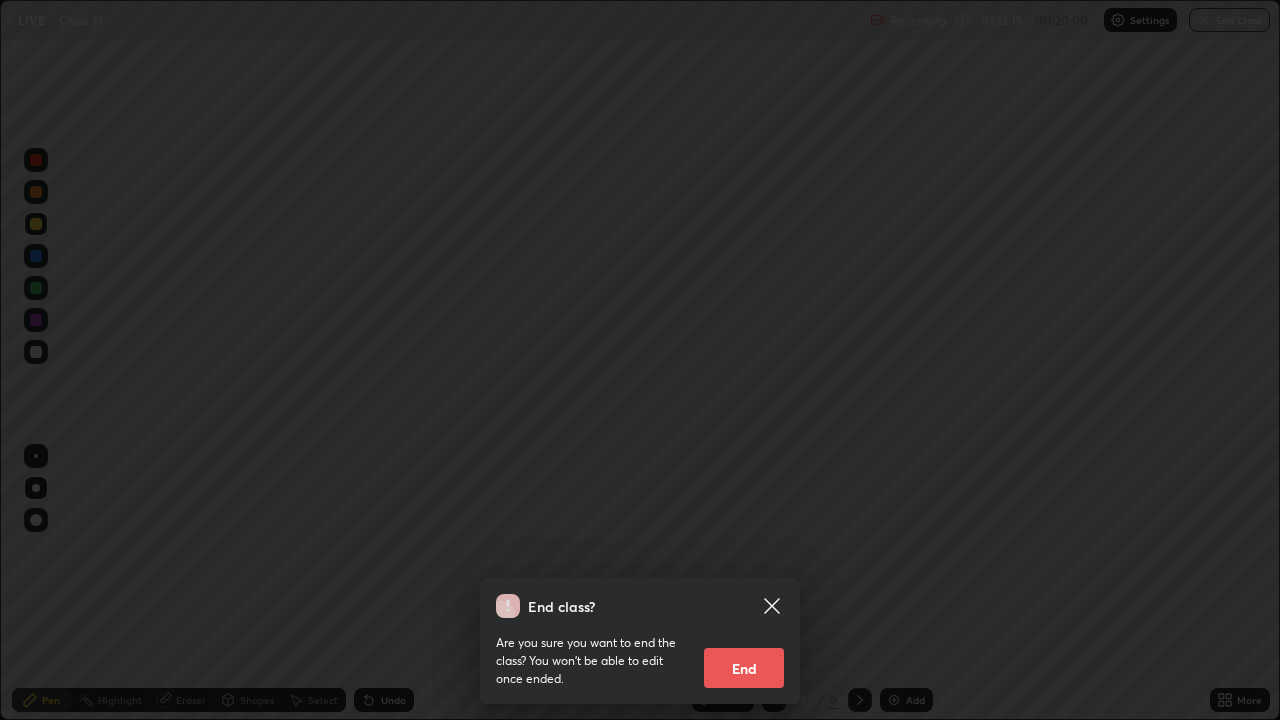 click on "End class? Are you sure you want to end the class? You won’t be able to edit once ended. End" at bounding box center (640, 360) 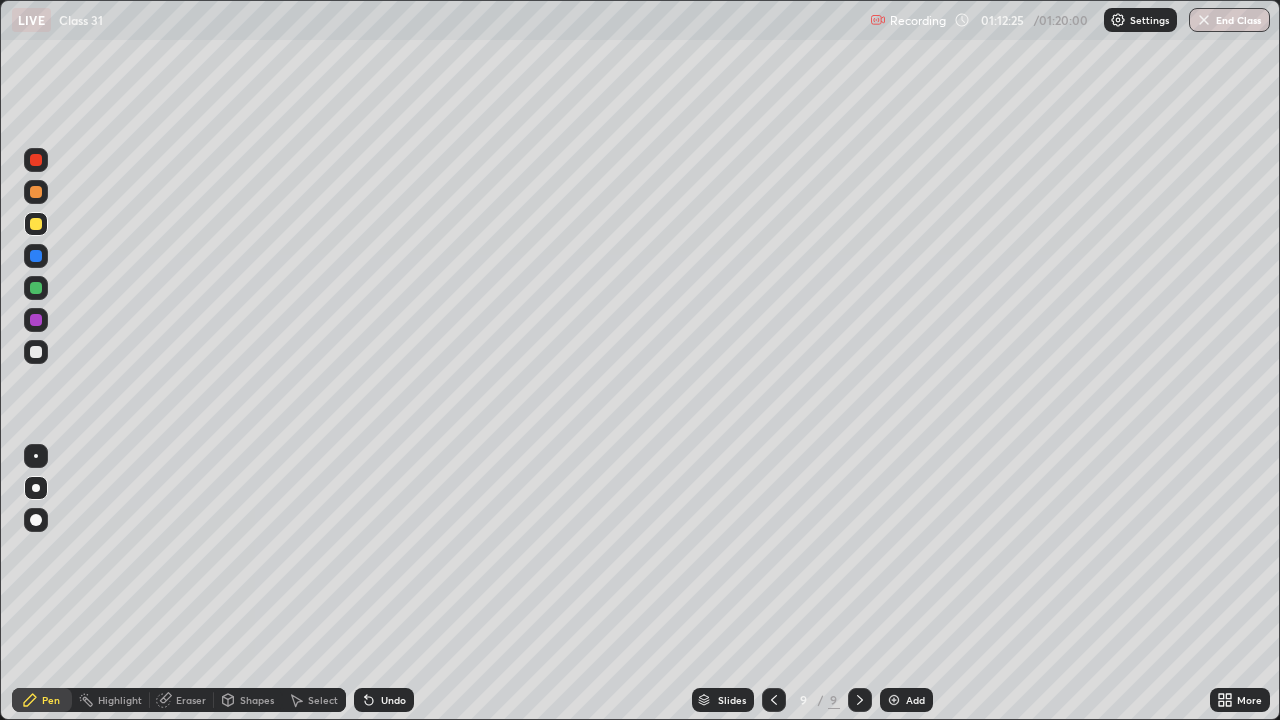 click on "End Class" at bounding box center (1229, 20) 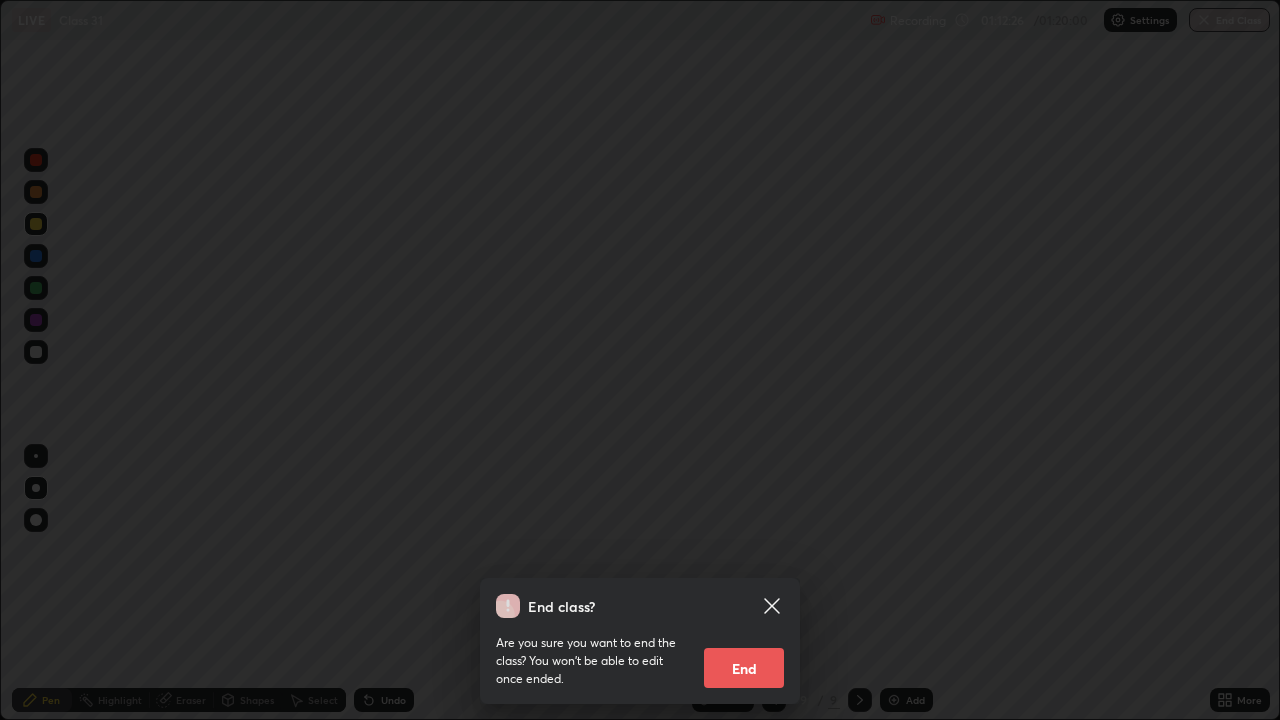 click on "End" at bounding box center (744, 668) 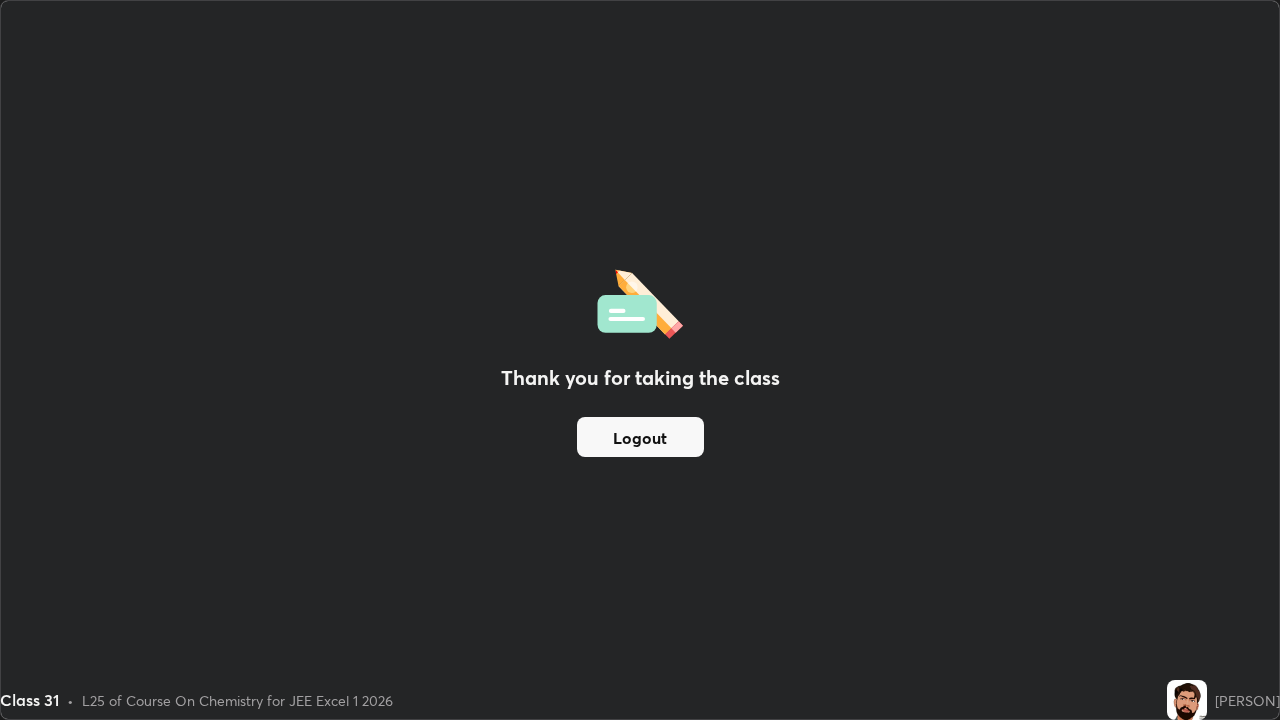 click on "Thank you for taking the class Logout" at bounding box center [640, 360] 